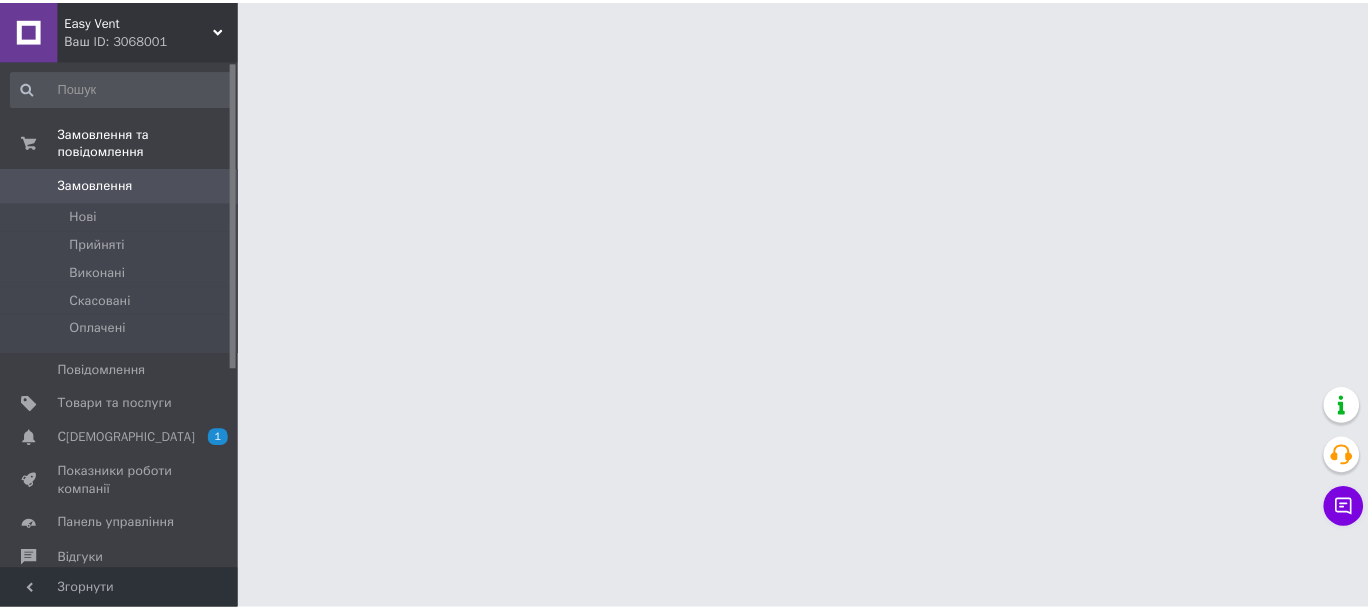 scroll, scrollTop: 0, scrollLeft: 0, axis: both 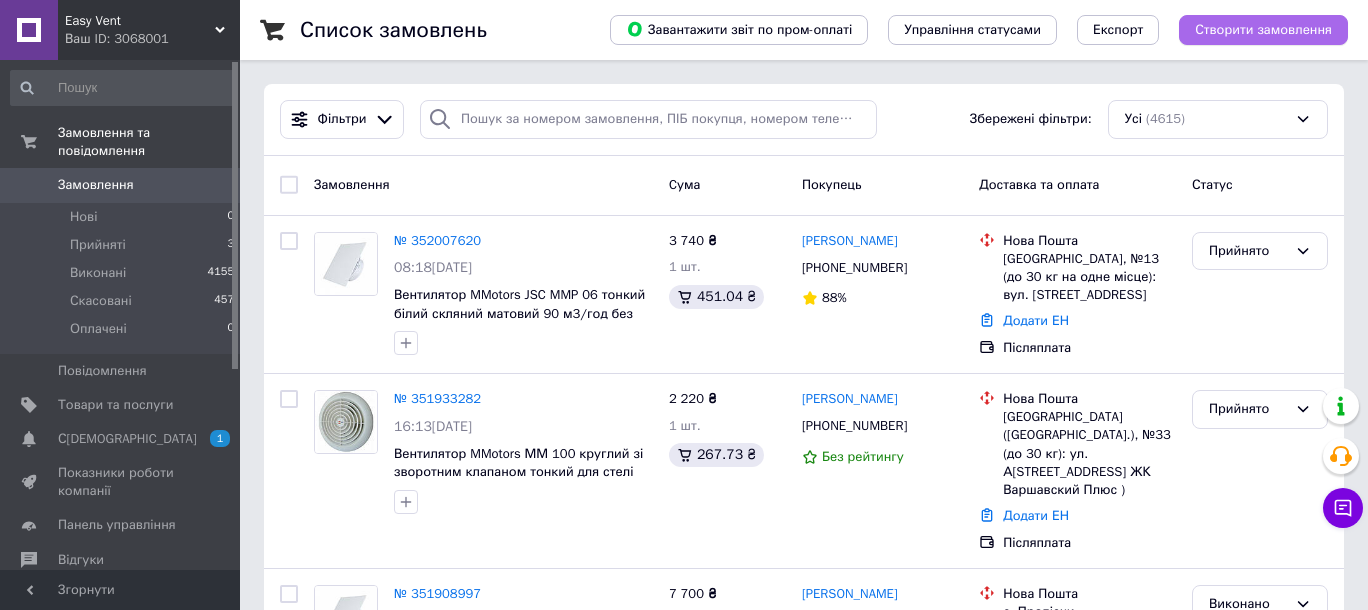 click on "Створити замовлення" at bounding box center [1263, 30] 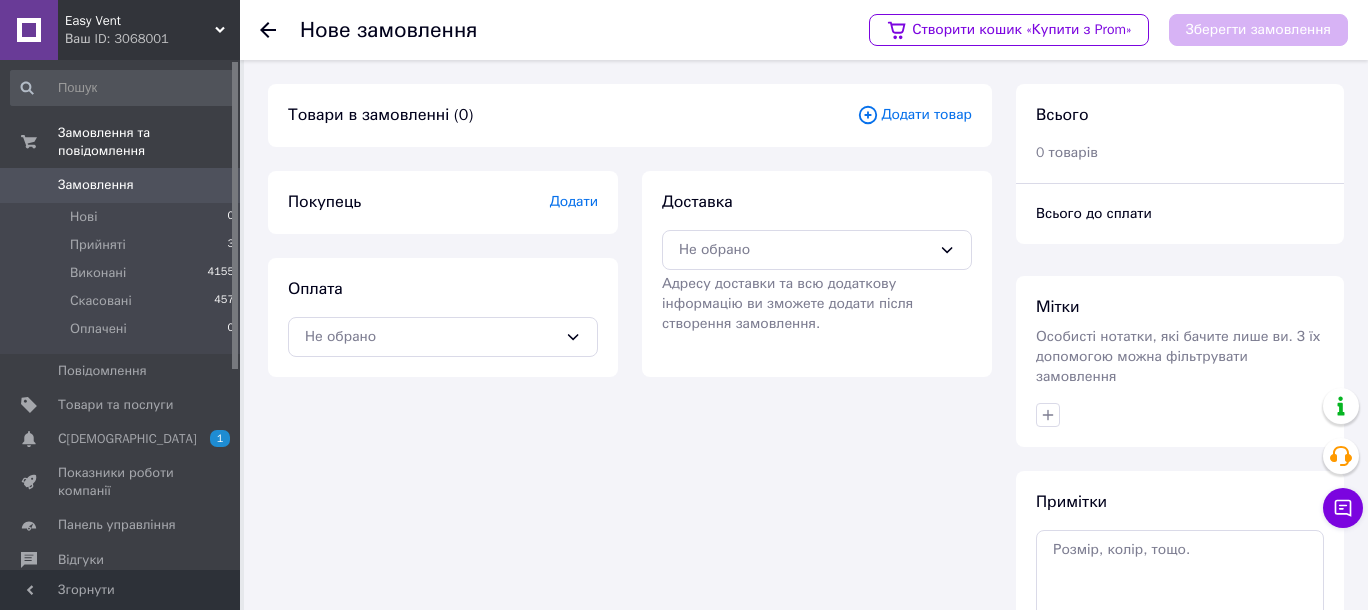 click 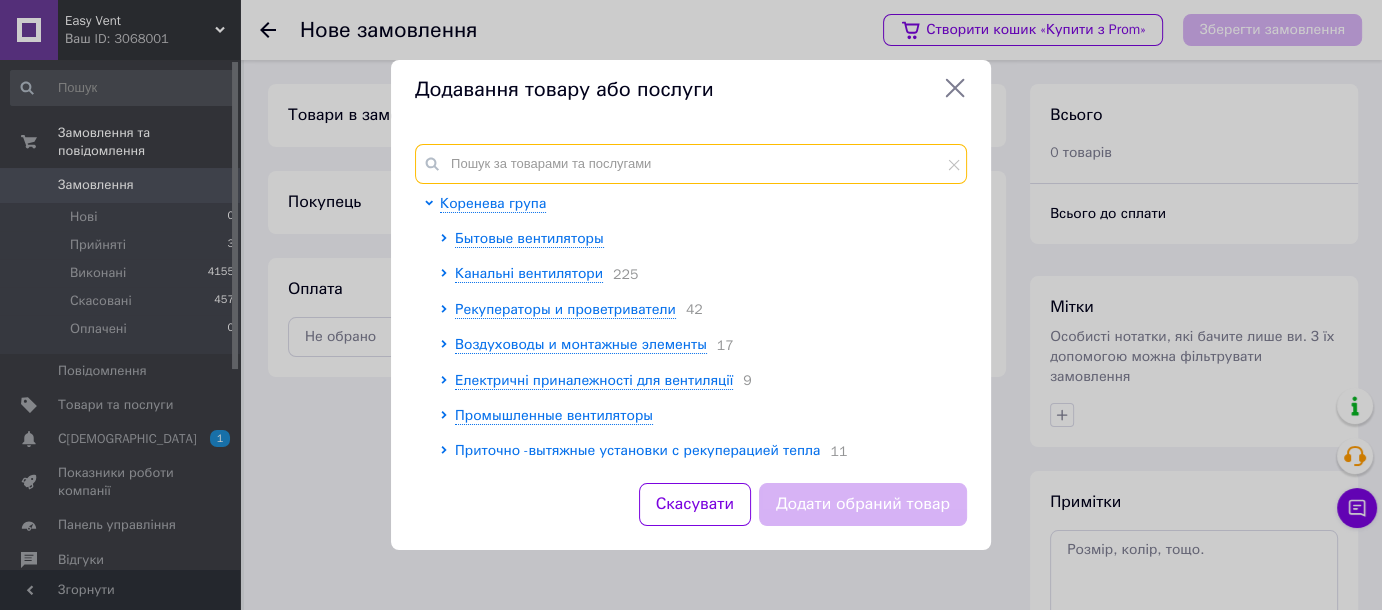 click at bounding box center [691, 164] 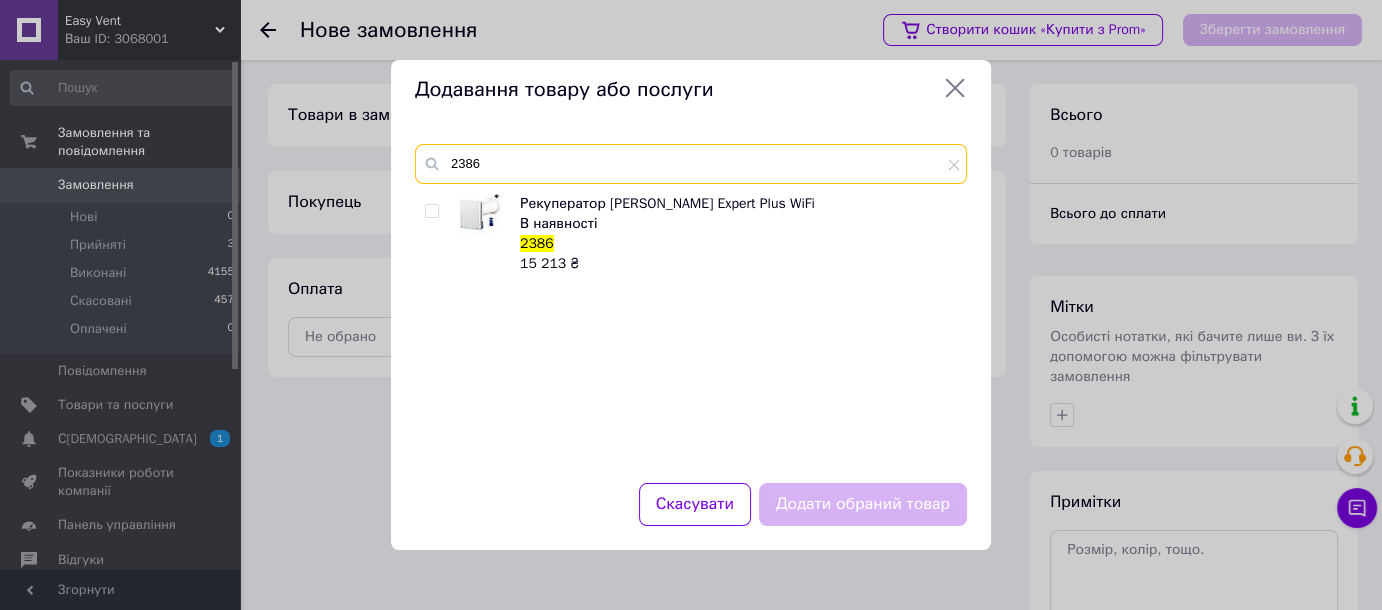 type on "2386" 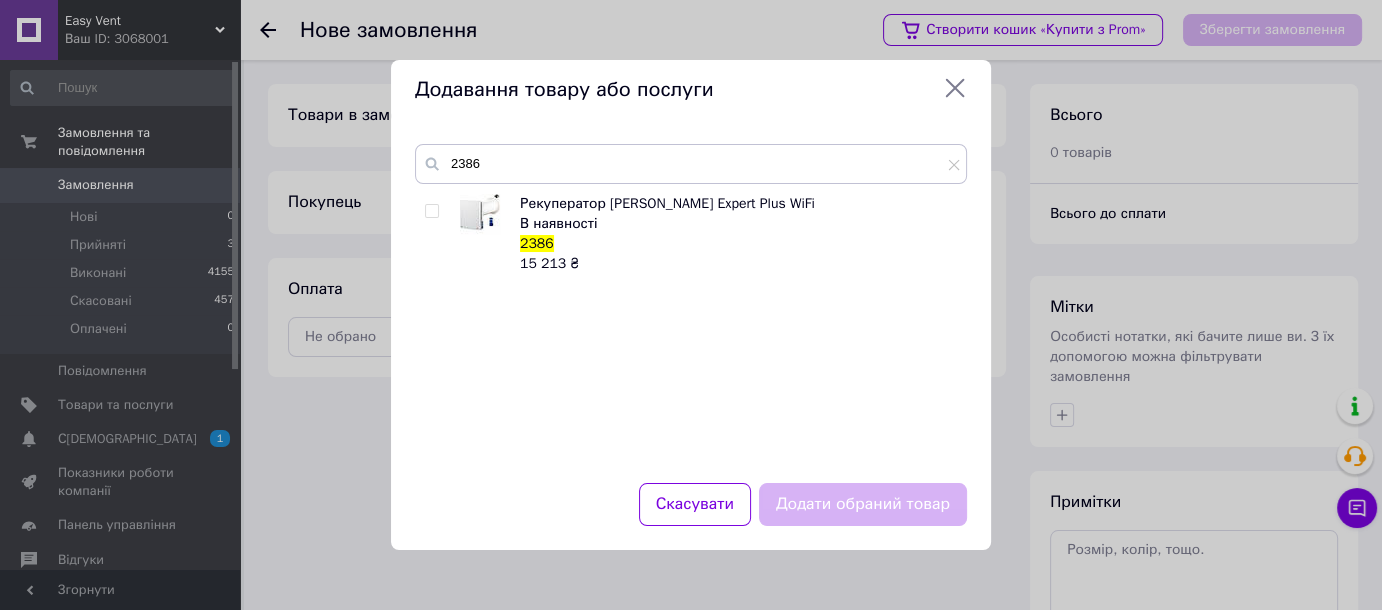 click at bounding box center [431, 211] 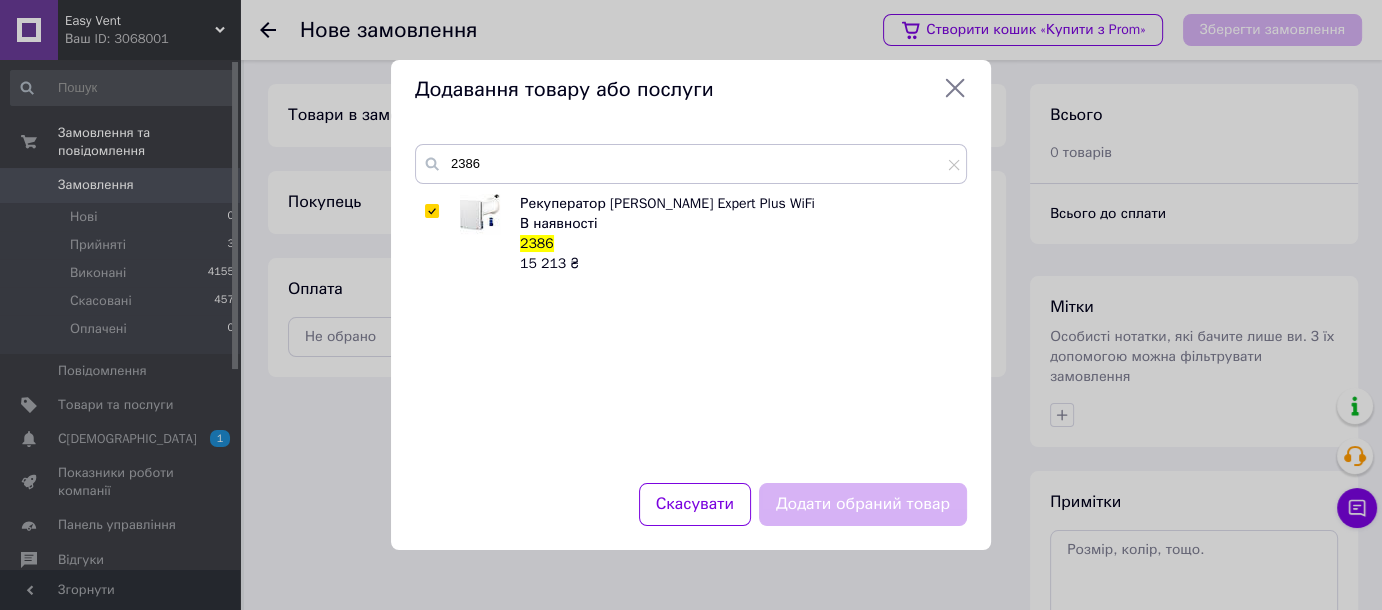 checkbox on "true" 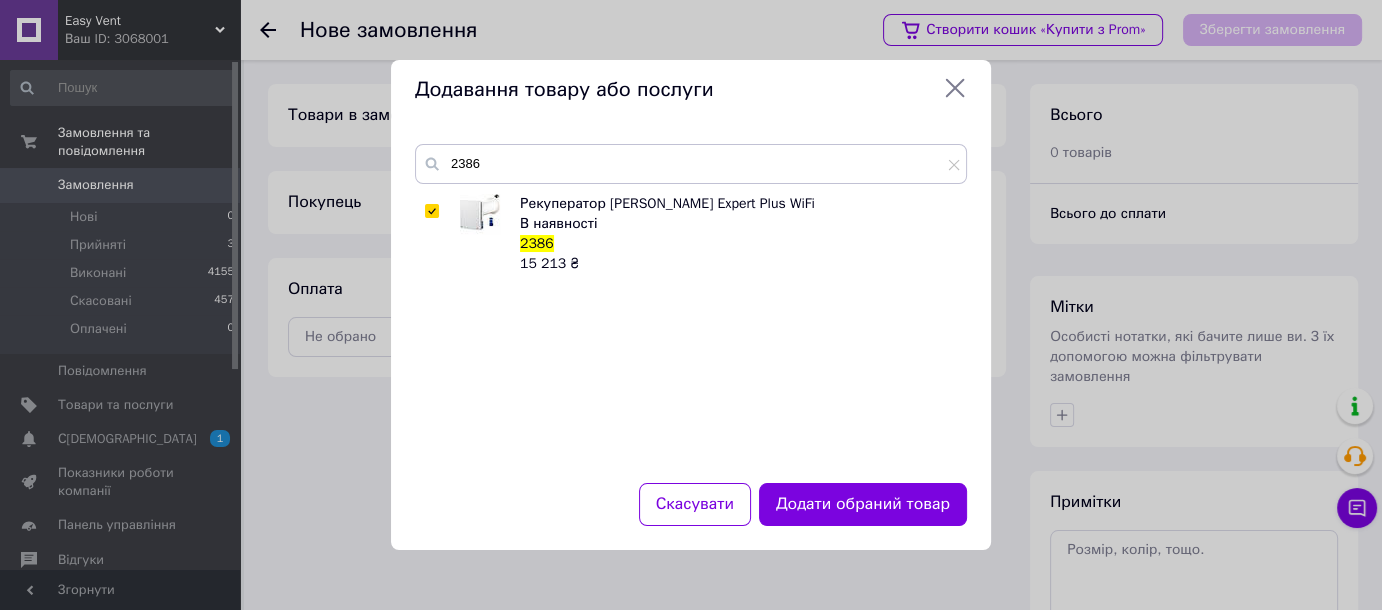 click on "Додати обраний товар" at bounding box center (863, 504) 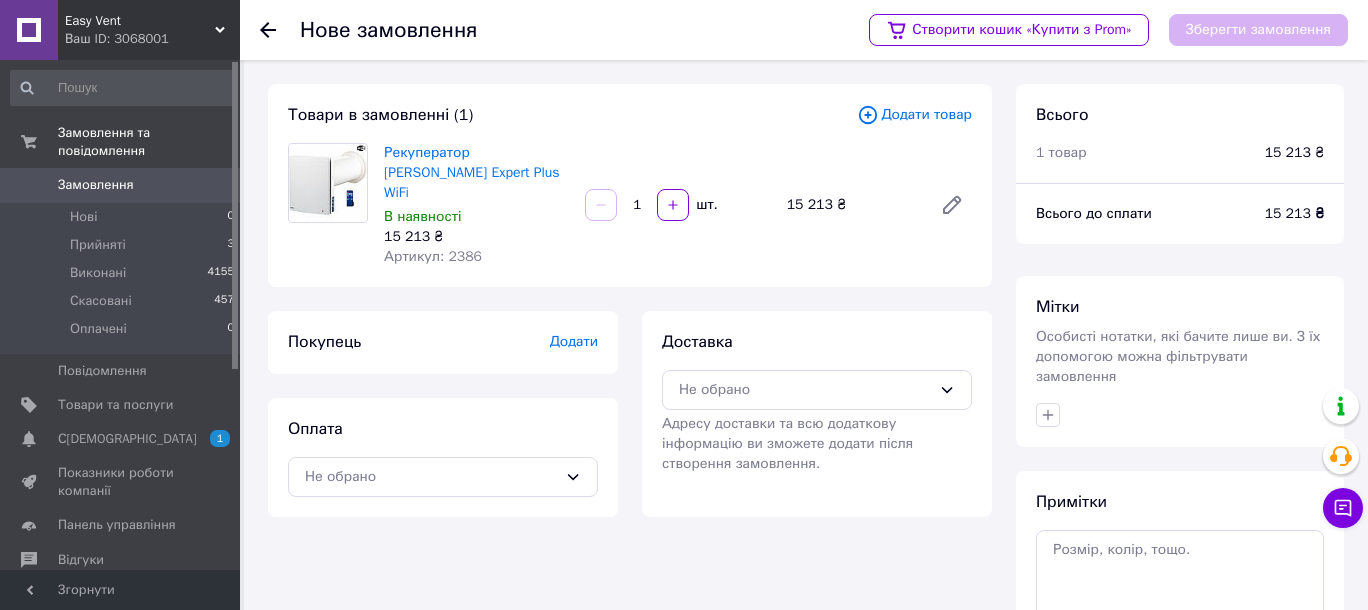click on "Додати" at bounding box center [574, 341] 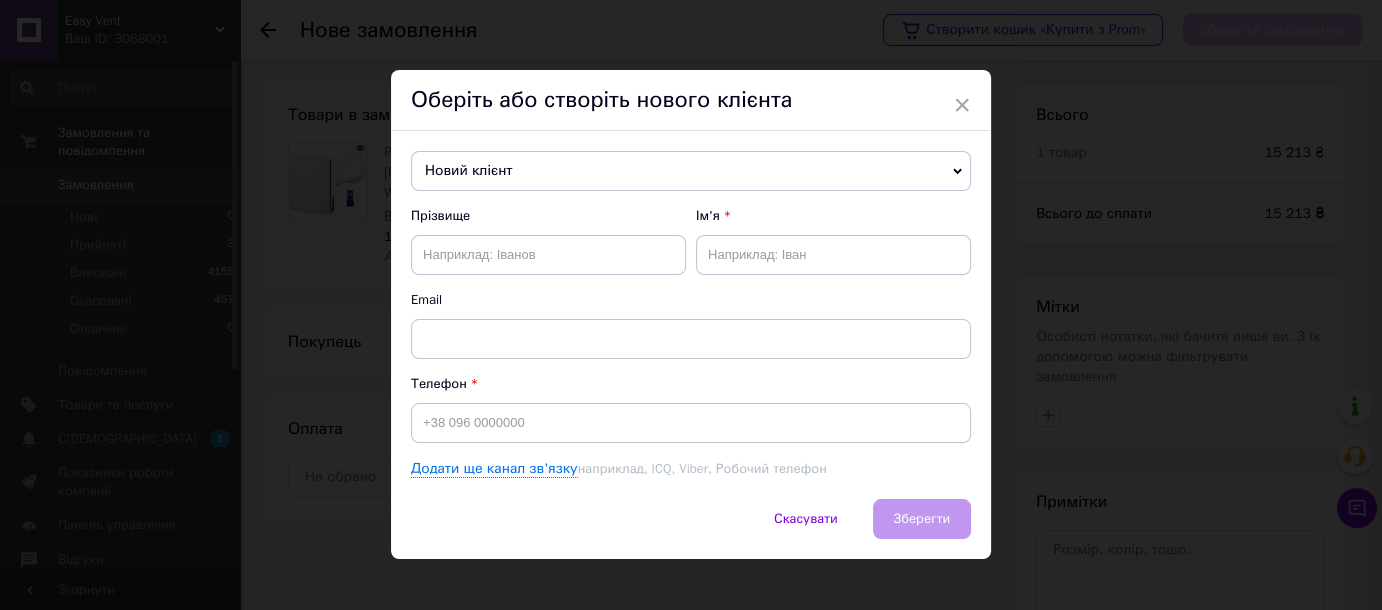 click on "× Оберіть або створіть нового клієнта Новий клієнт  Морозов  Роман   +380506308609 Бай Марина   +380506594579 Берчак Христина   +380675891163 Божук Руслан   +380631115857 Бондар Микола   +380983068392 Грицина Михайло   +380967517439 Денисюк Роман   +380986437975 Кагітін Владислав   +380502076683 Канцир Лілія   +380667230411 Легенчук Анатолій   +380973506460 Новий клієнт   Новіков Руслан   +380978277279 Свиридов Ігор   +380972626199 Семенишин Віктор   +380952417017 Табачний Павло   +380505777564 Трушкин Артем   +380931400050 Фісунов Артем   +380672730880 Юрченко  Сергій    +380992261600 о 0   +380931887979 сич вадим   +380952413864 шутак олег   +380999528746 Прізвище Ім'я Email Телефон" at bounding box center [691, 305] 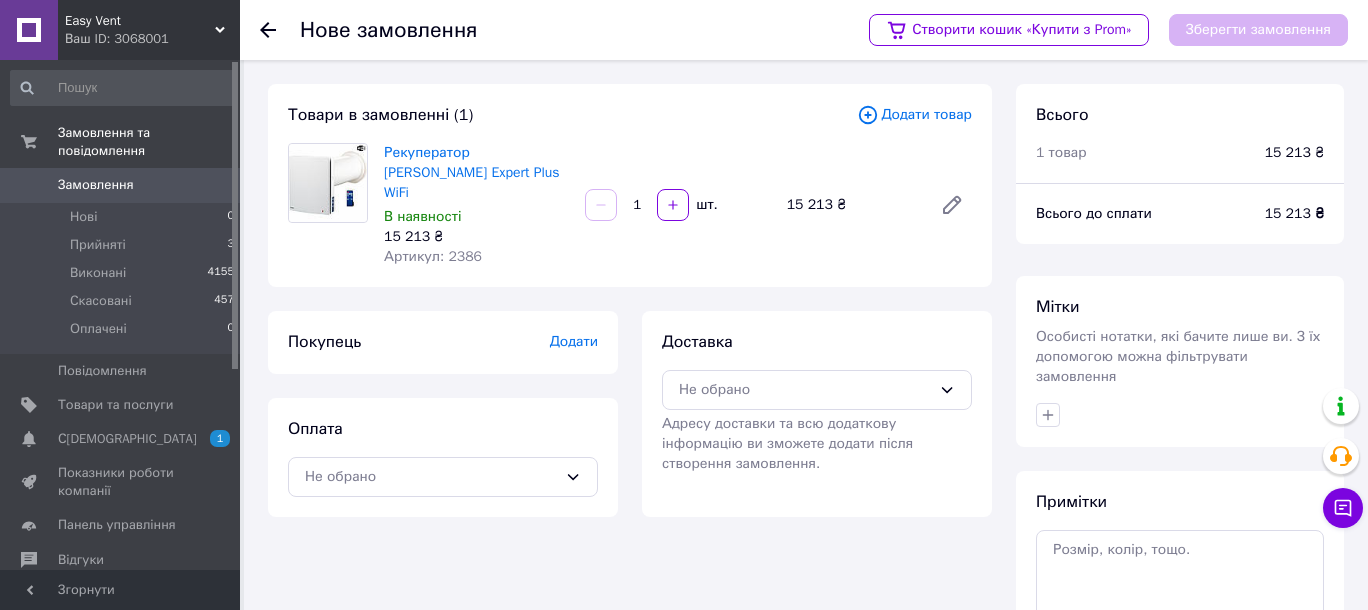 click on "Додати" at bounding box center [574, 341] 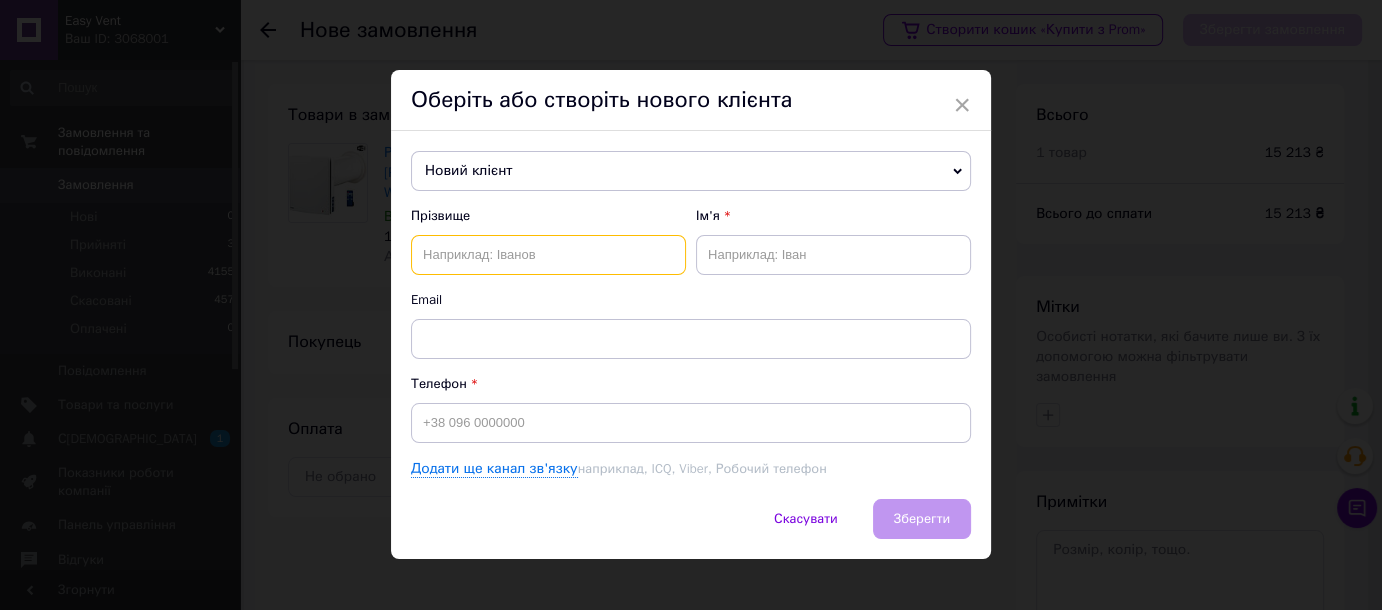 click at bounding box center (548, 255) 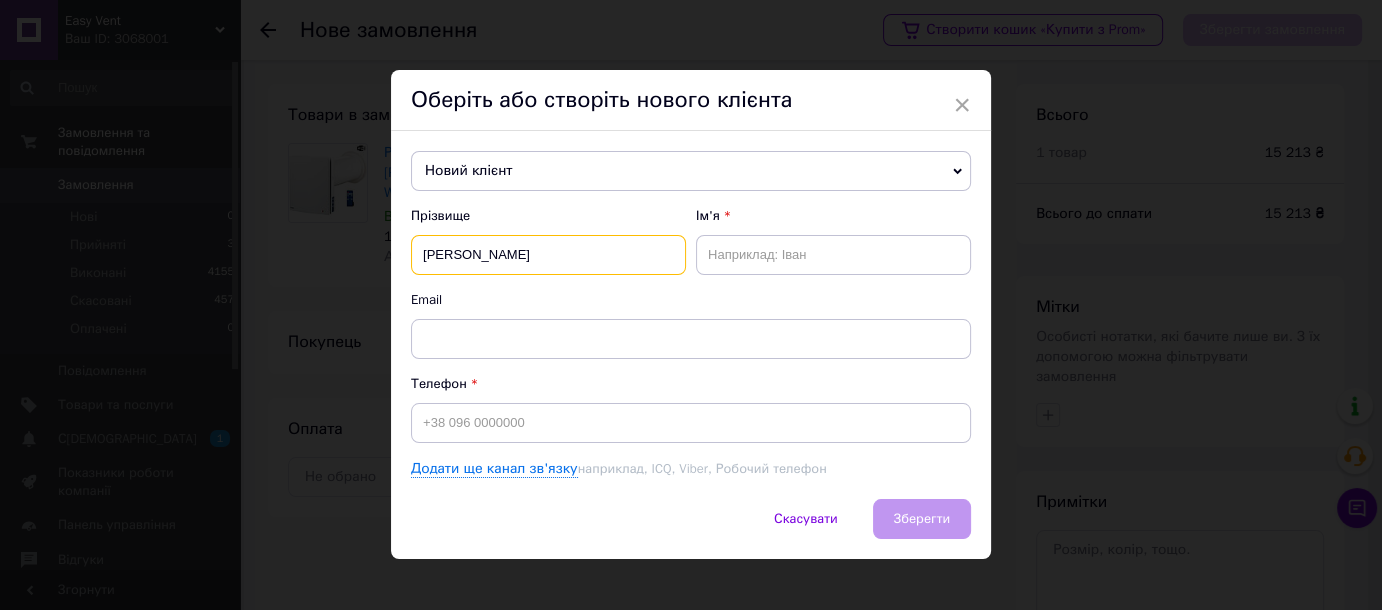 type on "Саєнко" 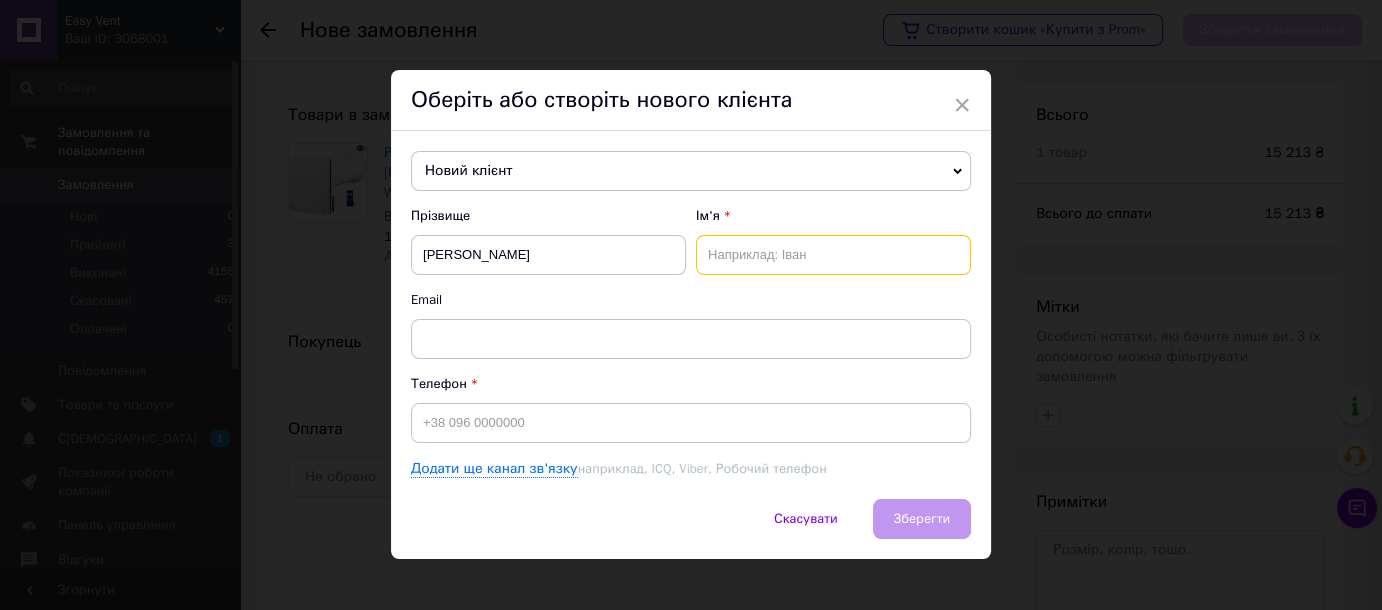 click at bounding box center (833, 255) 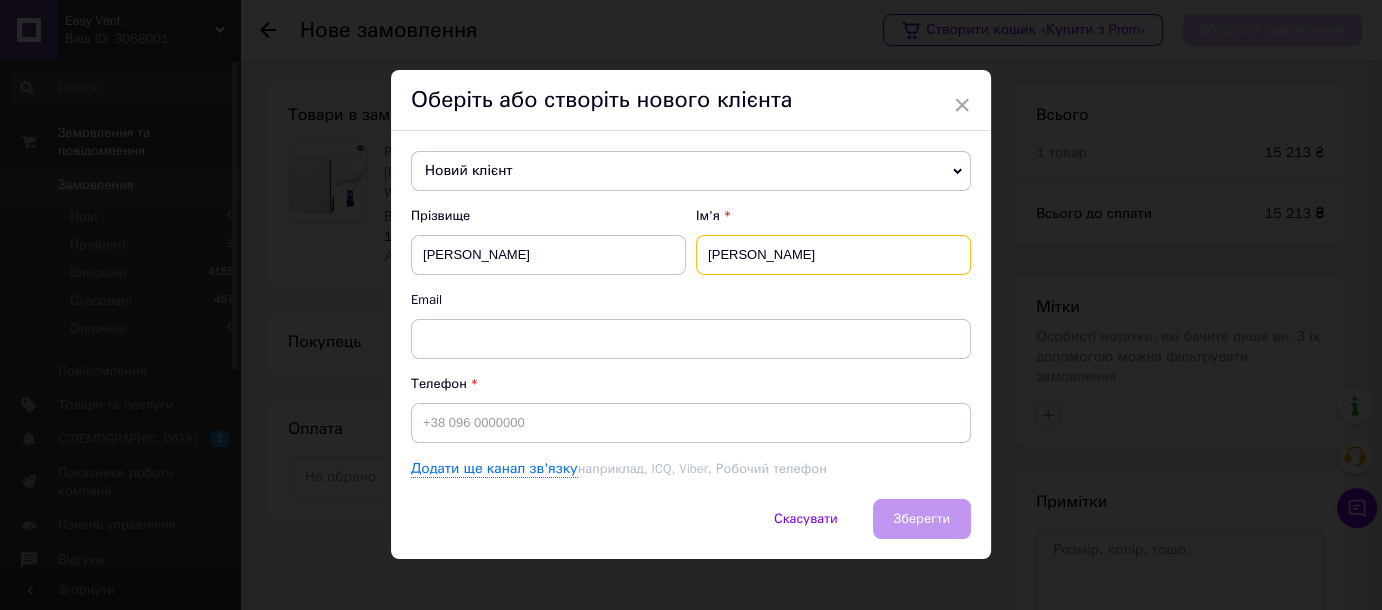 type on "Дмитро" 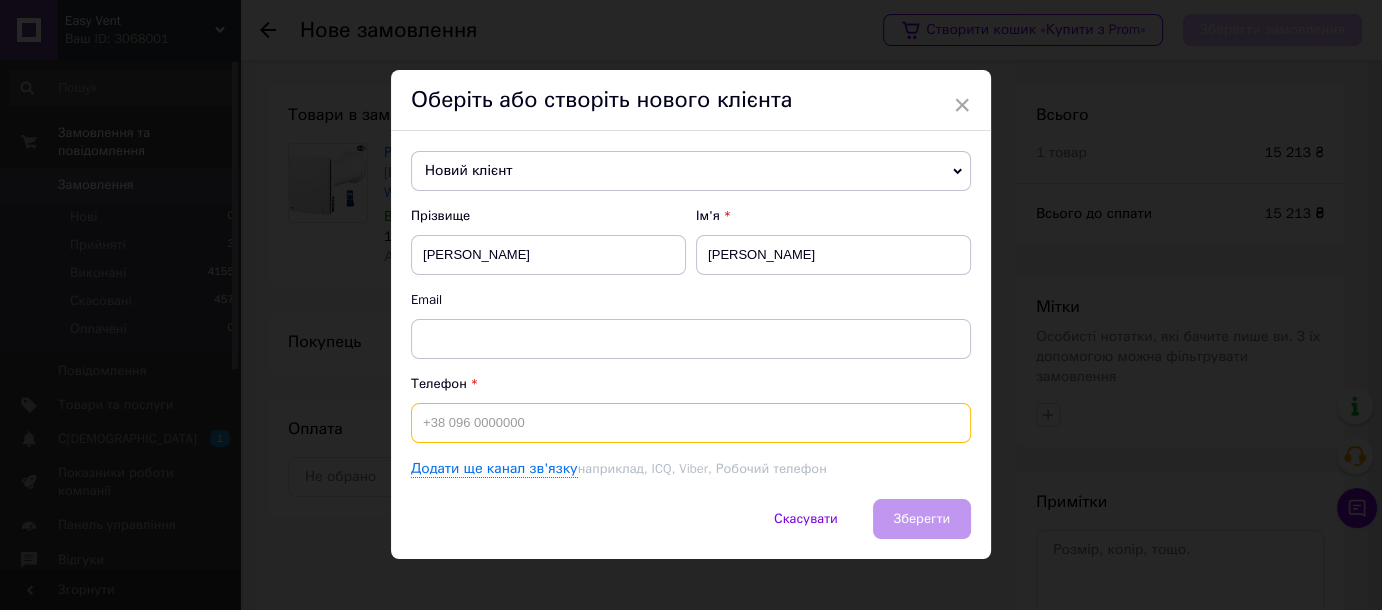 click at bounding box center [691, 423] 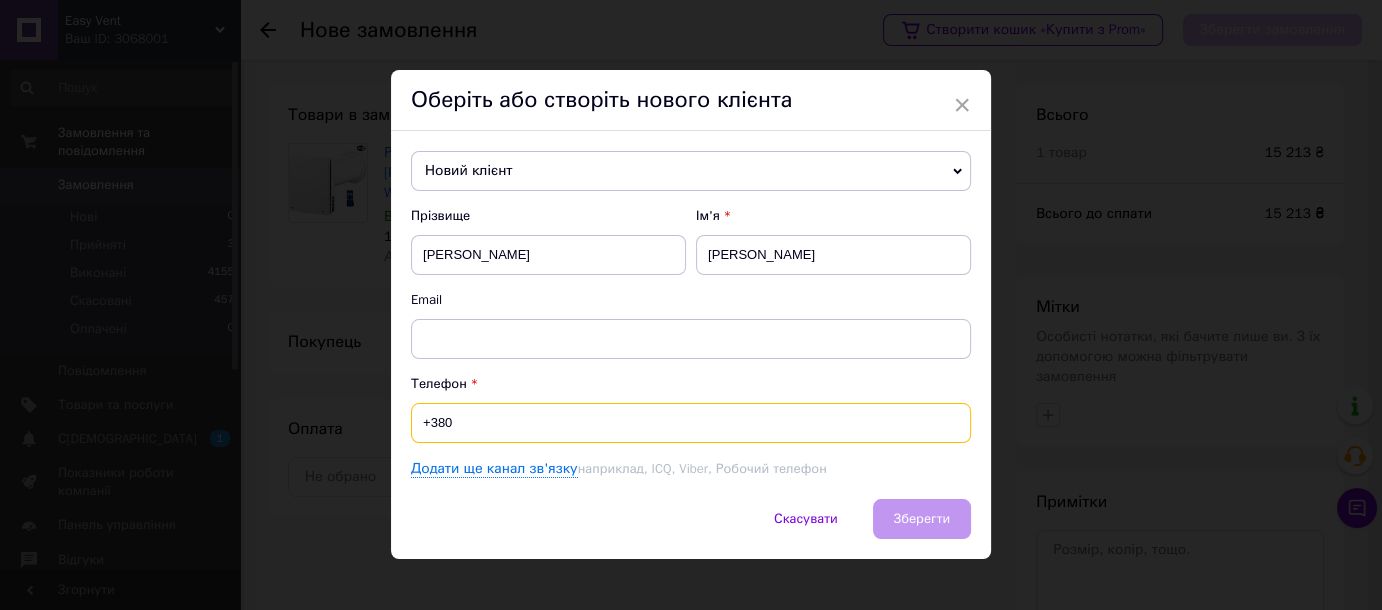 type on "+380" 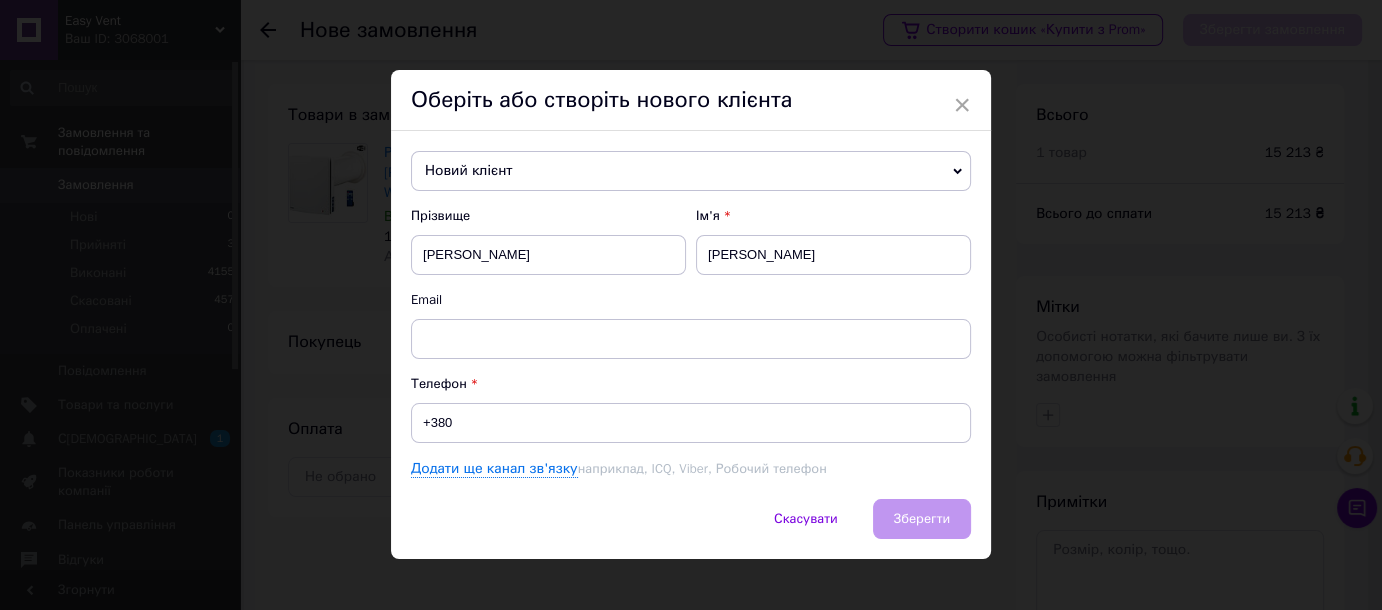 drag, startPoint x: 325, startPoint y: 583, endPoint x: 336, endPoint y: 578, distance: 12.083046 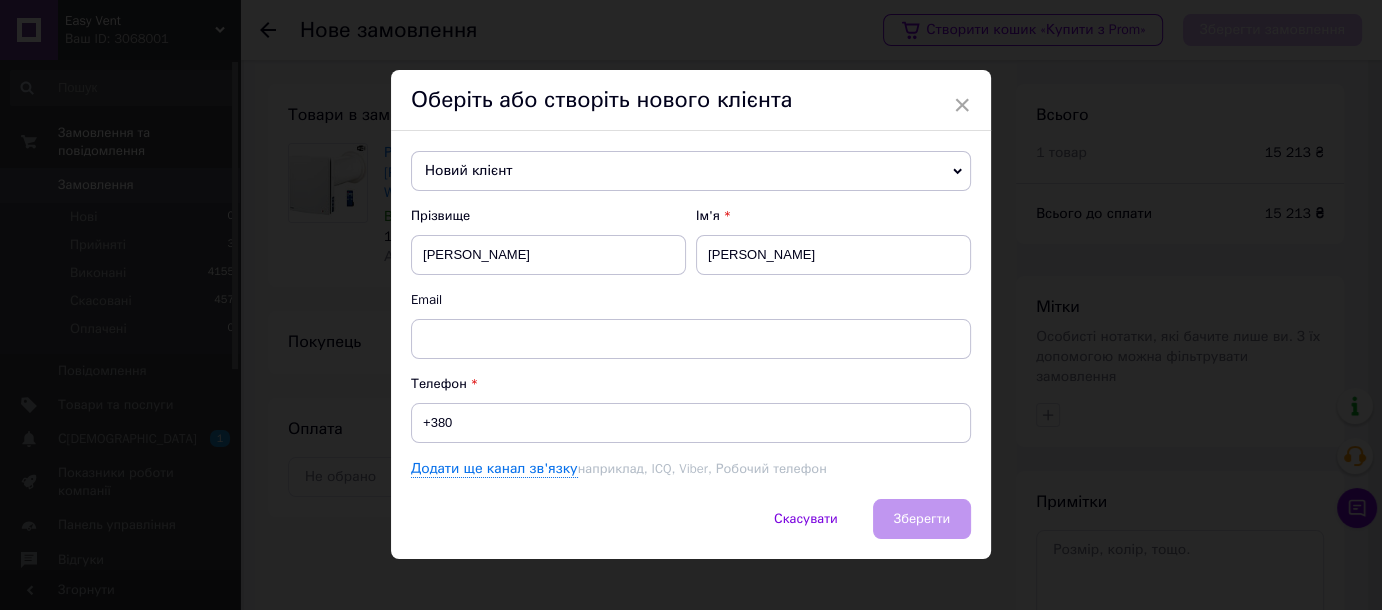 click on "× Оберіть або створіть нового клієнта Новий клієнт  Морозов  Роман   +380506308609 Бай Марина   +380506594579 Берчак Христина   +380675891163 Божук Руслан   +380631115857 Бондар Микола   +380983068392 Грицина Михайло   +380967517439 Денисюк Роман   +380986437975 Кагітін Владислав   +380502076683 Канцир Лілія   +380667230411 Легенчук Анатолій   +380973506460 Новий клієнт   Новіков Руслан   +380978277279 Свиридов Ігор   +380972626199 Семенишин Віктор   +380952417017 Табачний Павло   +380505777564 Трушкин Артем   +380931400050 Фісунов Артем   +380672730880 Юрченко  Сергій    +380992261600 о 0   +380931887979 сич вадим   +380952413864 шутак олег   +380999528746 Прізвище Саєнко Ім'я Email +380" at bounding box center [691, 305] 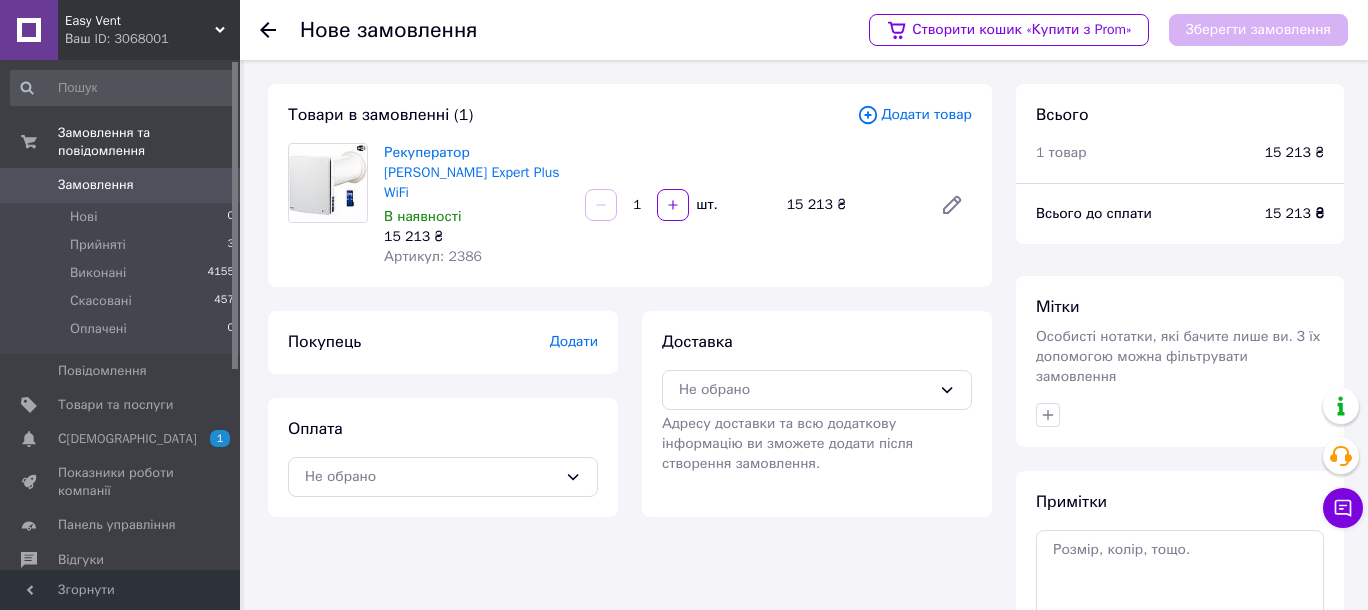 click on "Додати" at bounding box center (574, 341) 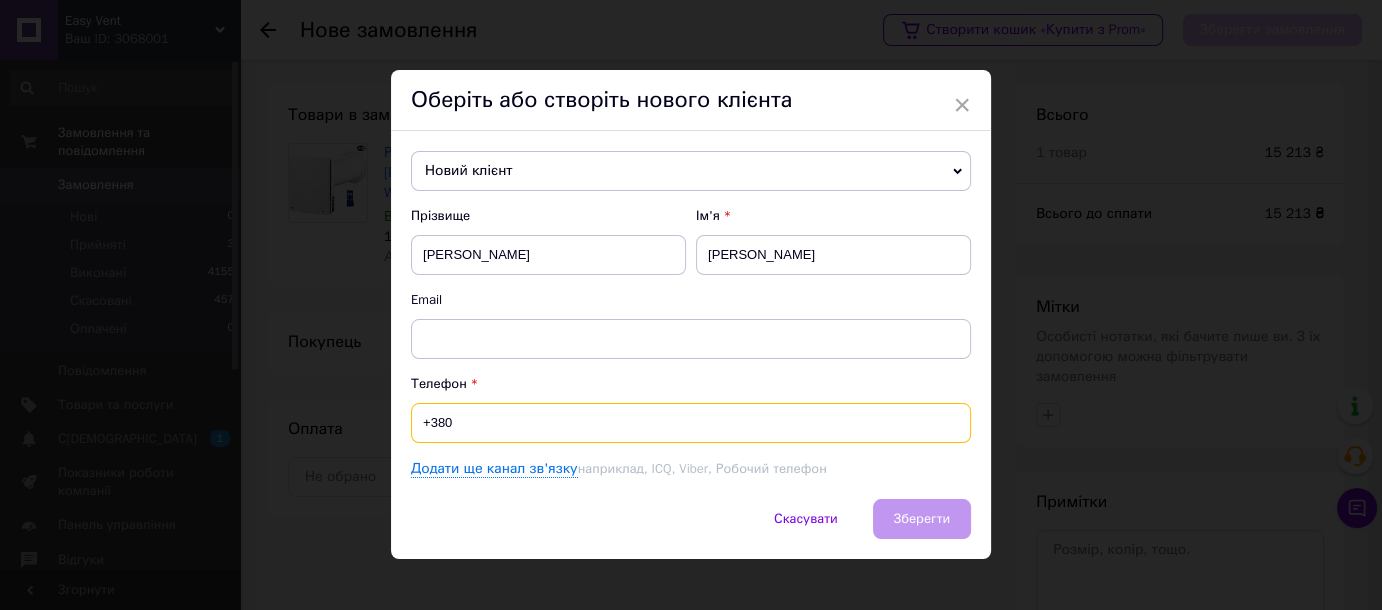 click on "+380" at bounding box center (691, 423) 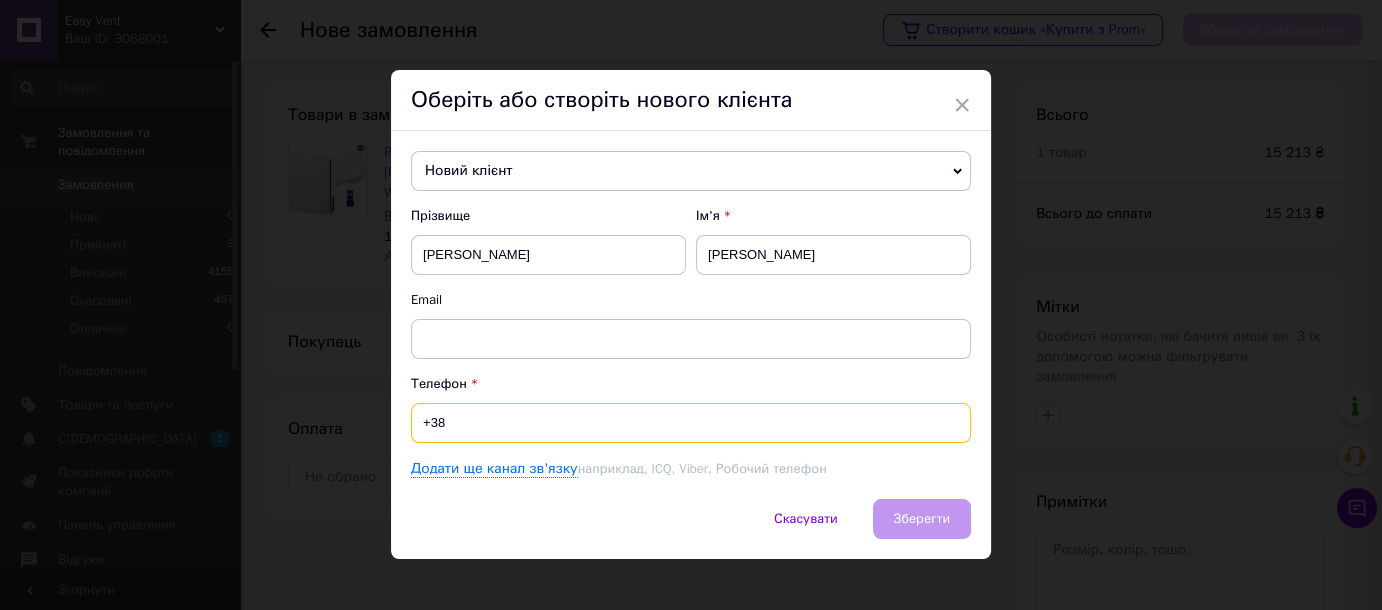 paste on "0992271498" 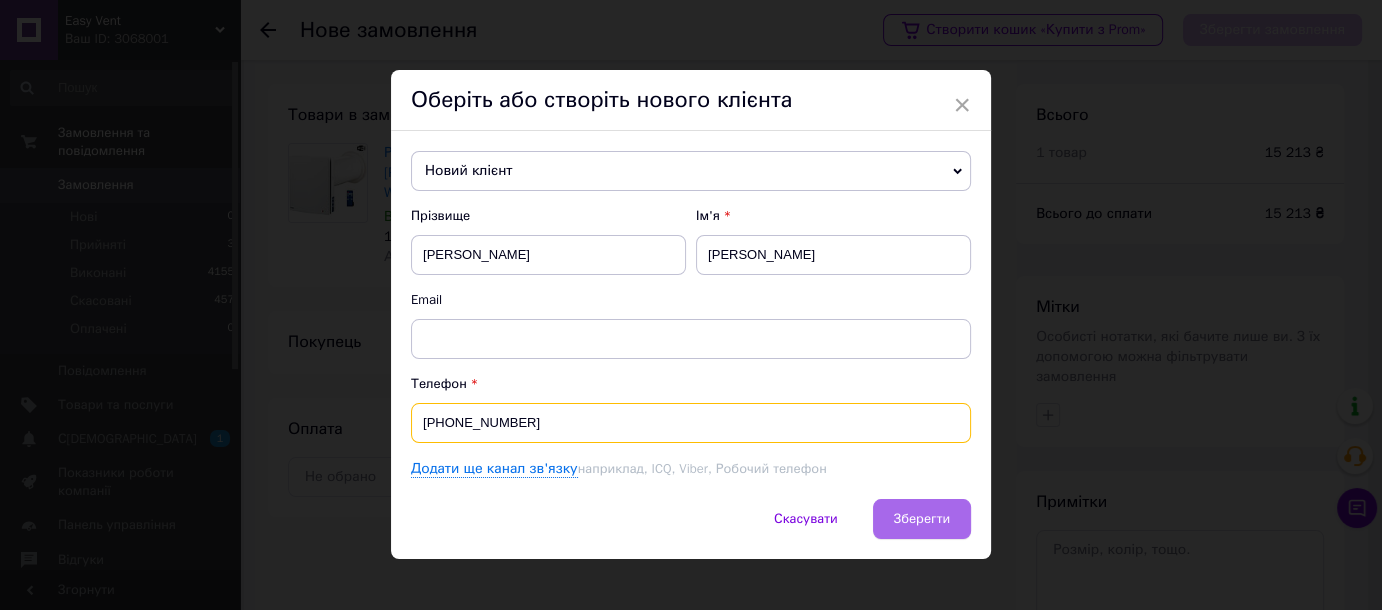 type on "+380992271498" 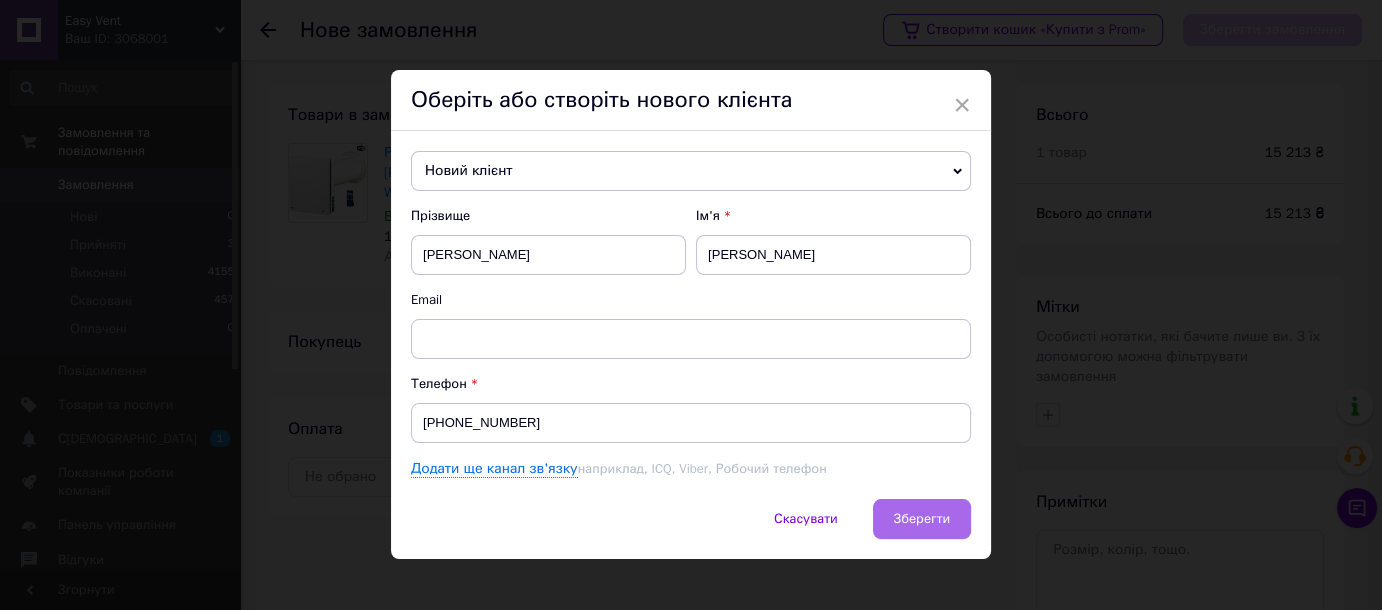 click on "Зберегти" at bounding box center (922, 519) 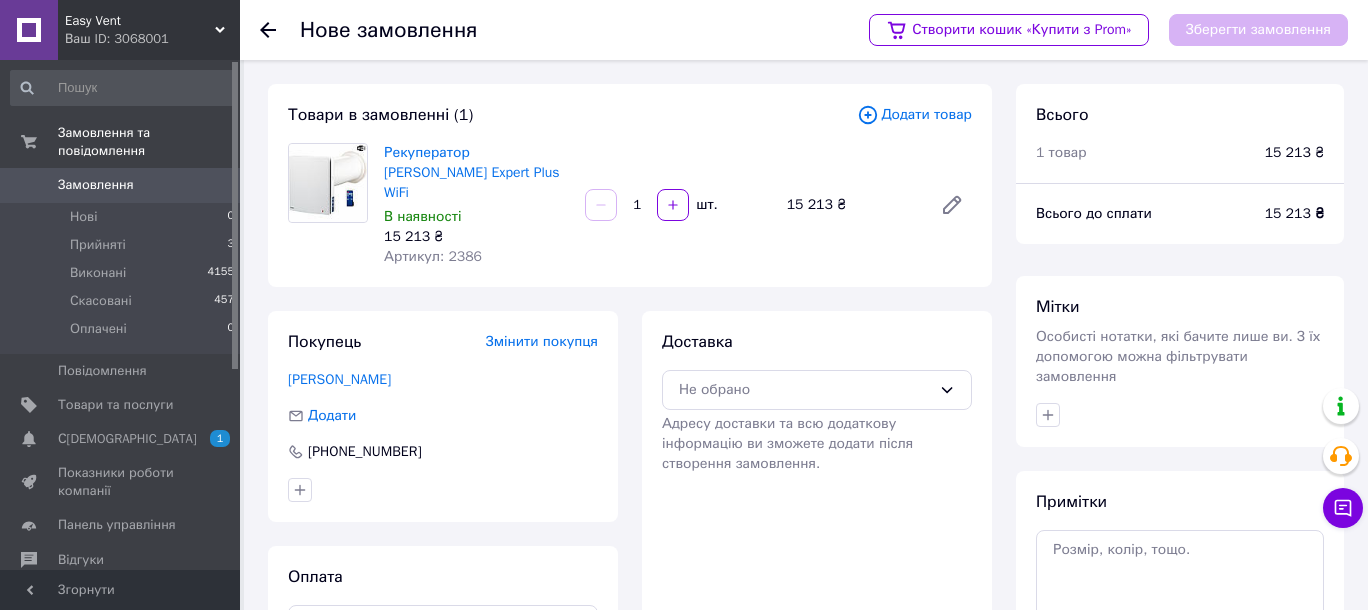 click on "Покупець Змінити покупця Саєнко Дмитро Додати +380992271498" at bounding box center [443, 416] 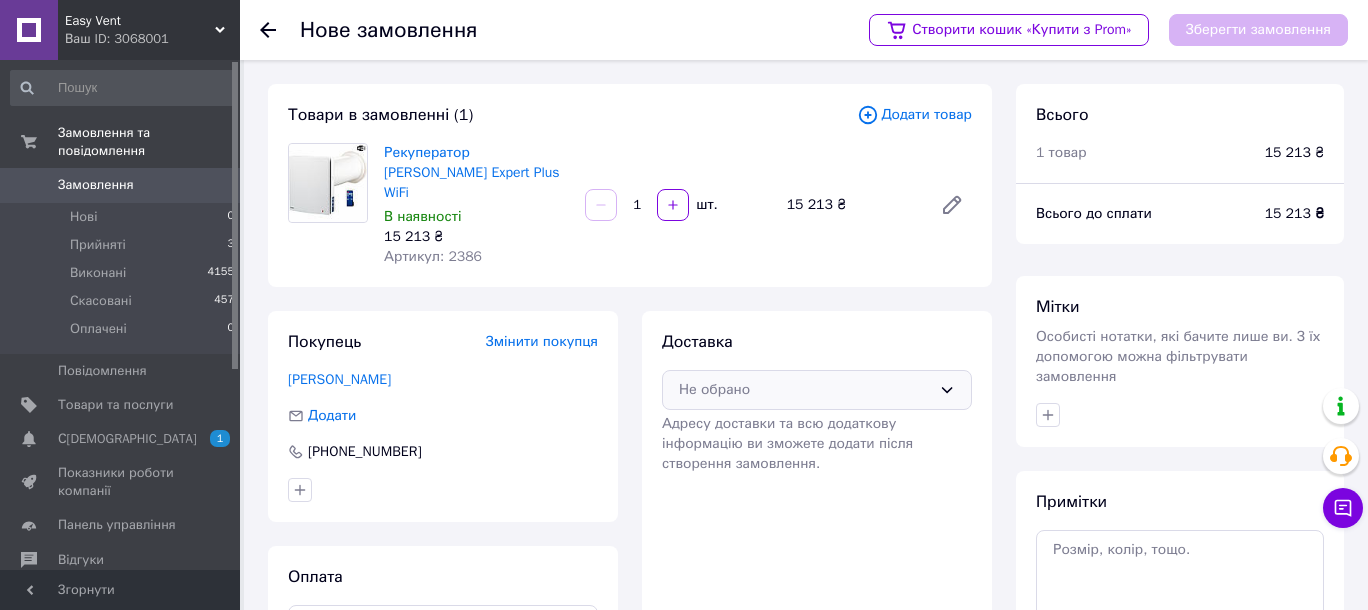 click on "Не обрано" at bounding box center [805, 390] 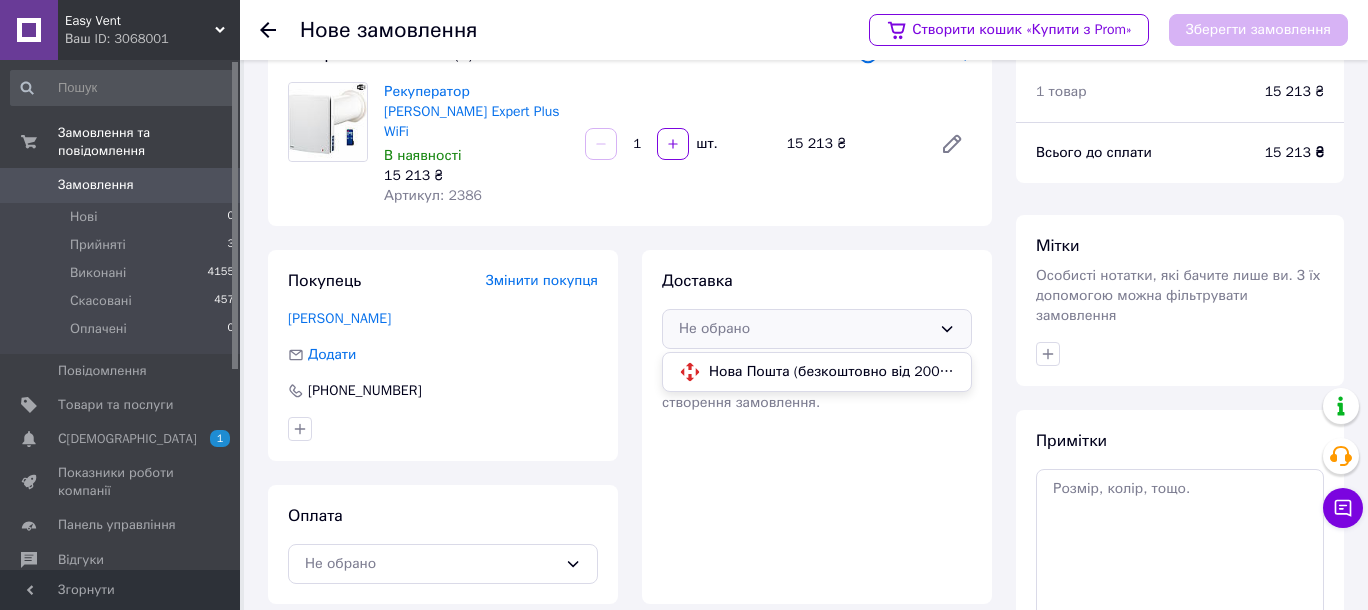 scroll, scrollTop: 90, scrollLeft: 0, axis: vertical 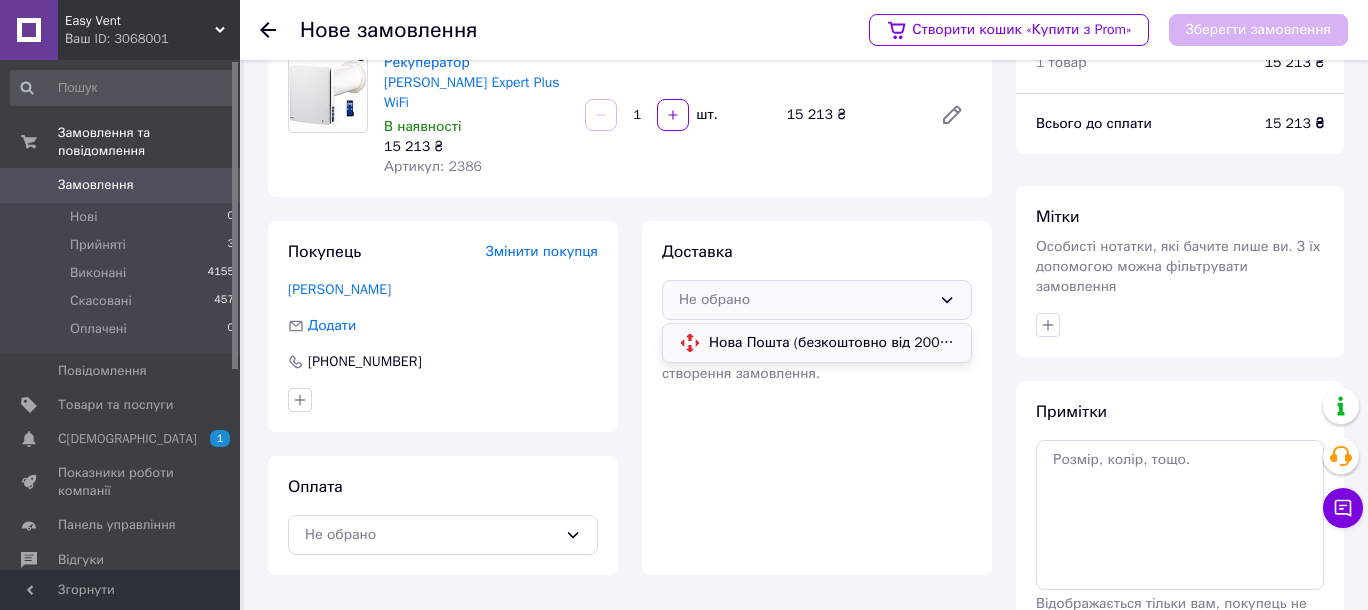 click on "Нова Пошта (безкоштовно від 2000 ₴)" at bounding box center [832, 343] 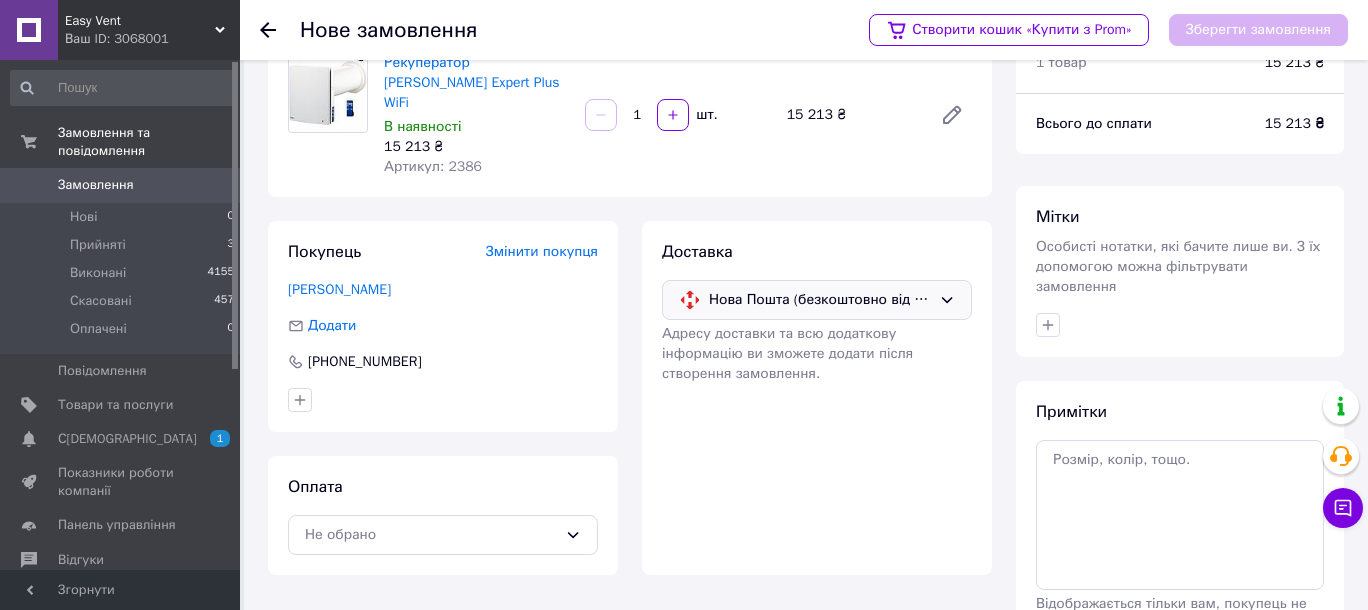 click on "Нова Пошта (безкоштовно від 2000 ₴)" at bounding box center (817, 300) 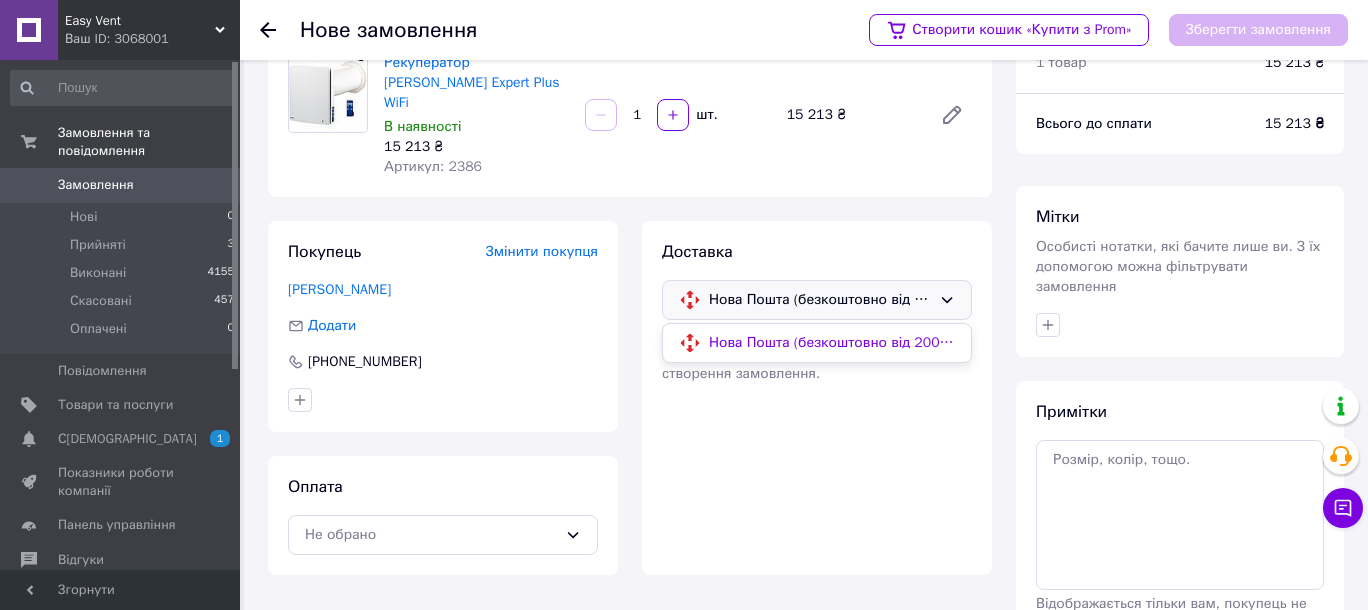 click on "Нова Пошта (безкоштовно від 2000 ₴)" at bounding box center [820, 300] 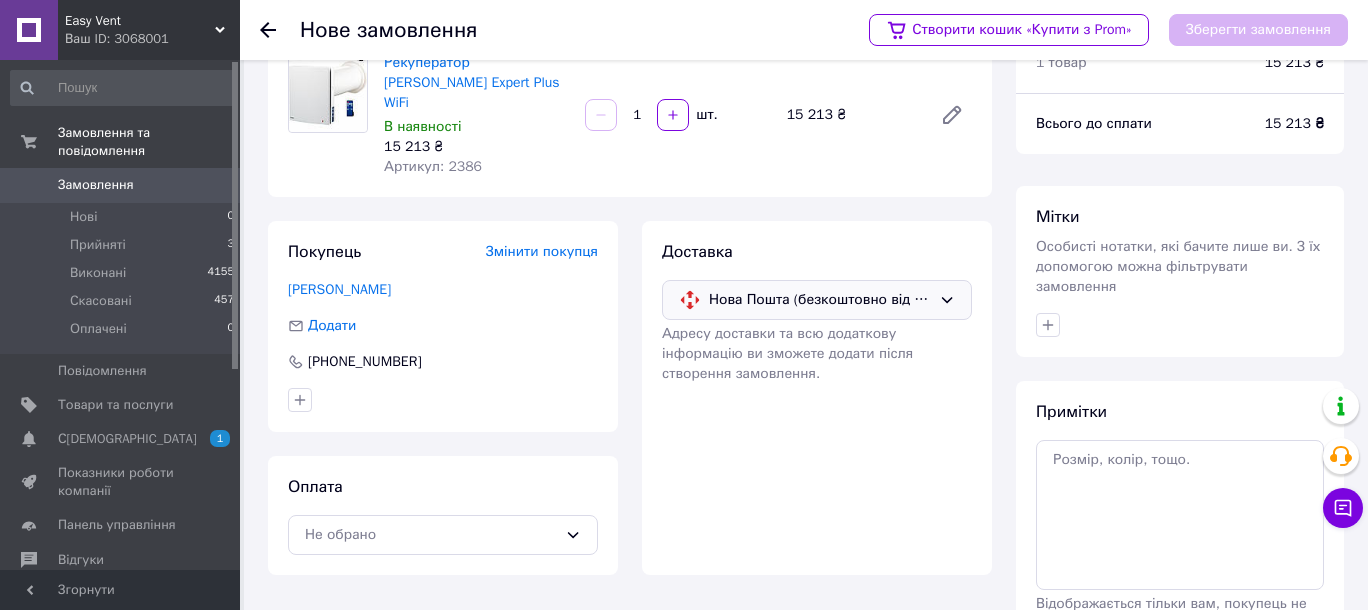click on "Нова Пошта (безкоштовно від 2000 ₴)" at bounding box center (820, 300) 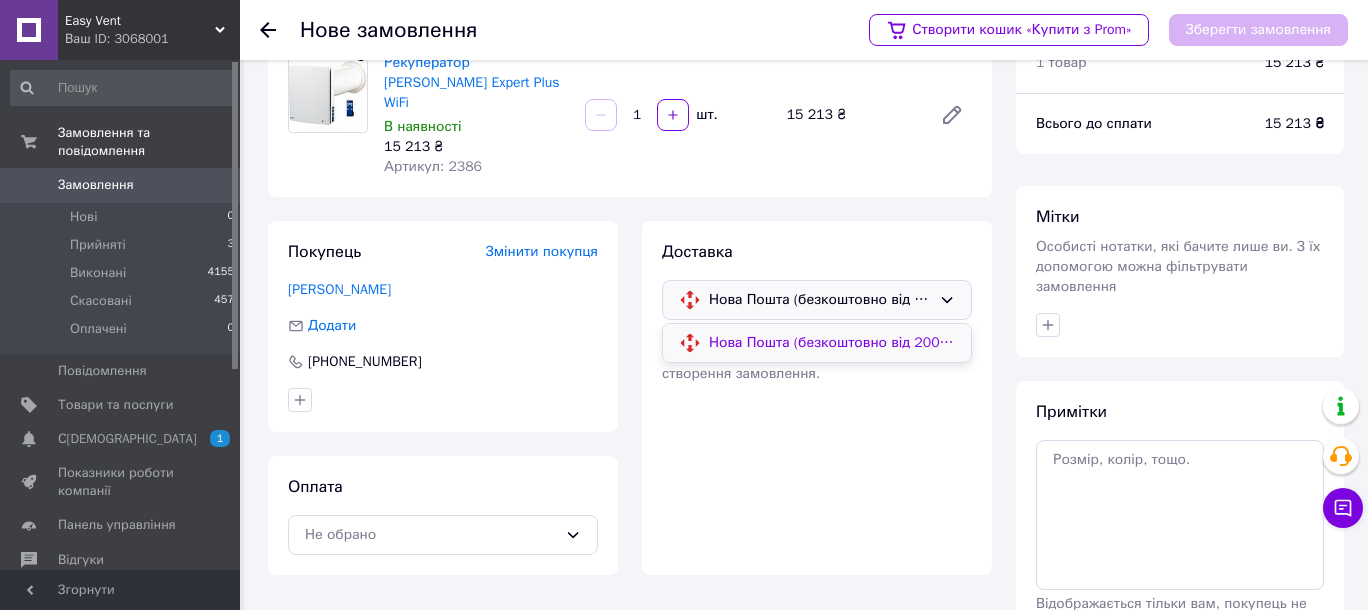 click on "Нова Пошта (безкоштовно від 2000 ₴)" at bounding box center (832, 343) 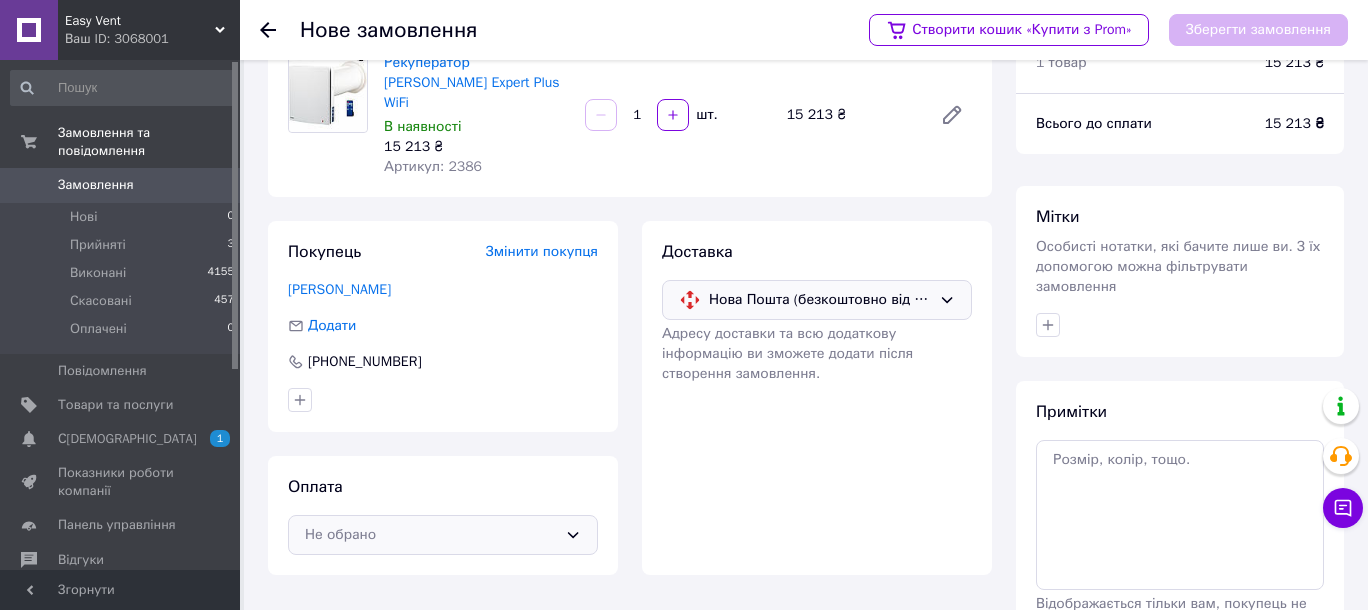 click 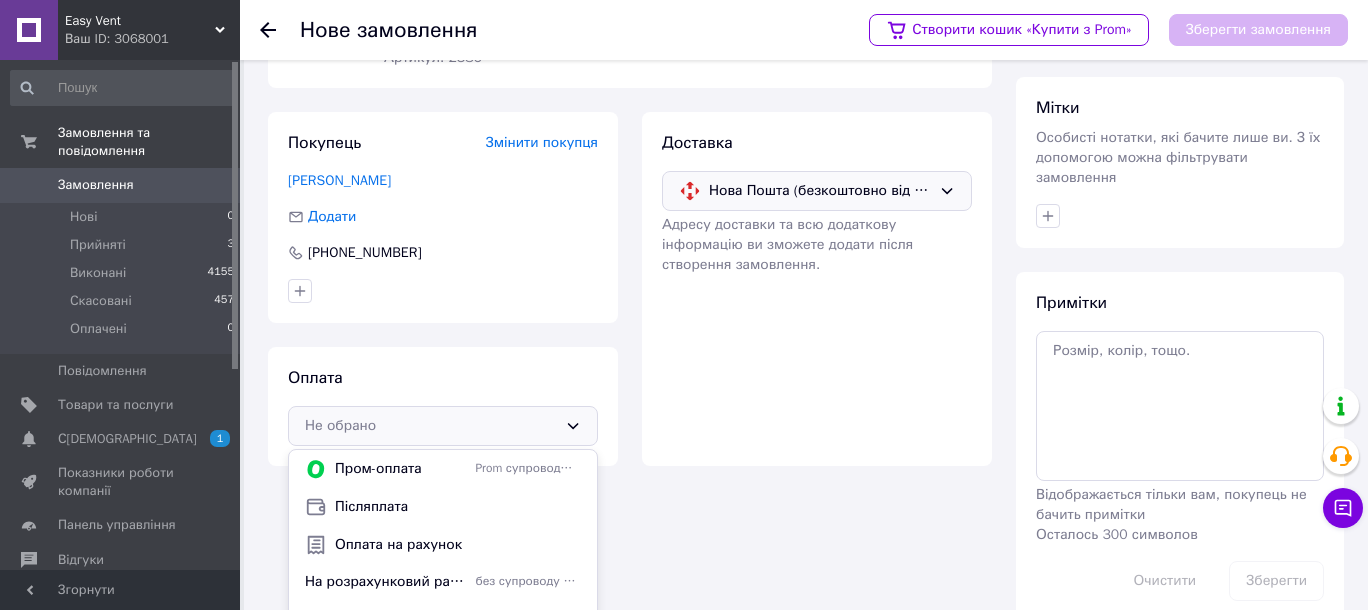 scroll, scrollTop: 212, scrollLeft: 0, axis: vertical 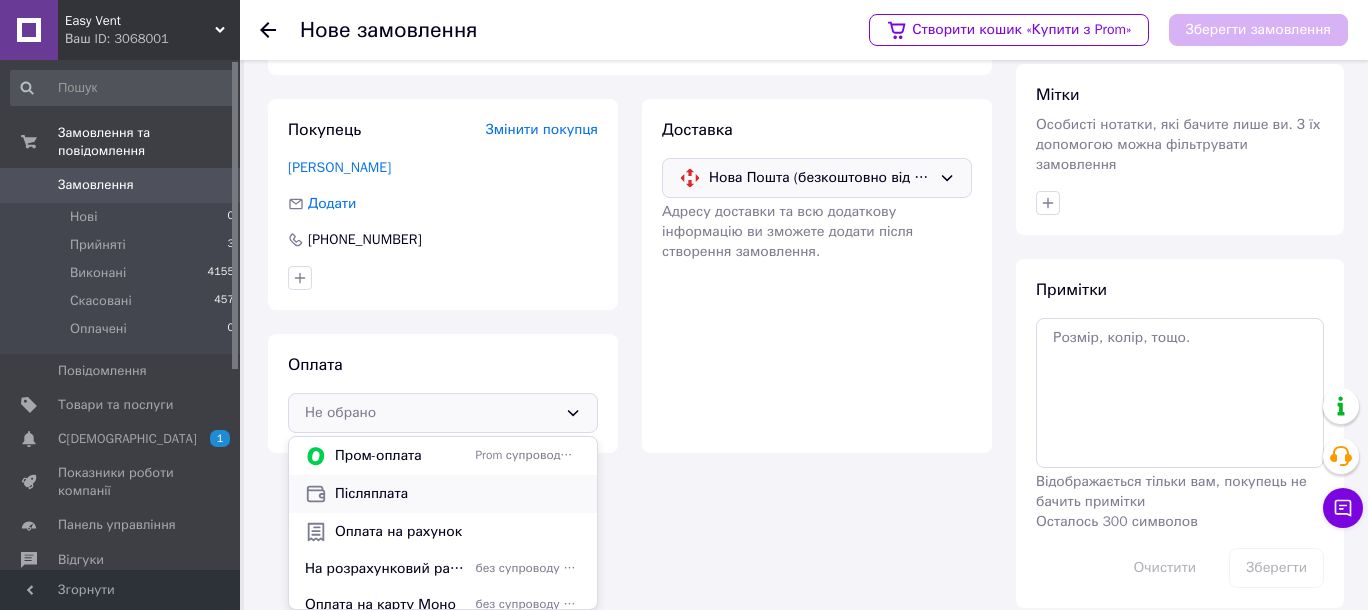 click on "Післяплата" at bounding box center [458, 494] 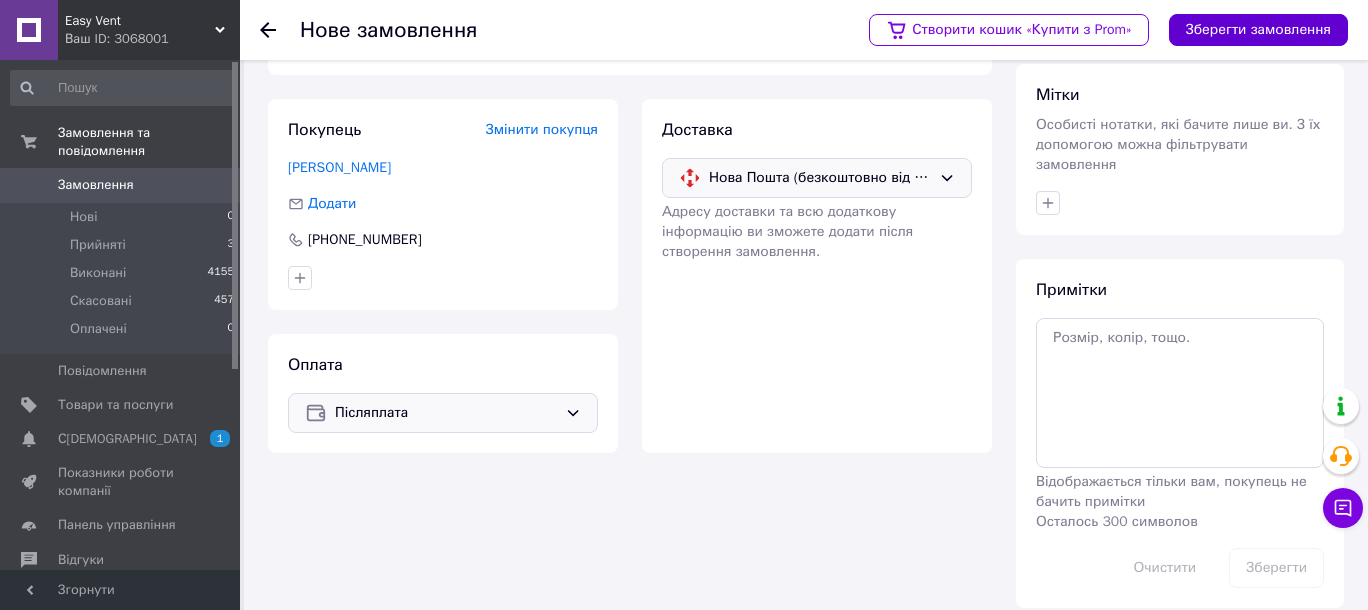 click on "Зберегти замовлення" at bounding box center (1258, 30) 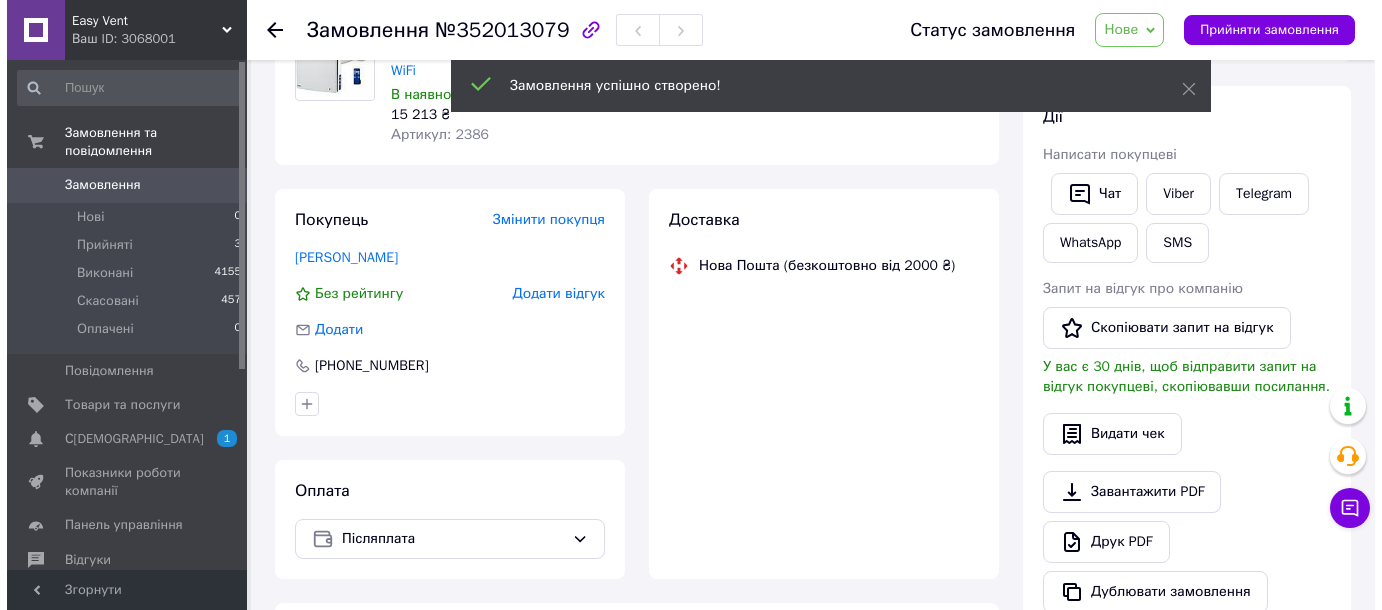 scroll, scrollTop: 212, scrollLeft: 0, axis: vertical 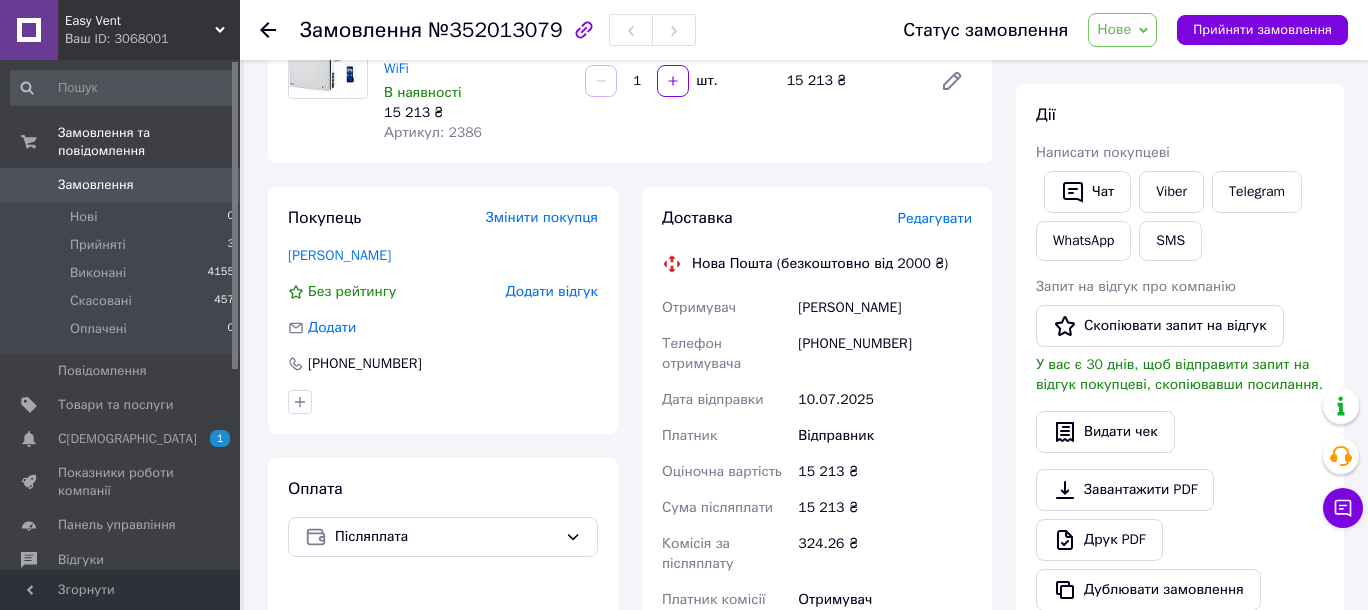 click on "Нове" at bounding box center (1122, 30) 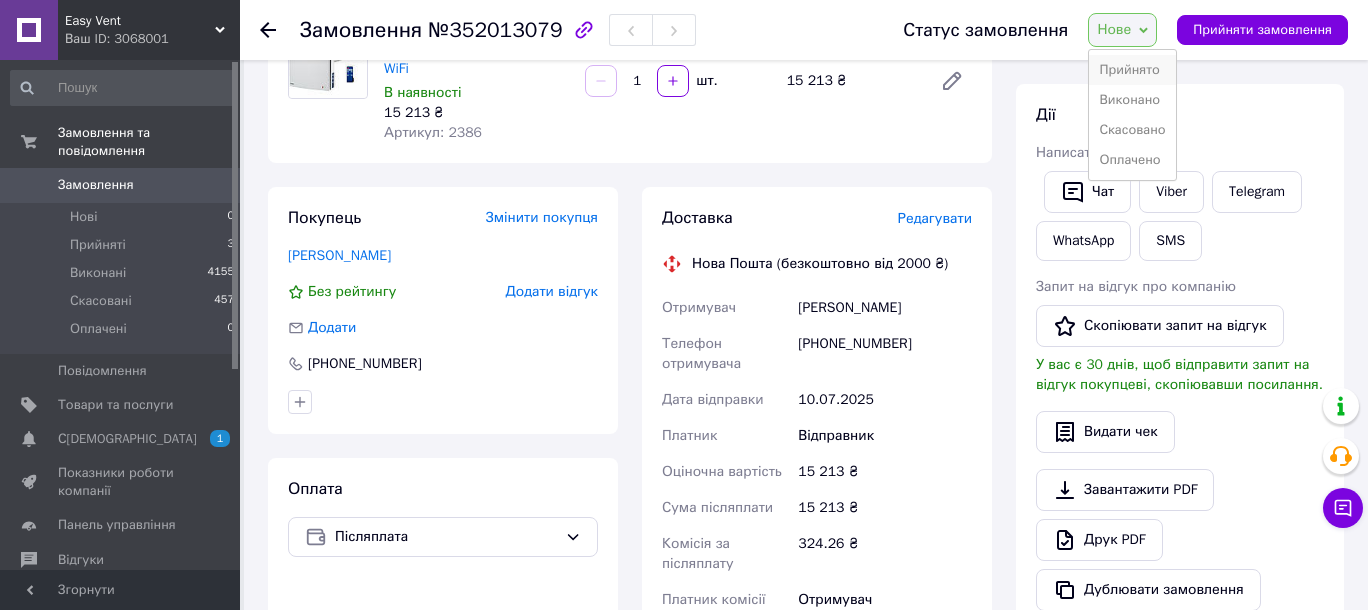 click on "Прийнято" at bounding box center (1132, 70) 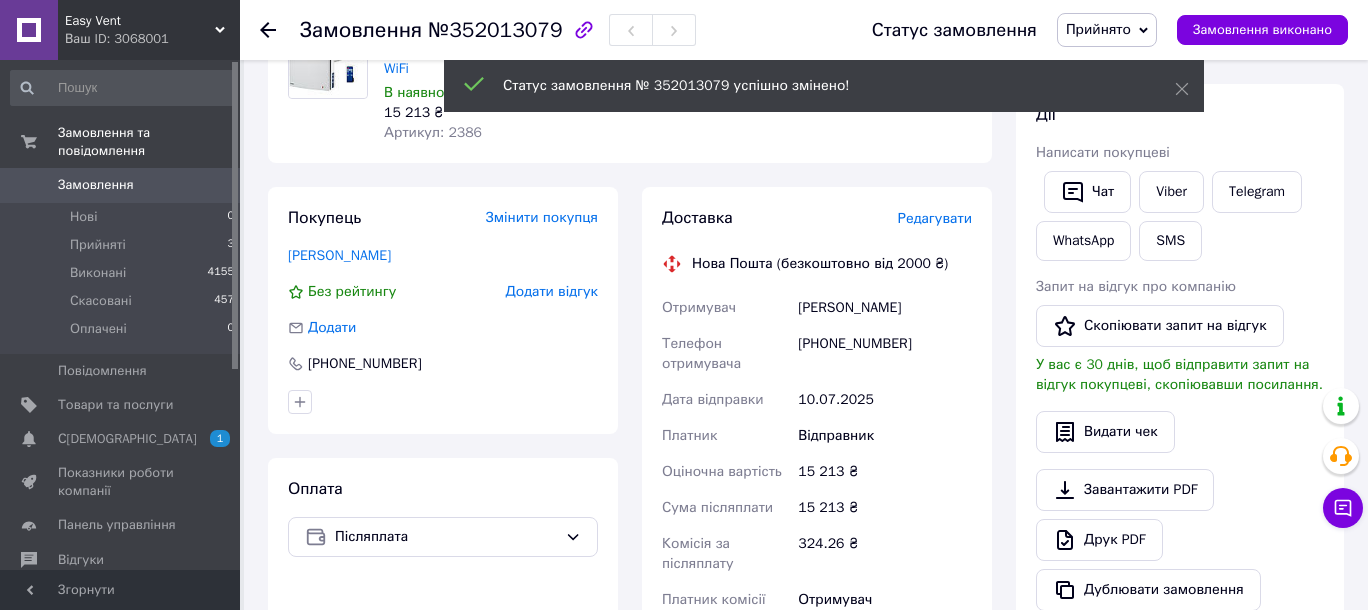 click on "Редагувати" at bounding box center (935, 218) 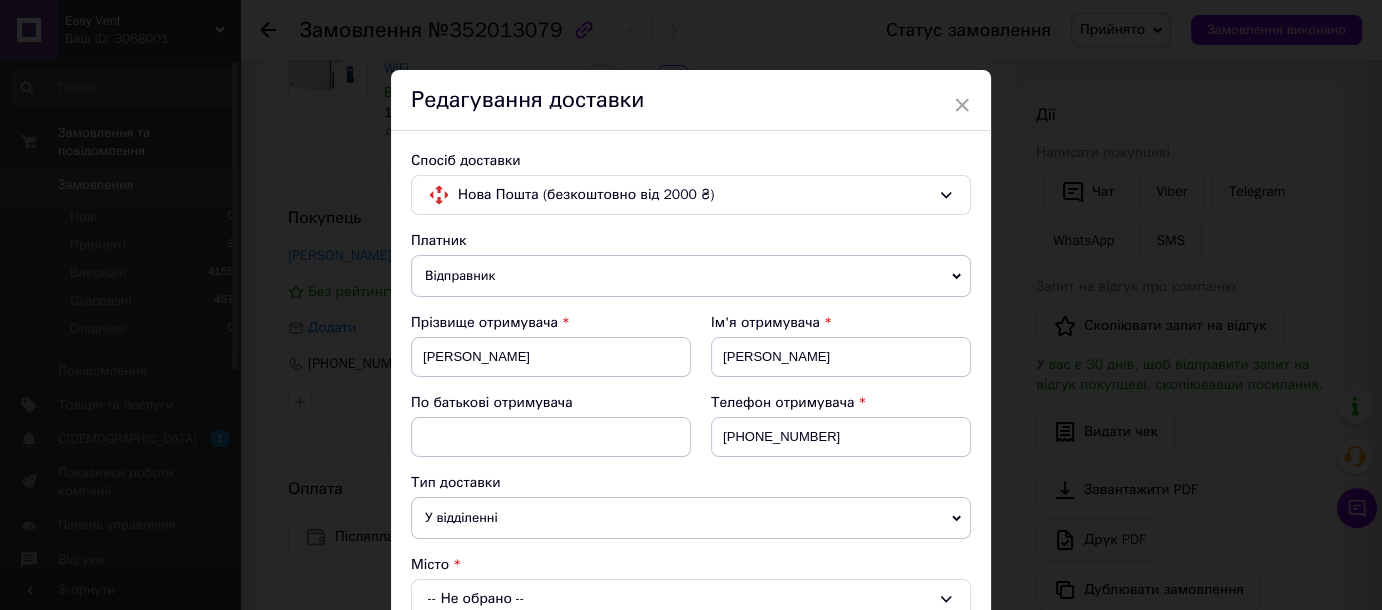 click on "Спосіб доставки Нова Пошта (безкоштовно від 2000 ₴) Платник Відправник Отримувач Прізвище отримувача Саєнко Ім'я отримувача Дмитро По батькові отримувача Телефон отримувача +380992271498 Тип доставки У відділенні Кур'єром В поштоматі Місто -- Не обрано -- Місце відправки м. Вишневе (Київська обл., Бучанський р-н.): №1: вул. Київська, 4 м. Запоріжжя (Запорізька обл., Запорізький р-н.): №42 (до 30 кг): вул. Володимира Українця, 36Б м. Київ (Київська обл.): Донецька вул. д.37/19 м. Київ (Київська обл.): Гагаріна просп. д.13 м. Київ (Київська обл.): Братиславська вул. д.7А Тип посилки Вантаж <" at bounding box center [691, 743] 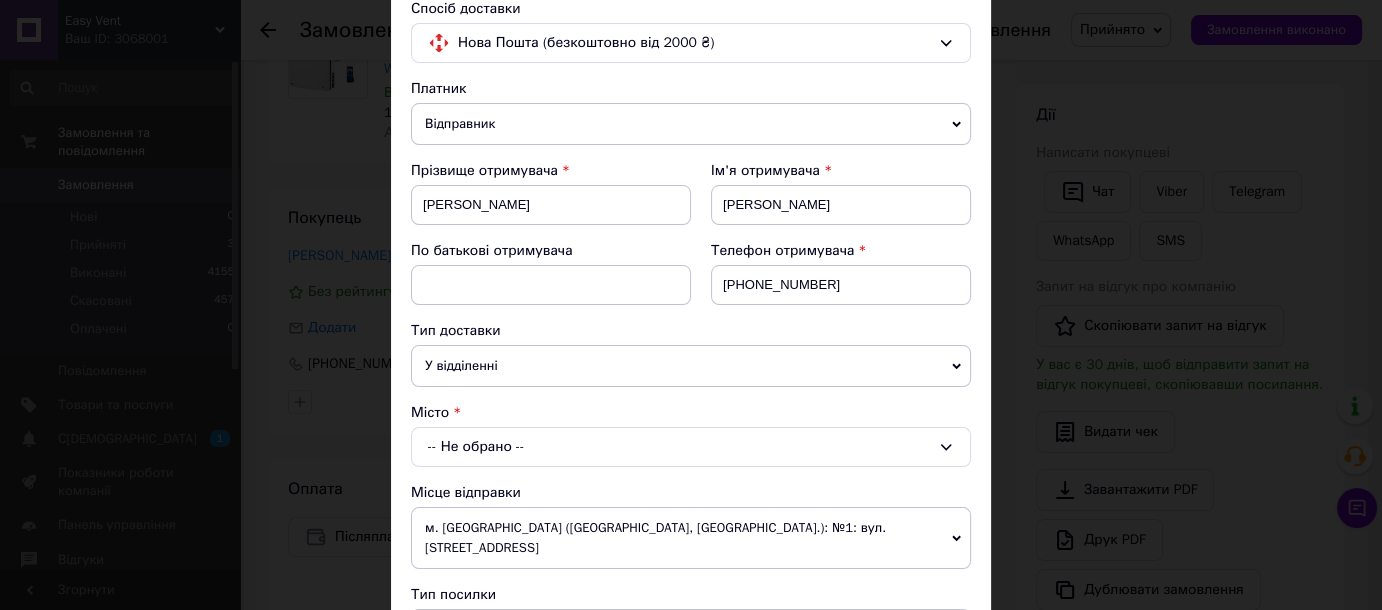 scroll, scrollTop: 181, scrollLeft: 0, axis: vertical 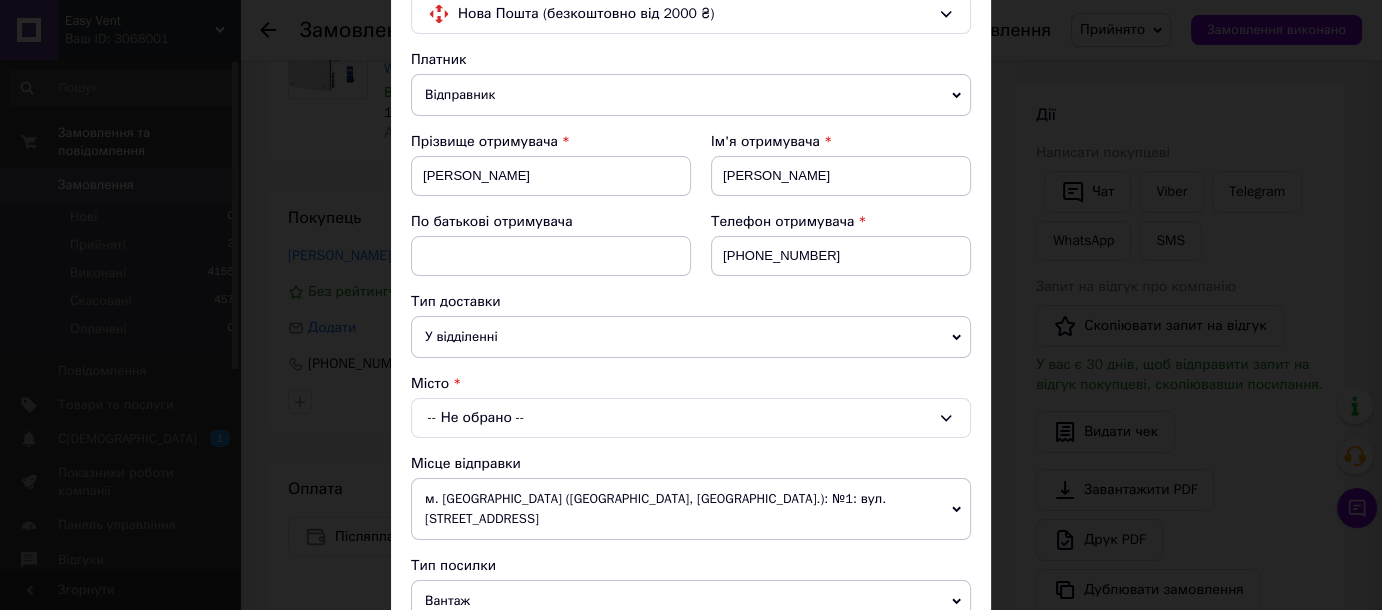 click on "-- Не обрано --" at bounding box center (691, 418) 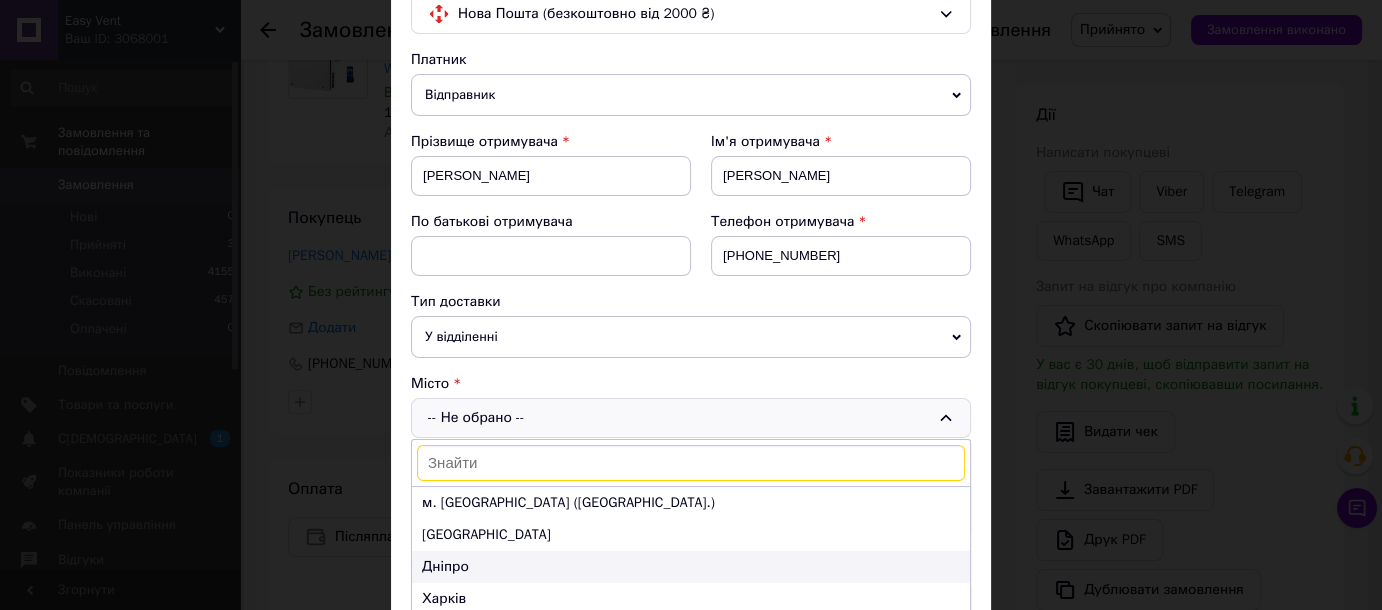 click on "Дніпро" at bounding box center [691, 567] 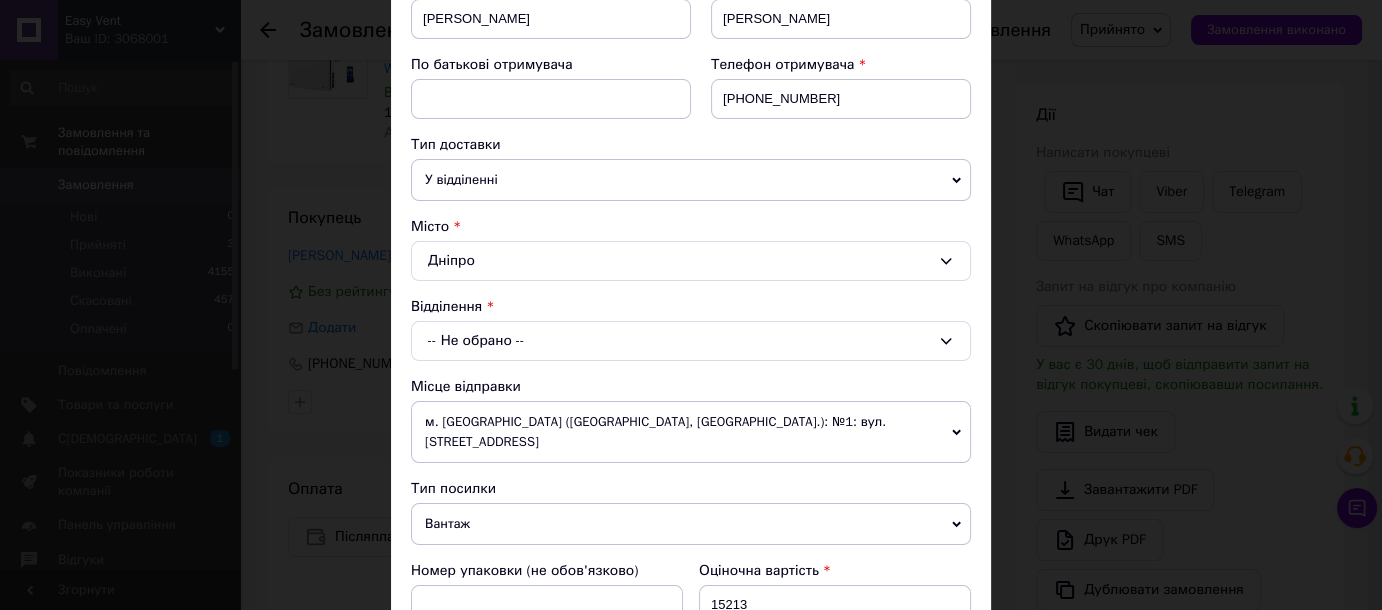 scroll, scrollTop: 363, scrollLeft: 0, axis: vertical 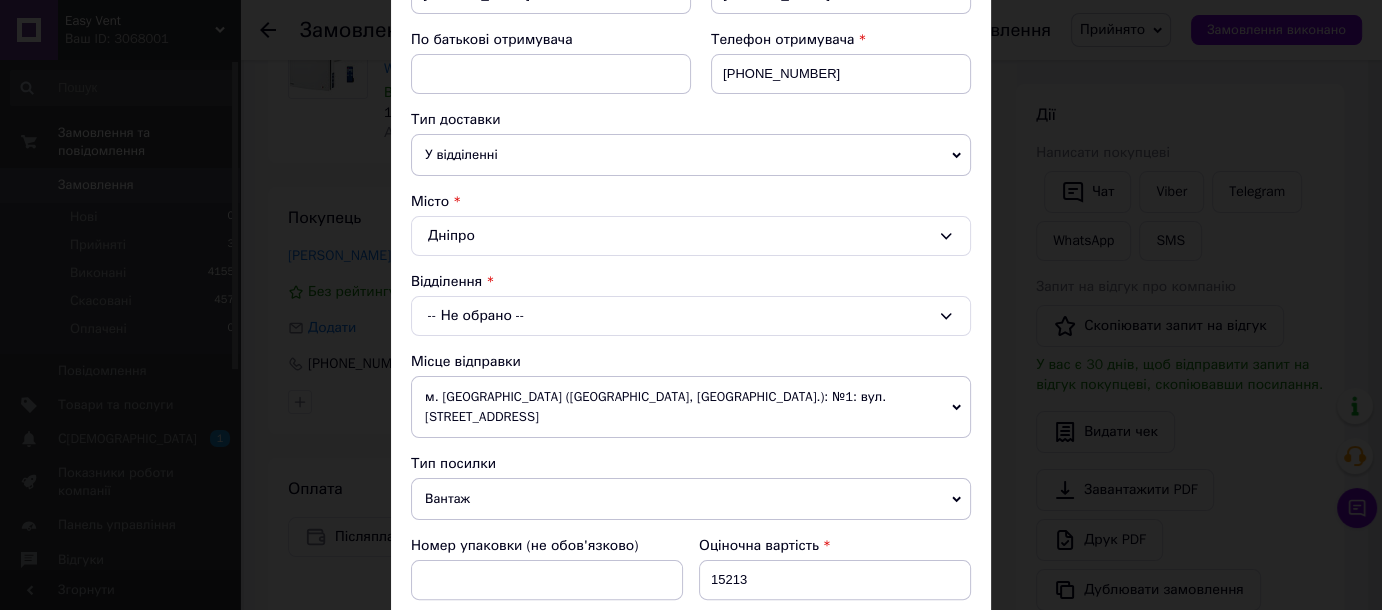 click on "-- Не обрано --" at bounding box center (691, 316) 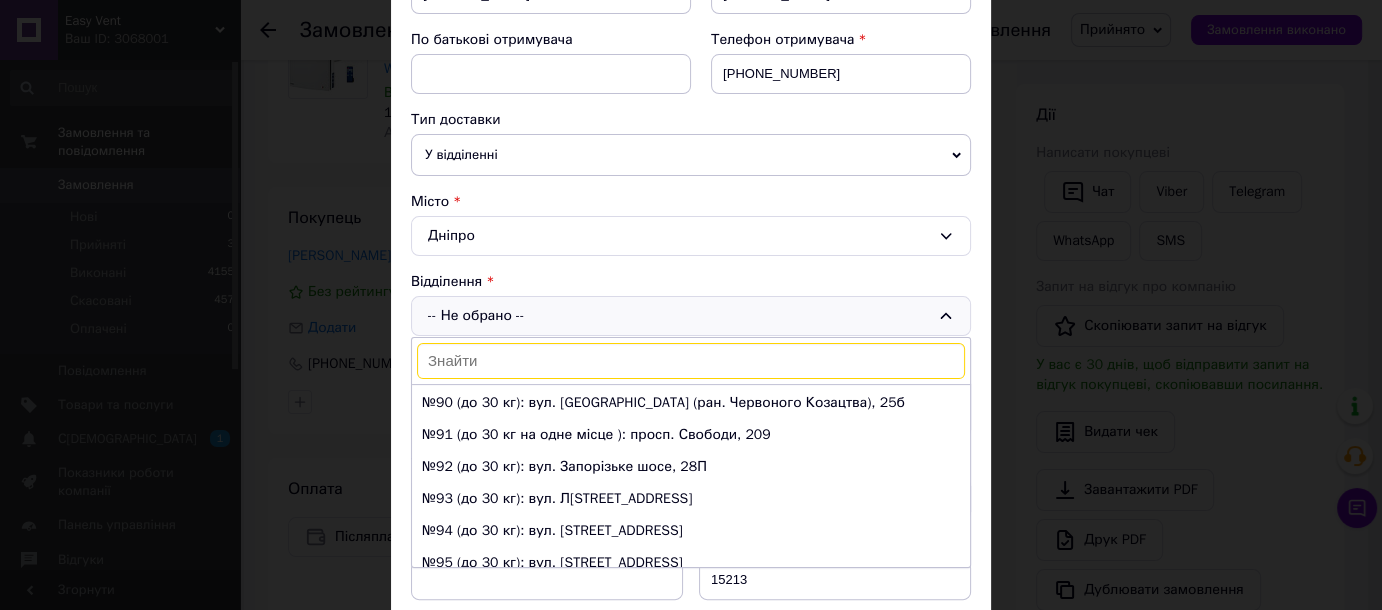 scroll, scrollTop: 3000, scrollLeft: 0, axis: vertical 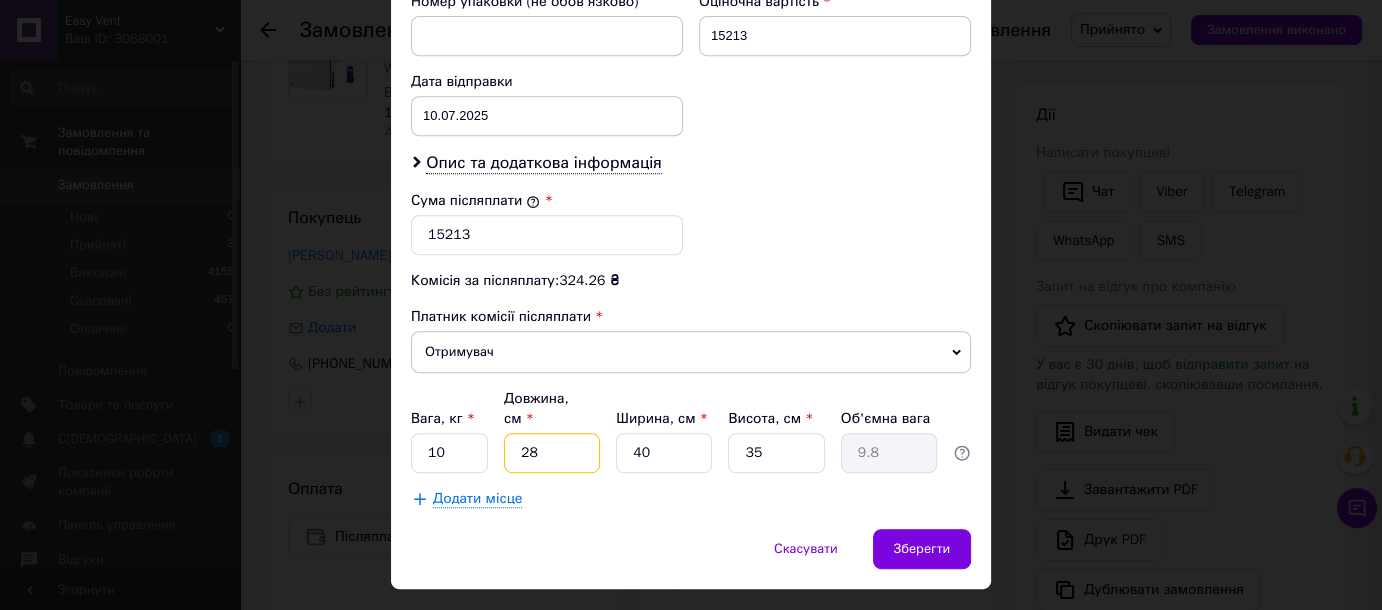 click on "28" at bounding box center (552, 453) 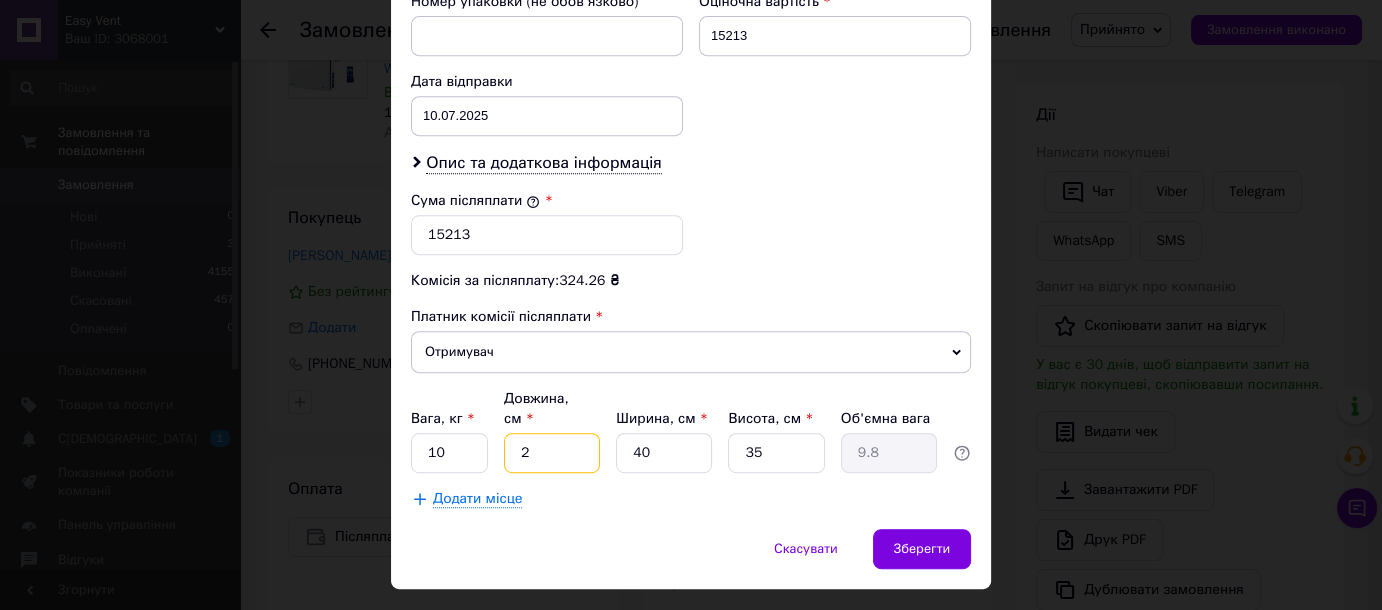 type on "0.7" 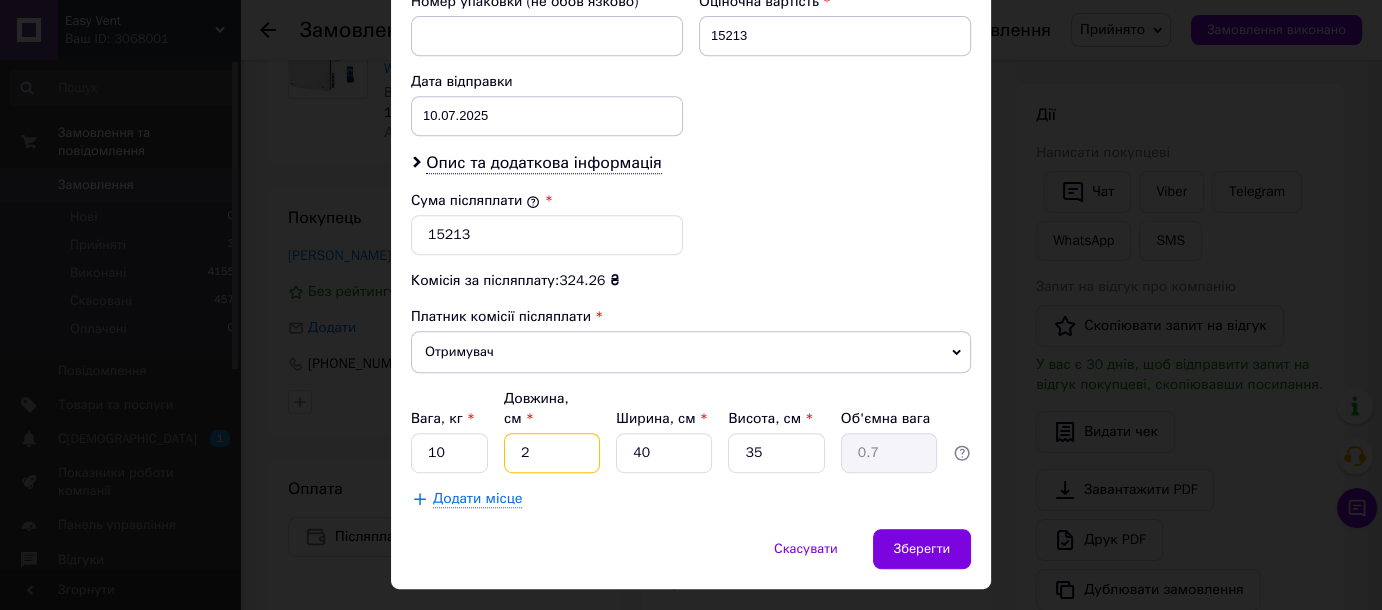 type on "23" 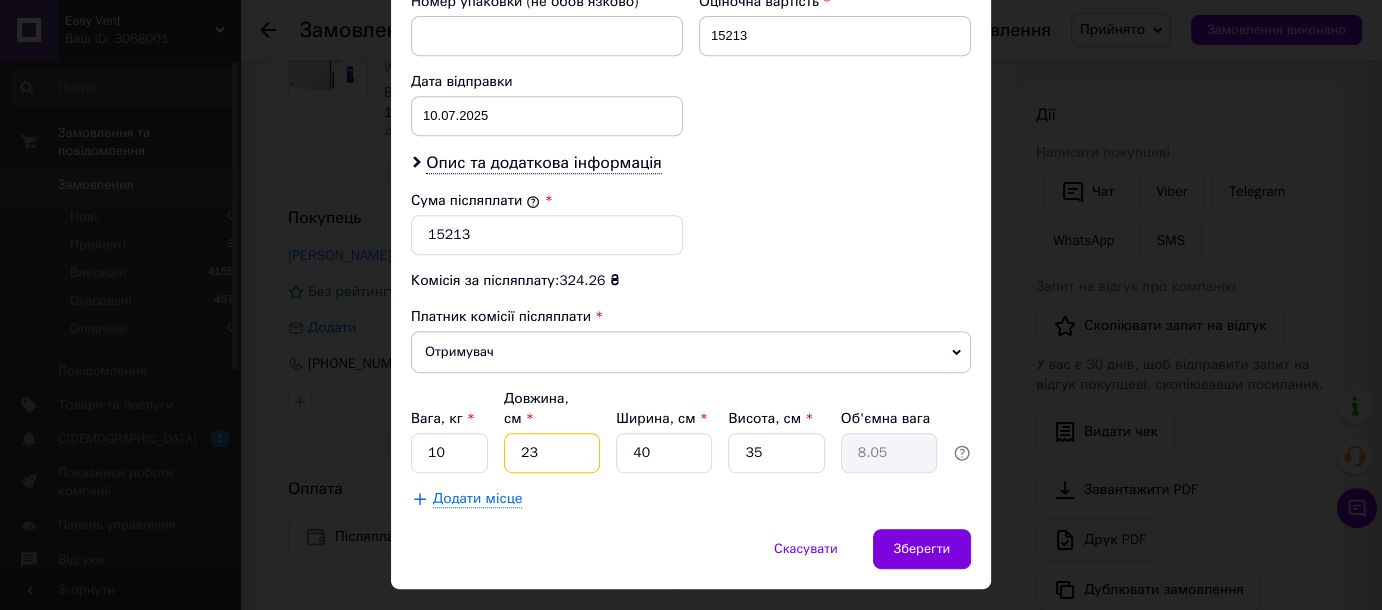 type on "23" 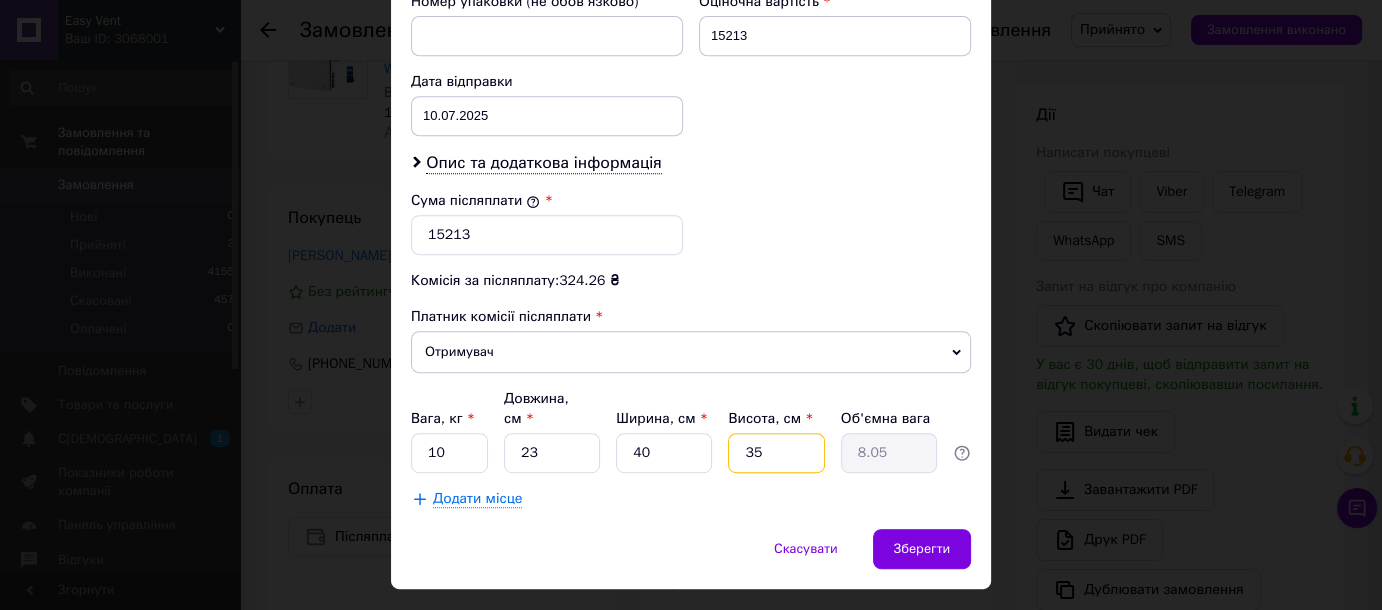 drag, startPoint x: 760, startPoint y: 405, endPoint x: 742, endPoint y: 412, distance: 19.313208 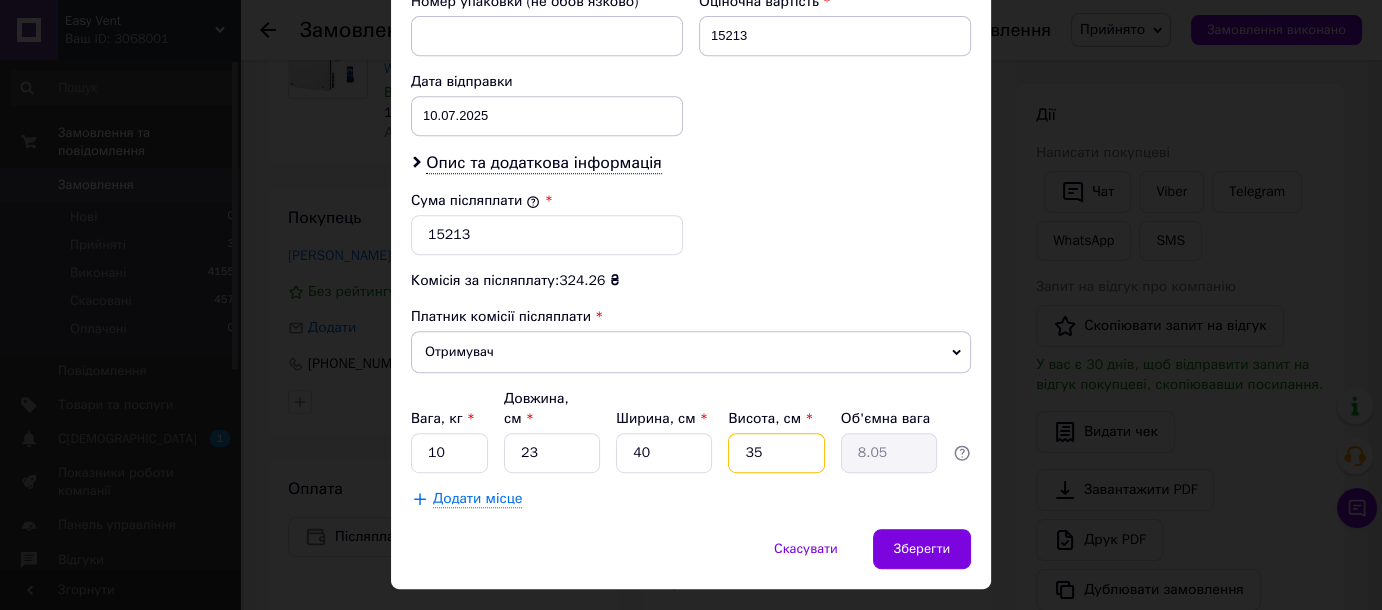 type on "2" 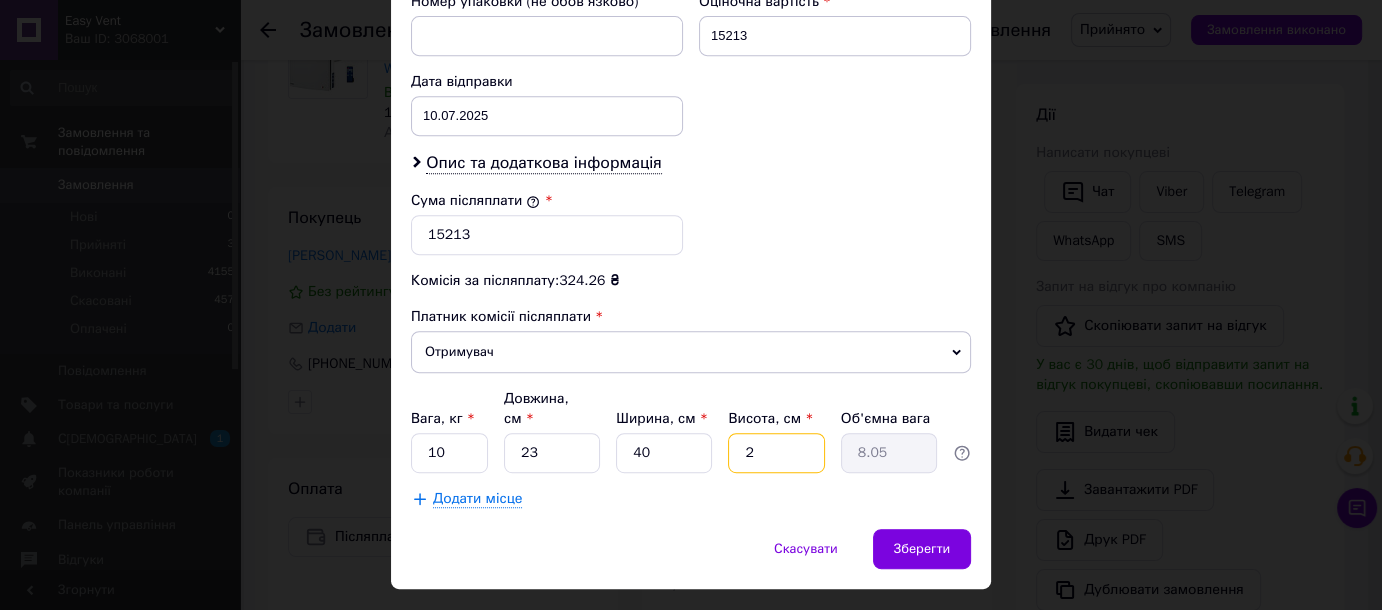 type on "0.46" 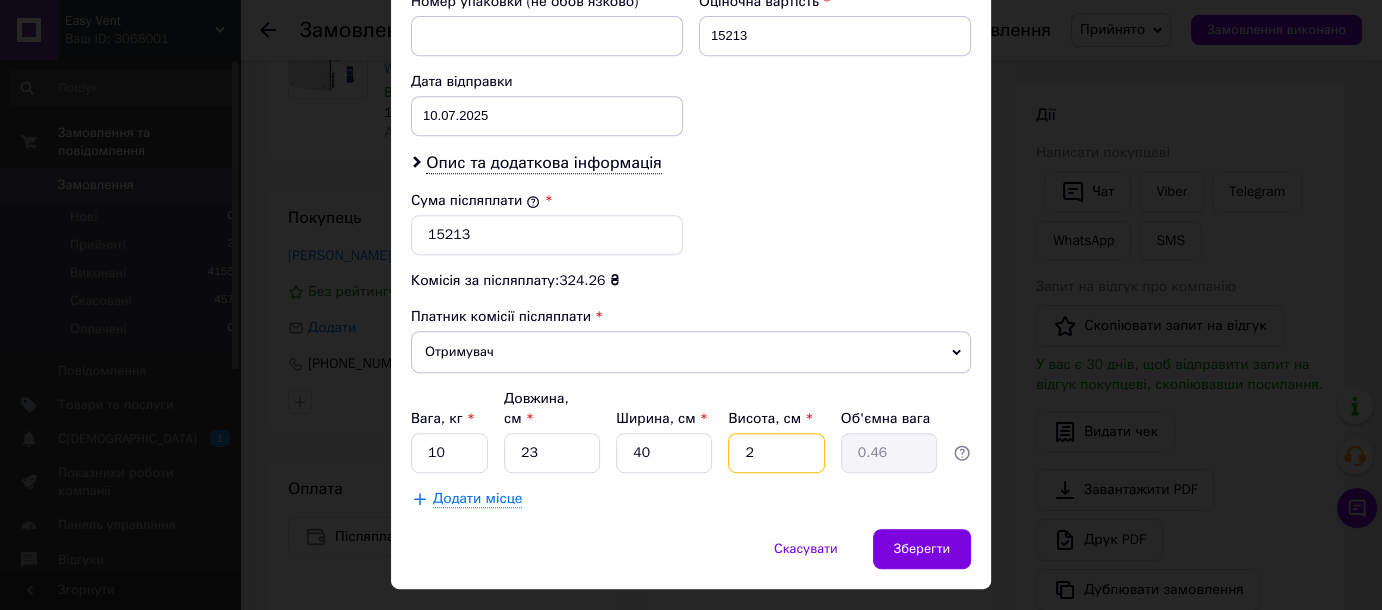 type on "25" 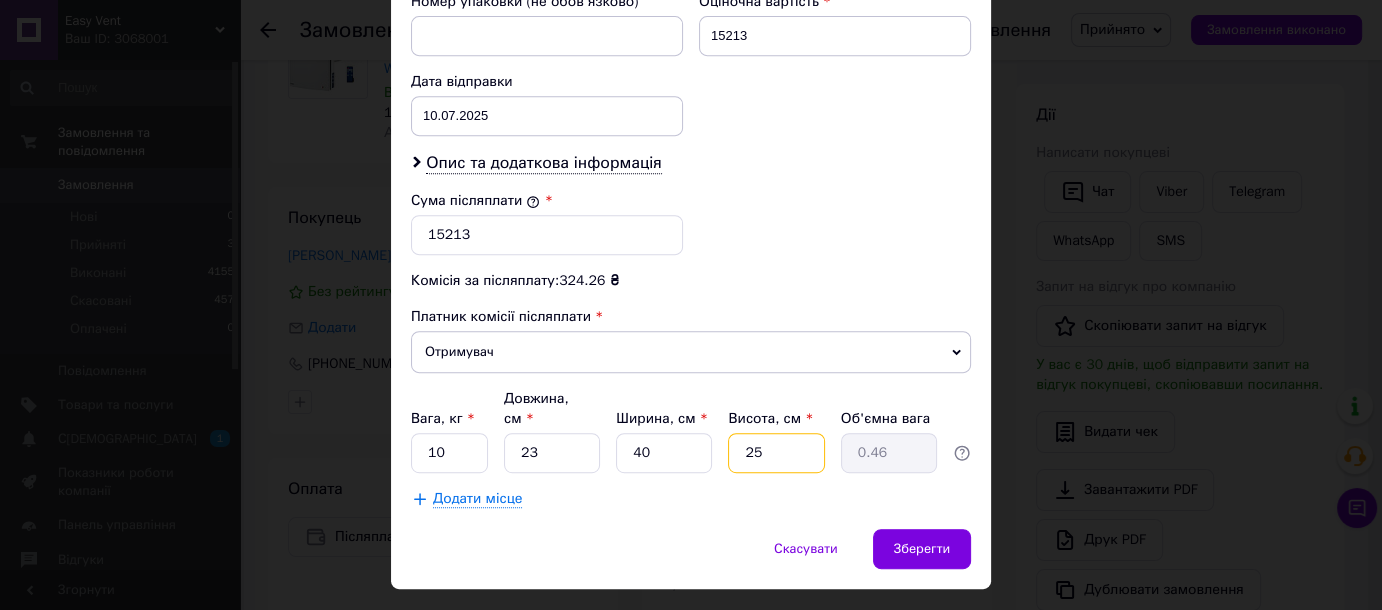 type on "5.75" 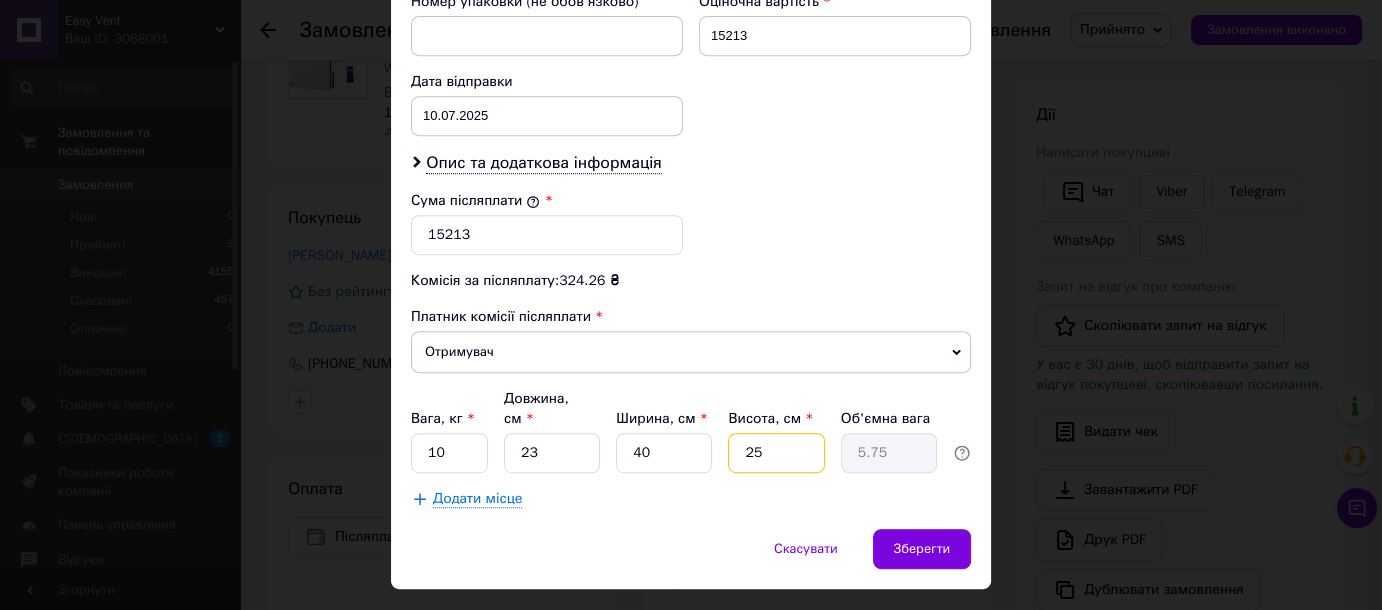 type on "25" 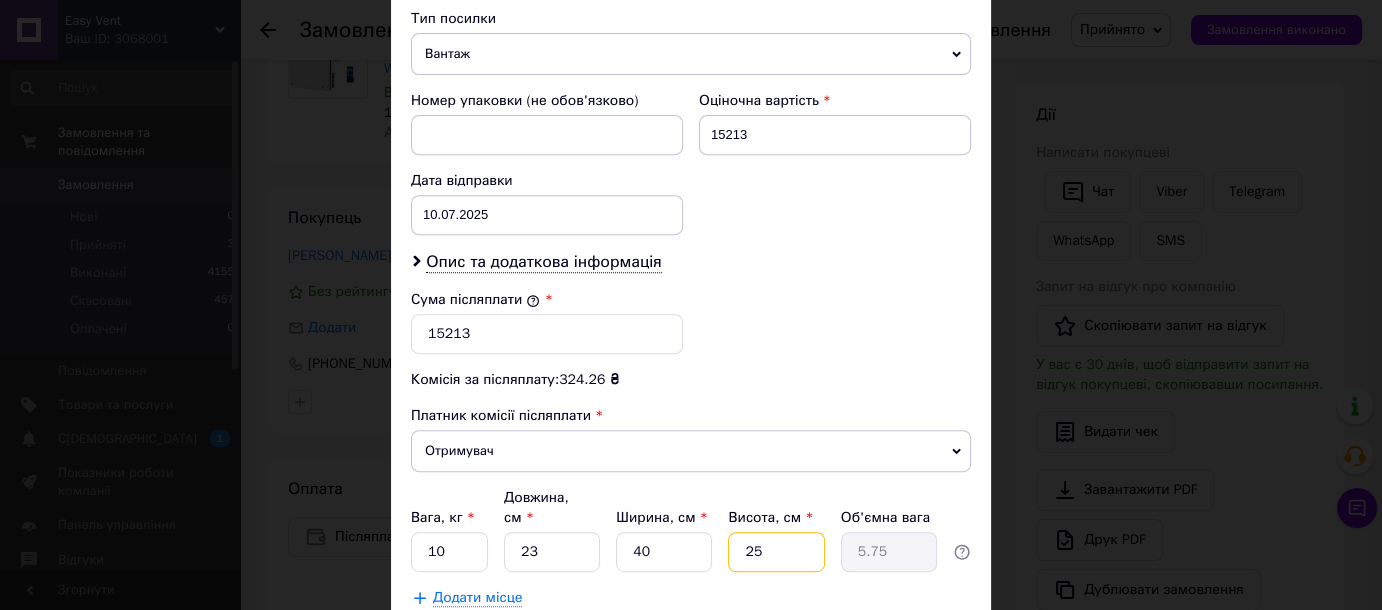 scroll, scrollTop: 907, scrollLeft: 0, axis: vertical 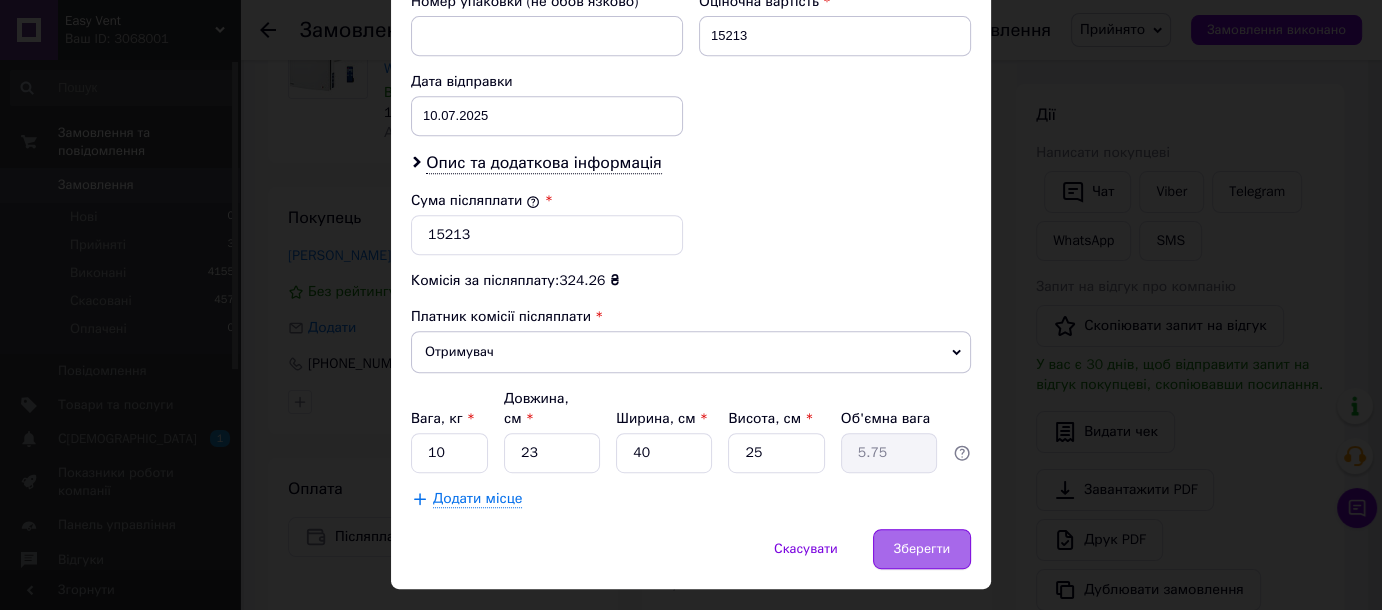 click on "Зберегти" at bounding box center [922, 549] 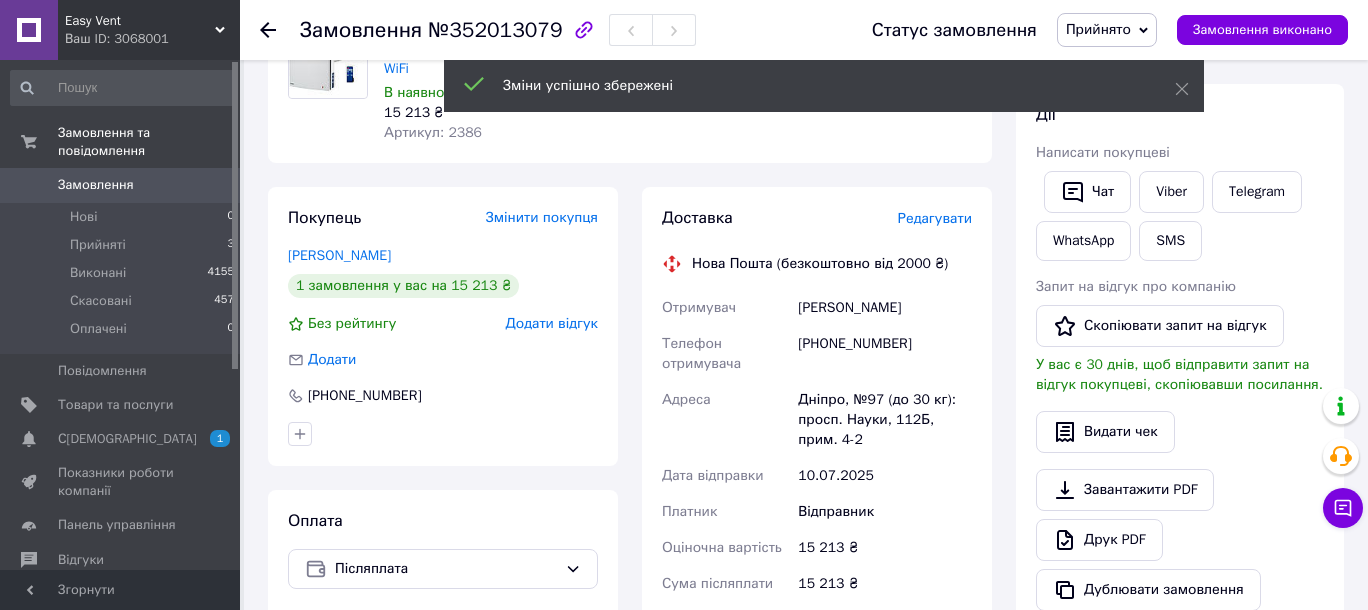 click on "Доставка Редагувати" at bounding box center [817, 218] 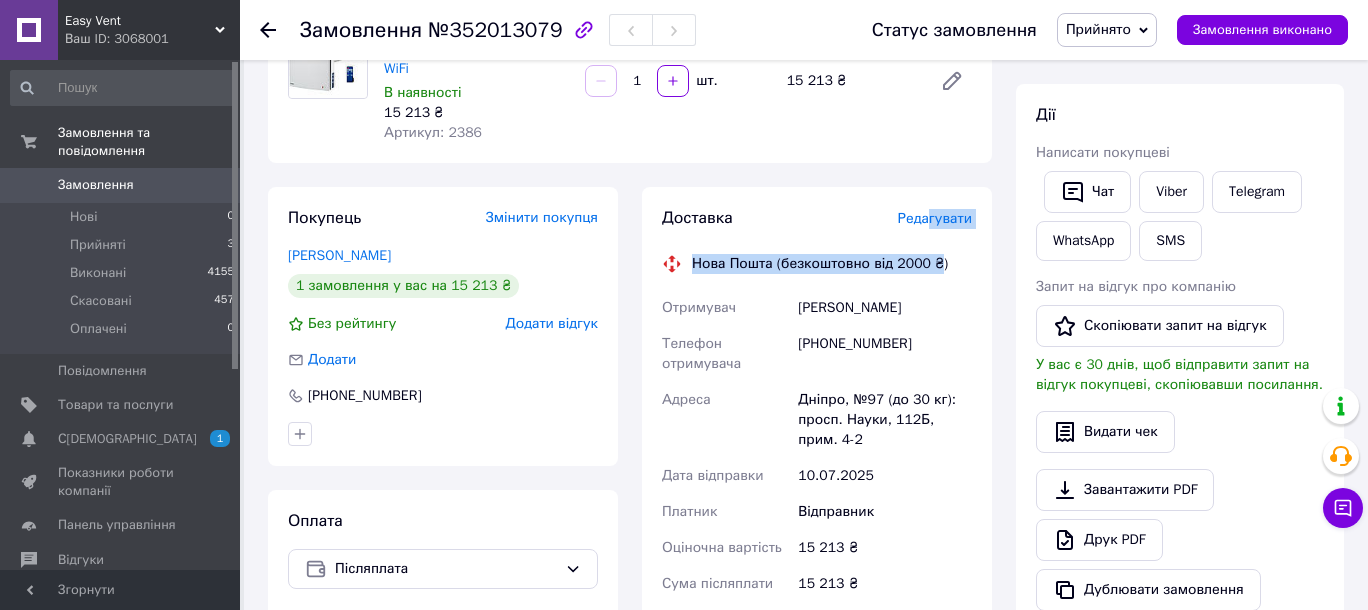 click on "Доставка Редагувати Нова Пошта (безкоштовно від 2000 ₴) Отримувач Саєнко Дмитро Телефон отримувача +380992271498 Адреса Дніпро, №97 (до 30 кг): просп. Науки, 112Б, прим. 4-2 Дата відправки 10.07.2025 Платник Відправник Оціночна вартість 15 213 ₴ Сума післяплати 15 213 ₴ Комісія за післяплату 324.26 ₴ Платник комісії післяплати Отримувач Передати номер або Згенерувати ЕН" at bounding box center [817, 557] 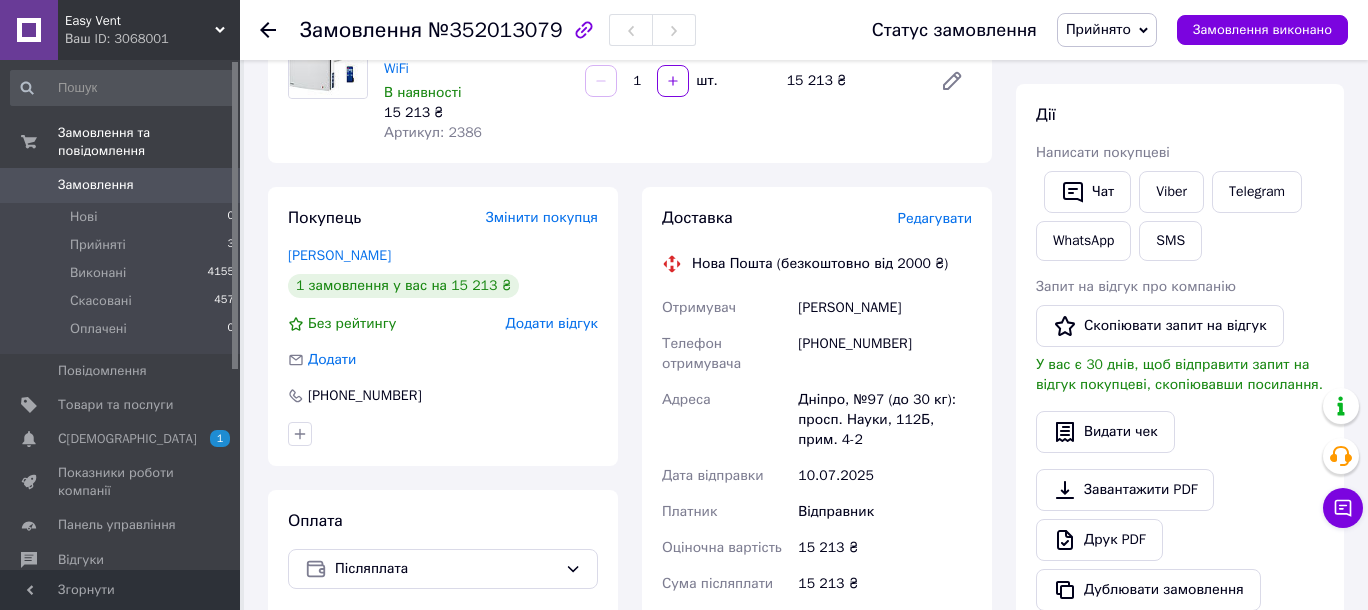 click on "Редагувати" at bounding box center [935, 218] 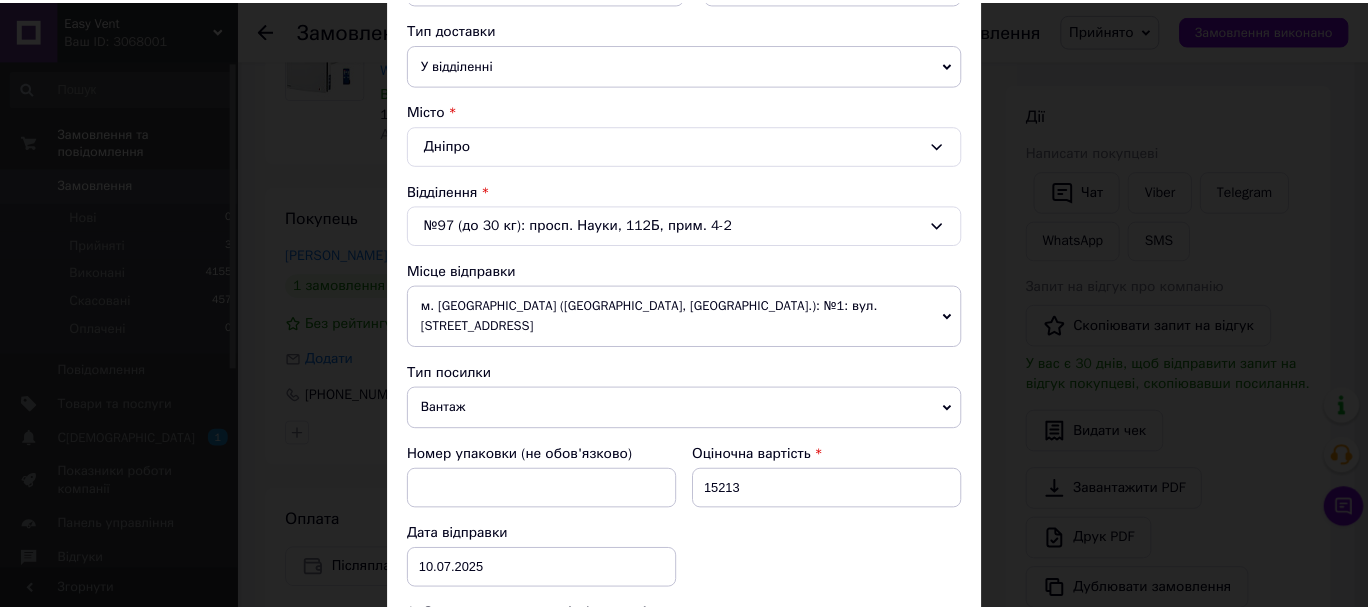 scroll, scrollTop: 907, scrollLeft: 0, axis: vertical 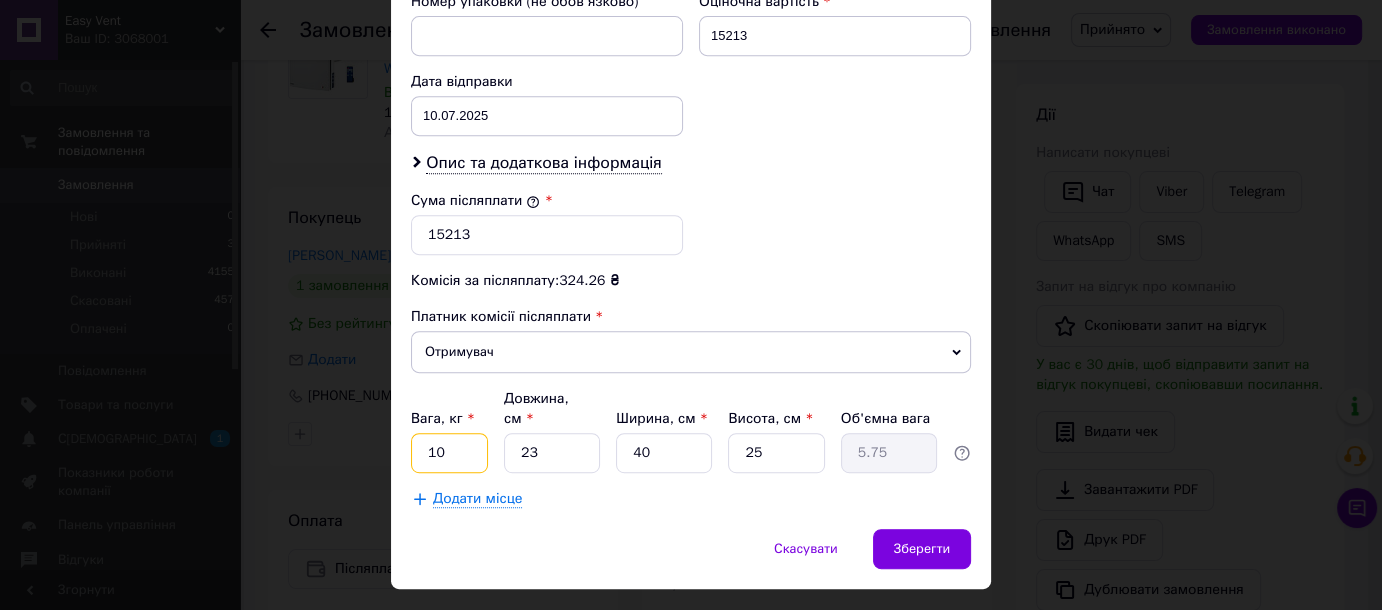 drag, startPoint x: 448, startPoint y: 415, endPoint x: 412, endPoint y: 404, distance: 37.64306 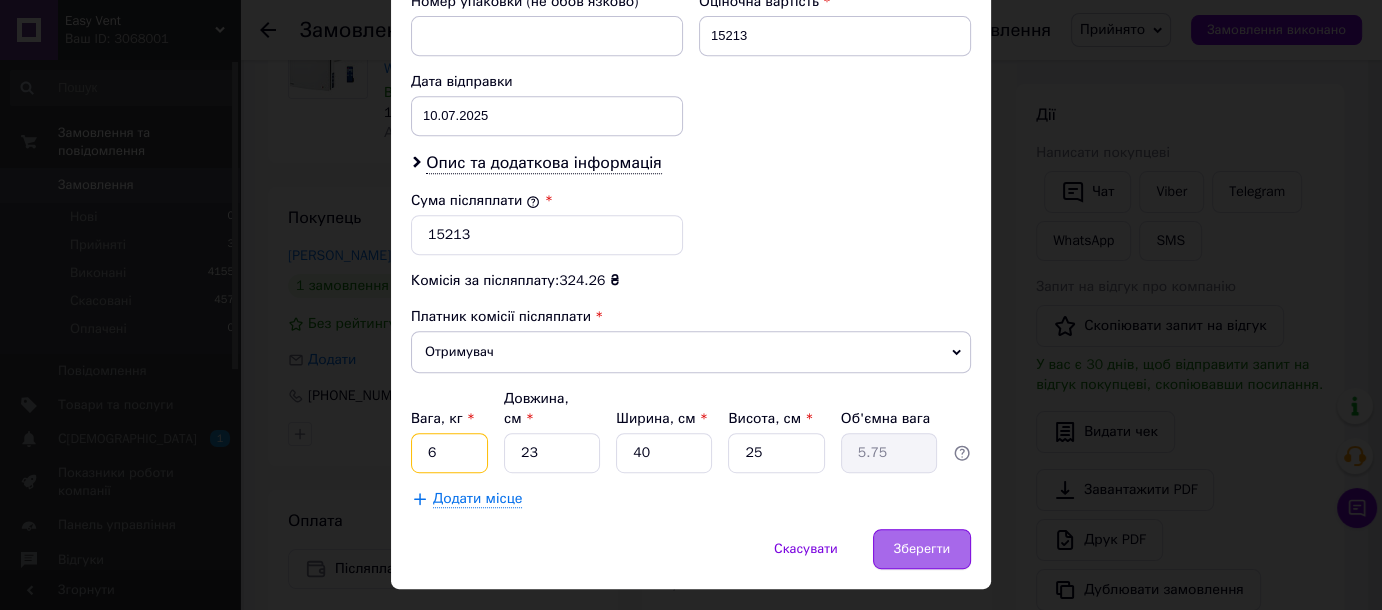 type on "6" 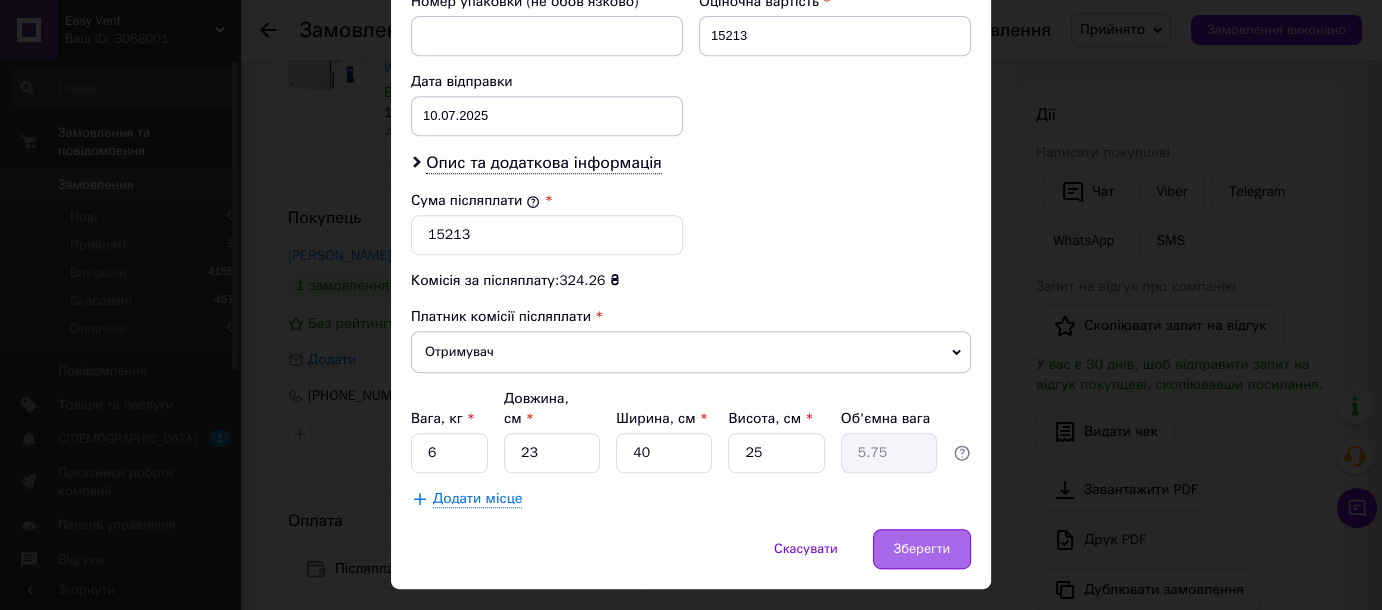 click on "Зберегти" at bounding box center (922, 549) 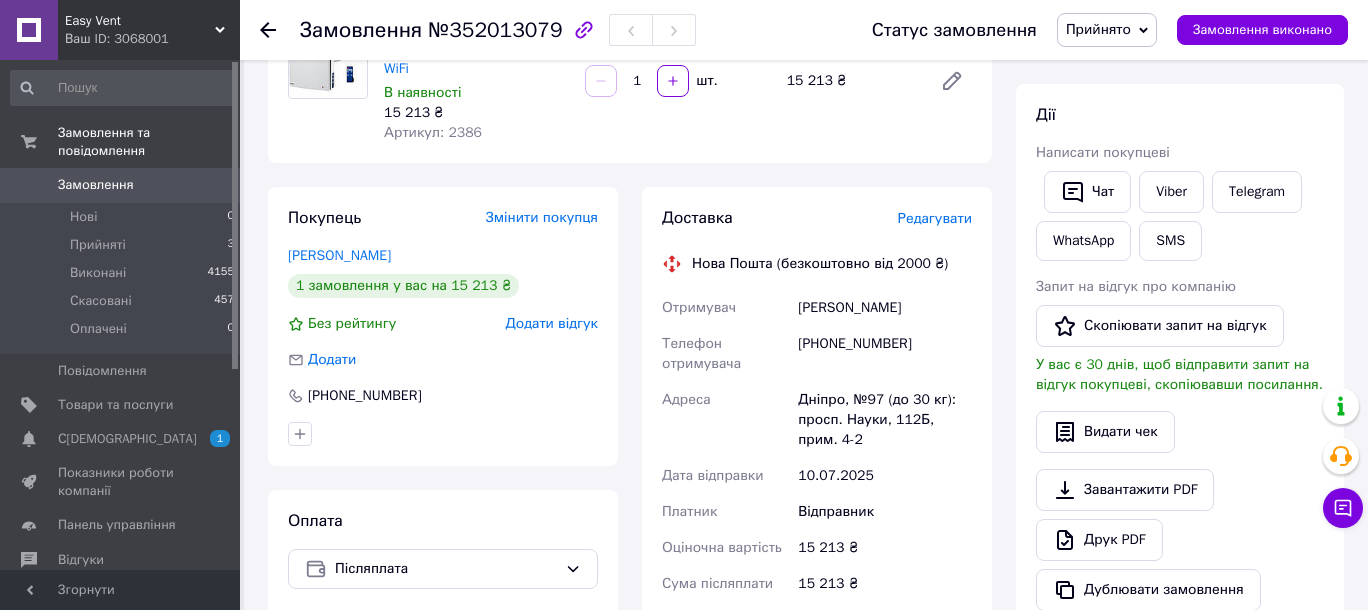 click on "Замовлення з кабінету 10.07.2025 | 09:11 Товари в замовленні (1) Додати товар Рекуператор Blauberg Vento Expert Plus WiFi В наявності 15 213 ₴ Артикул: 2386 1   шт. 15 213 ₴ Покупець Змінити покупця Саєнко Дмитро 1 замовлення у вас на 15 213 ₴ Без рейтингу   Додати відгук Додати +380992271498 Оплата Післяплата Доставка Редагувати Нова Пошта (безкоштовно від 2000 ₴) Отримувач Саєнко Дмитро Телефон отримувача +380992271498 Адреса Дніпро, №97 (до 30 кг): просп. Науки, 112Б, прим. 4-2 Дата відправки 10.07.2025 Платник Відправник Оціночна вартість 15 213 ₴ Сума післяплати 15 213 ₴ Комісія за післяплату 324.26 ₴ Отримувач < >" at bounding box center [630, 661] 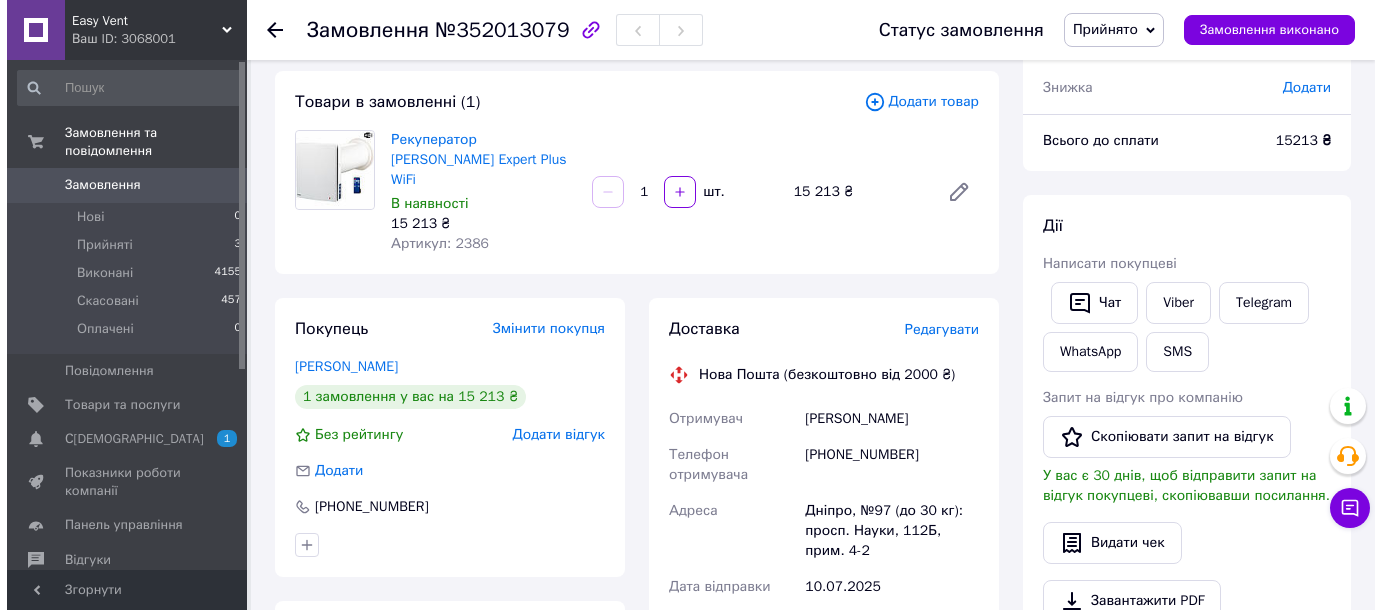 scroll, scrollTop: 0, scrollLeft: 0, axis: both 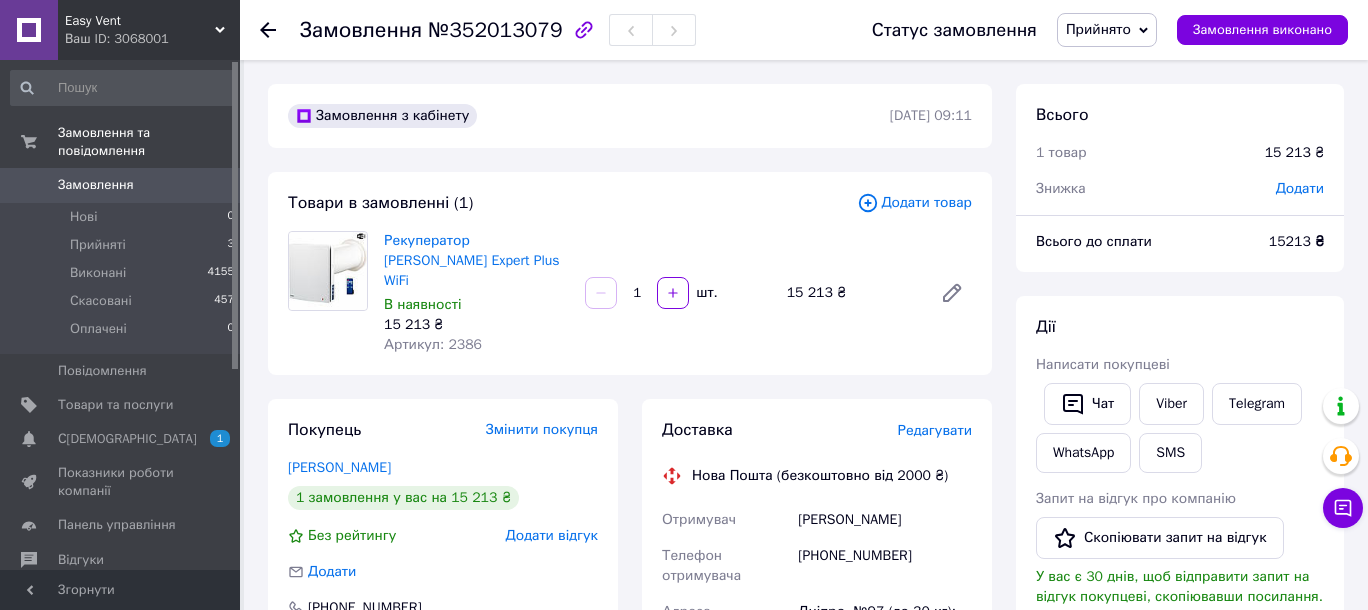 click on "Редагувати" at bounding box center [935, 430] 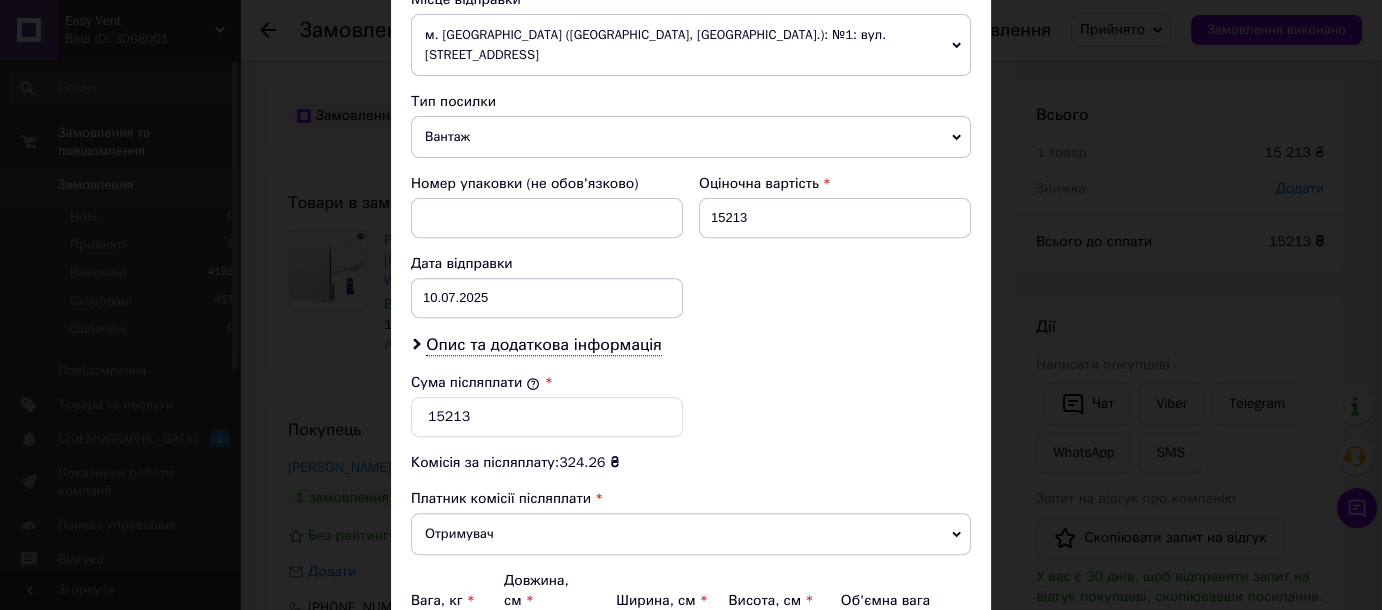 scroll, scrollTop: 634, scrollLeft: 0, axis: vertical 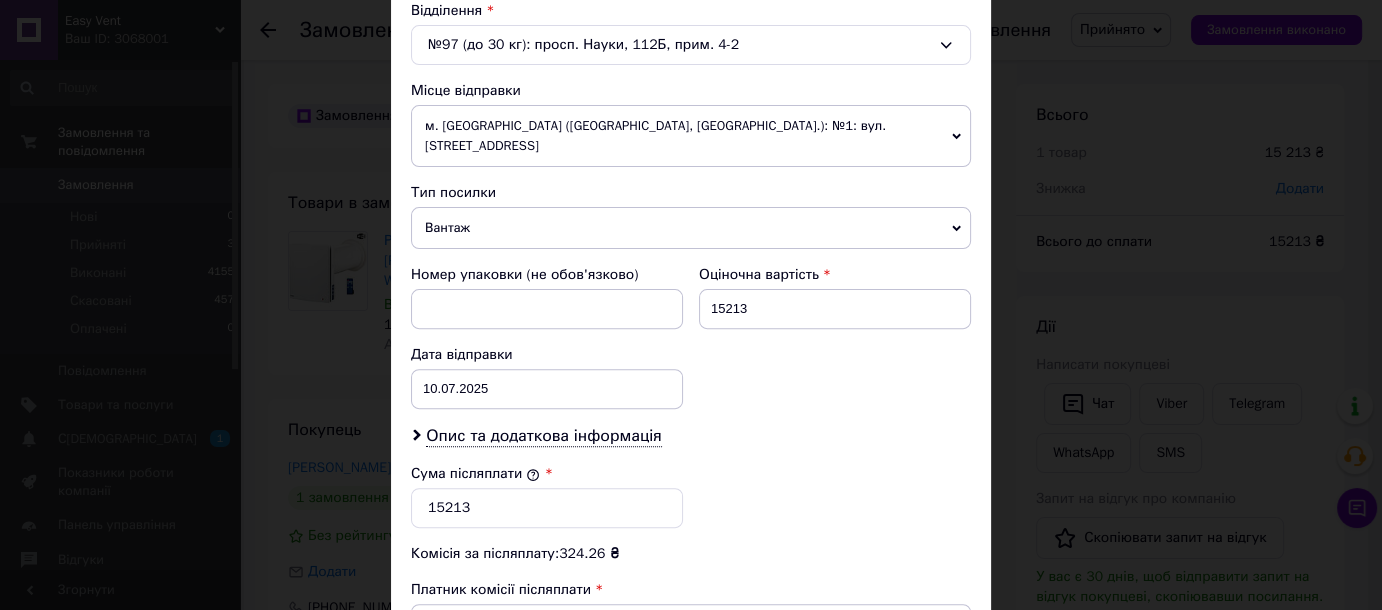 click on "м. Вишневе (Київська обл., Бучанський р-н.): №1: вул. Київська, 4" at bounding box center (691, 136) 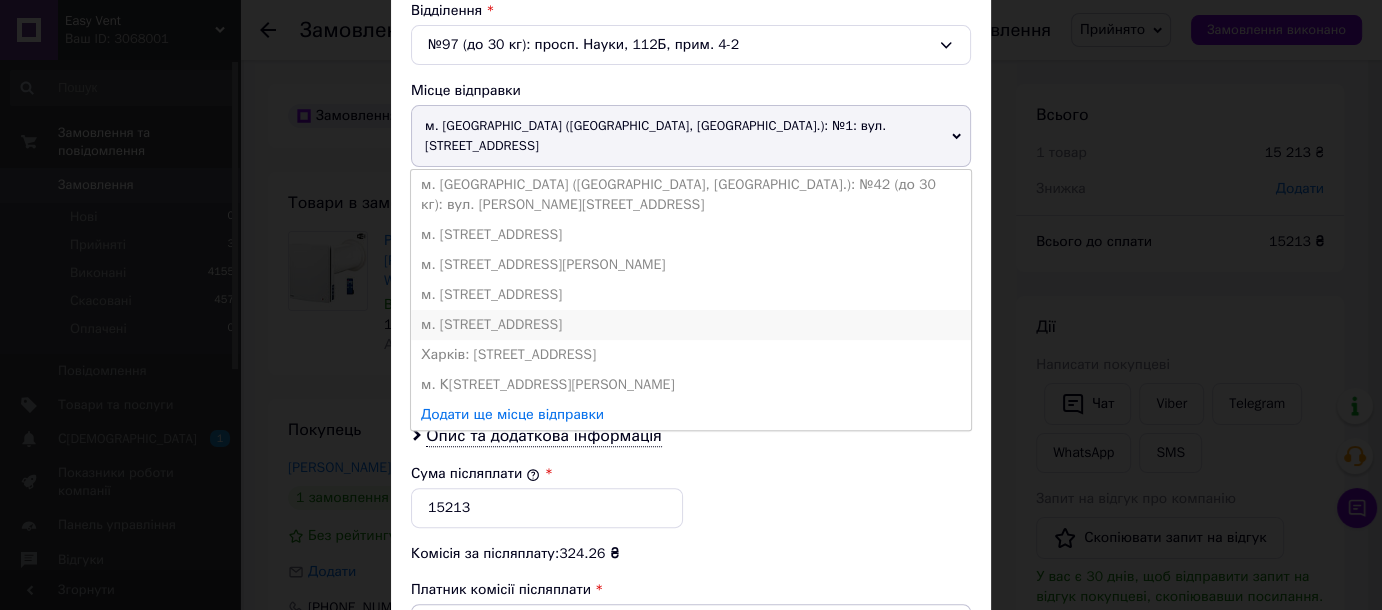 click on "м. Київ (Київська обл.): Макіївська вул. д.8" at bounding box center [691, 325] 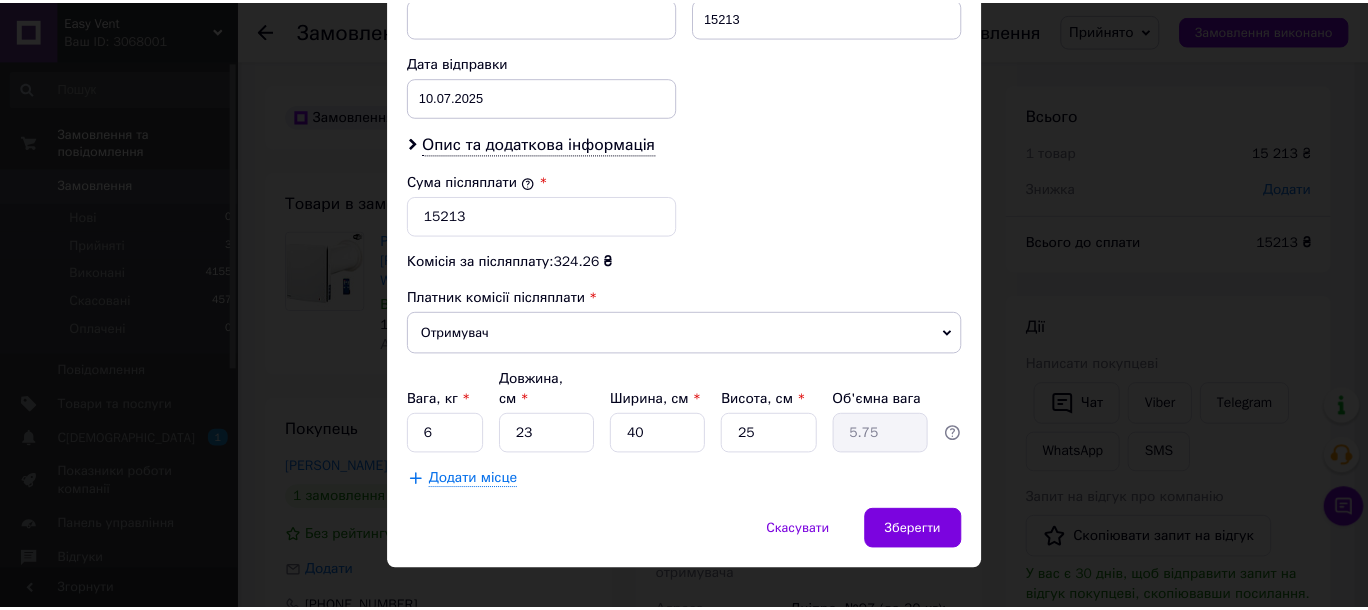scroll, scrollTop: 907, scrollLeft: 0, axis: vertical 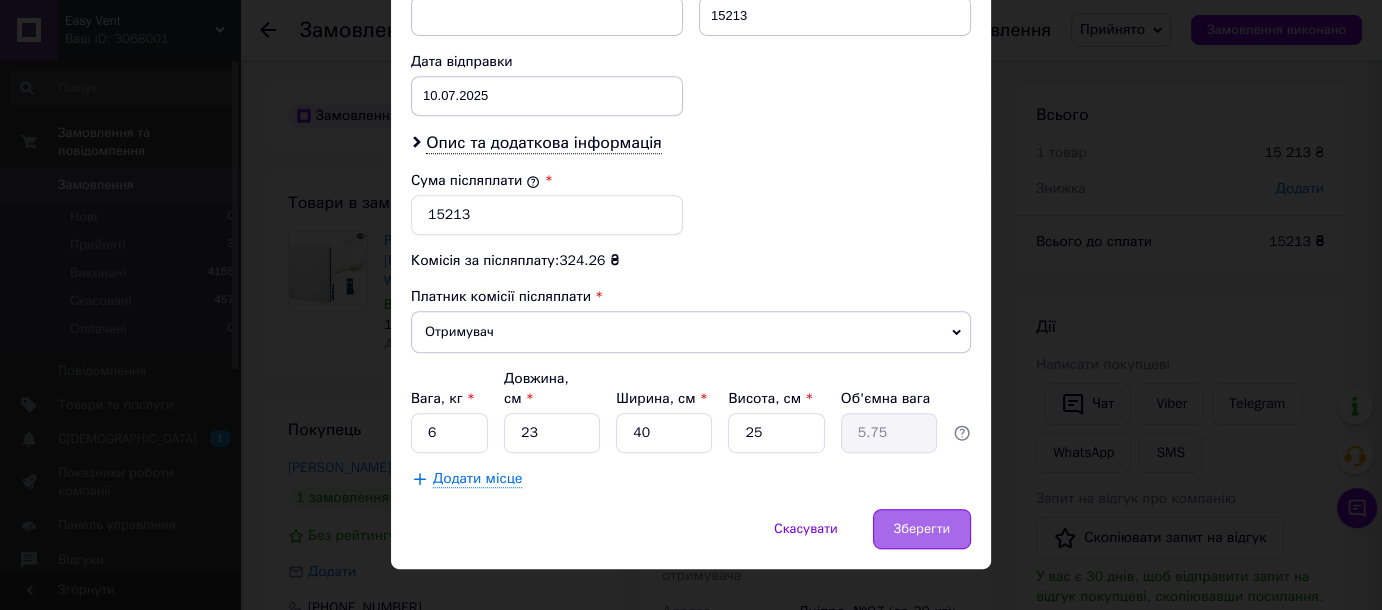 click on "Зберегти" at bounding box center [922, 529] 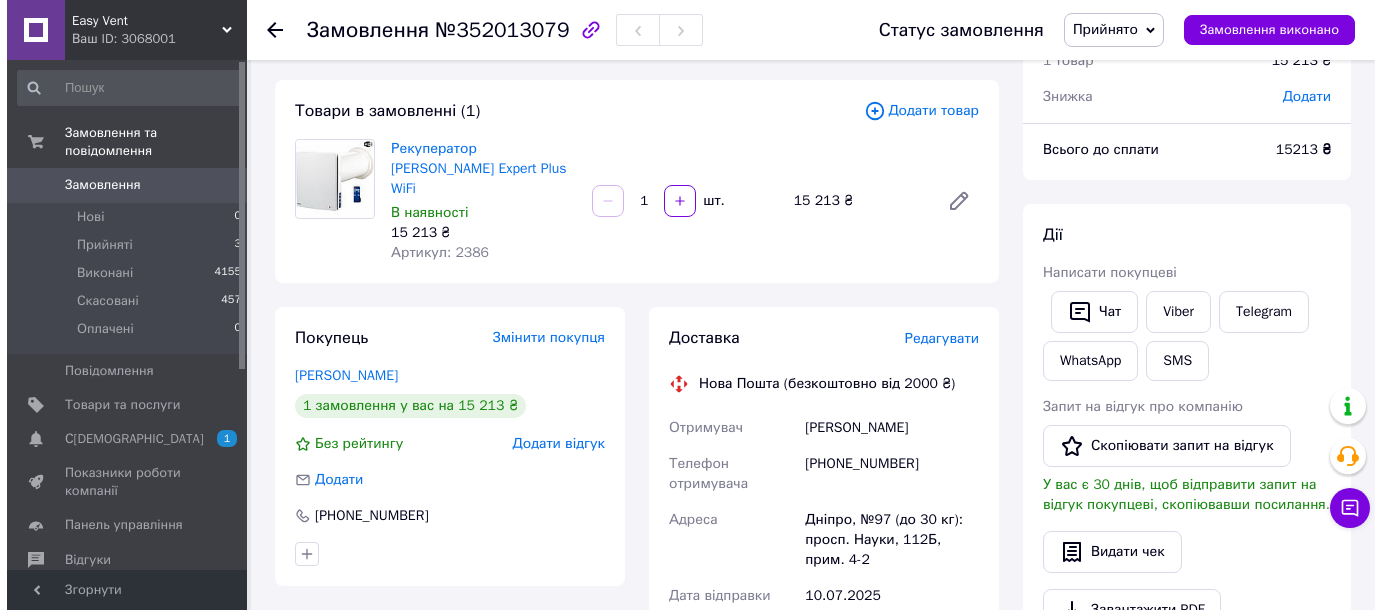scroll, scrollTop: 90, scrollLeft: 0, axis: vertical 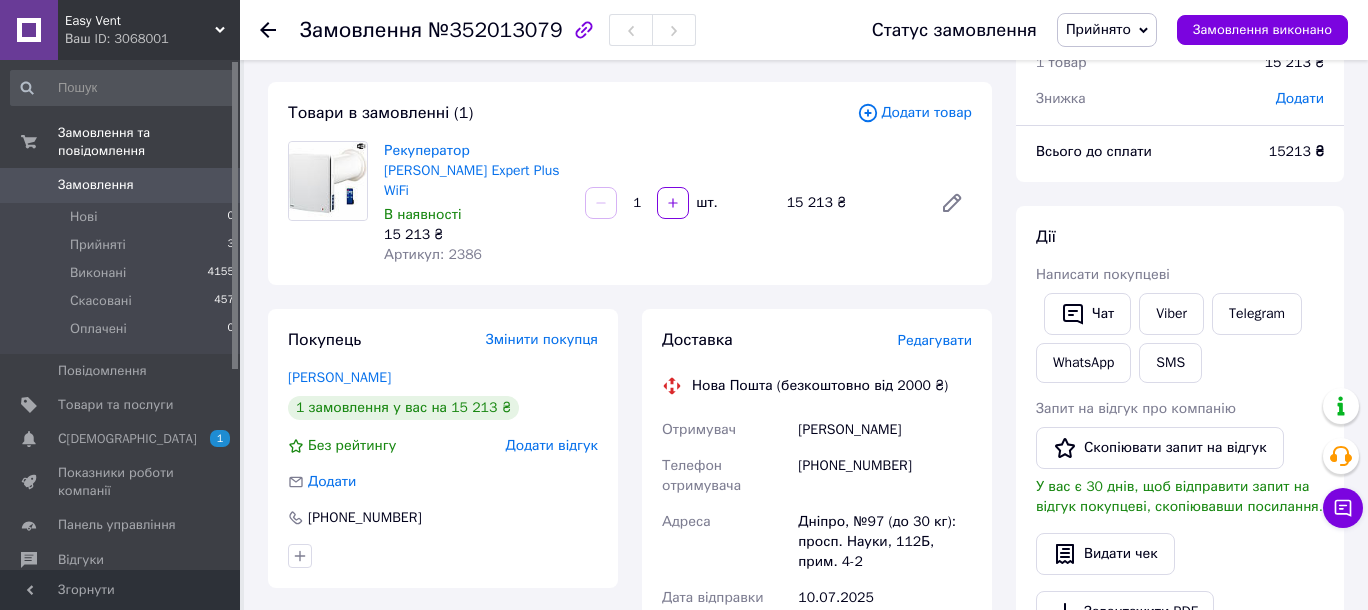 click on "Редагувати" at bounding box center (935, 340) 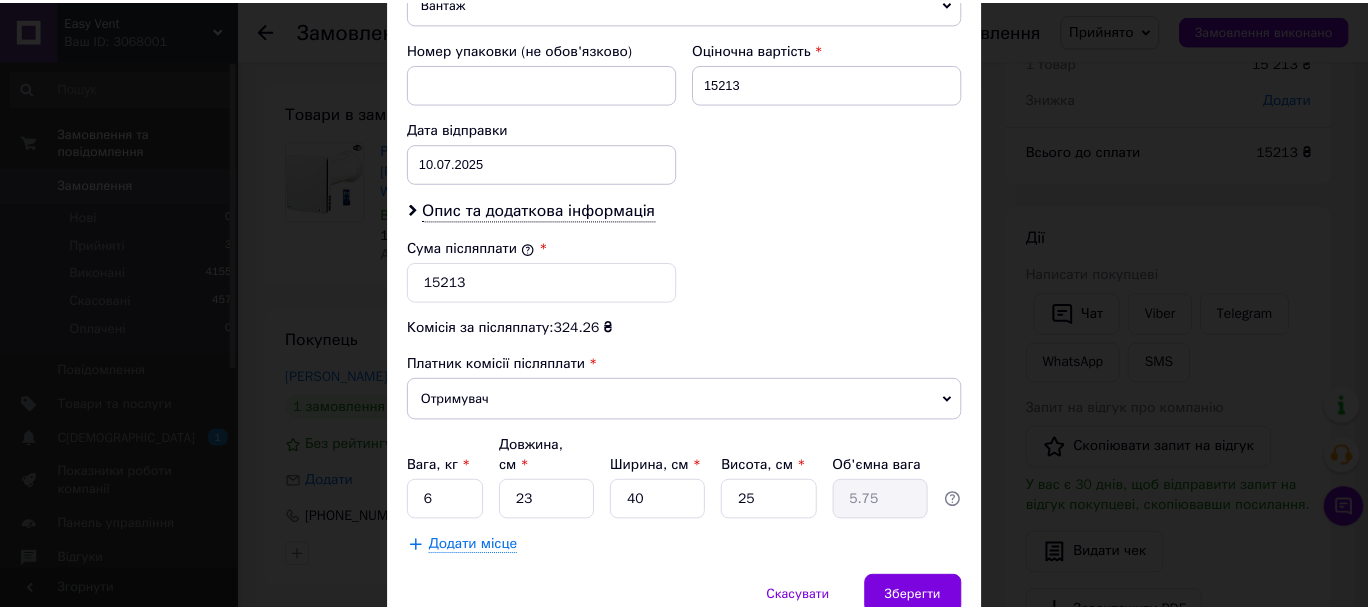 scroll, scrollTop: 907, scrollLeft: 0, axis: vertical 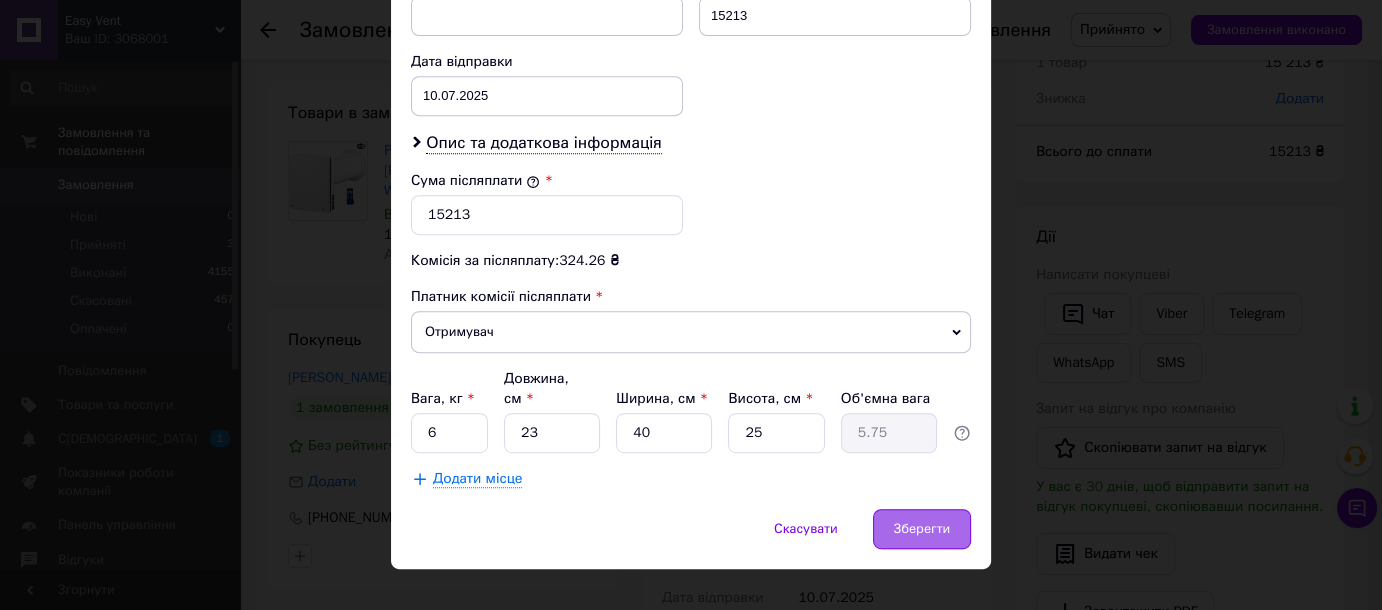 click on "Зберегти" at bounding box center (922, 529) 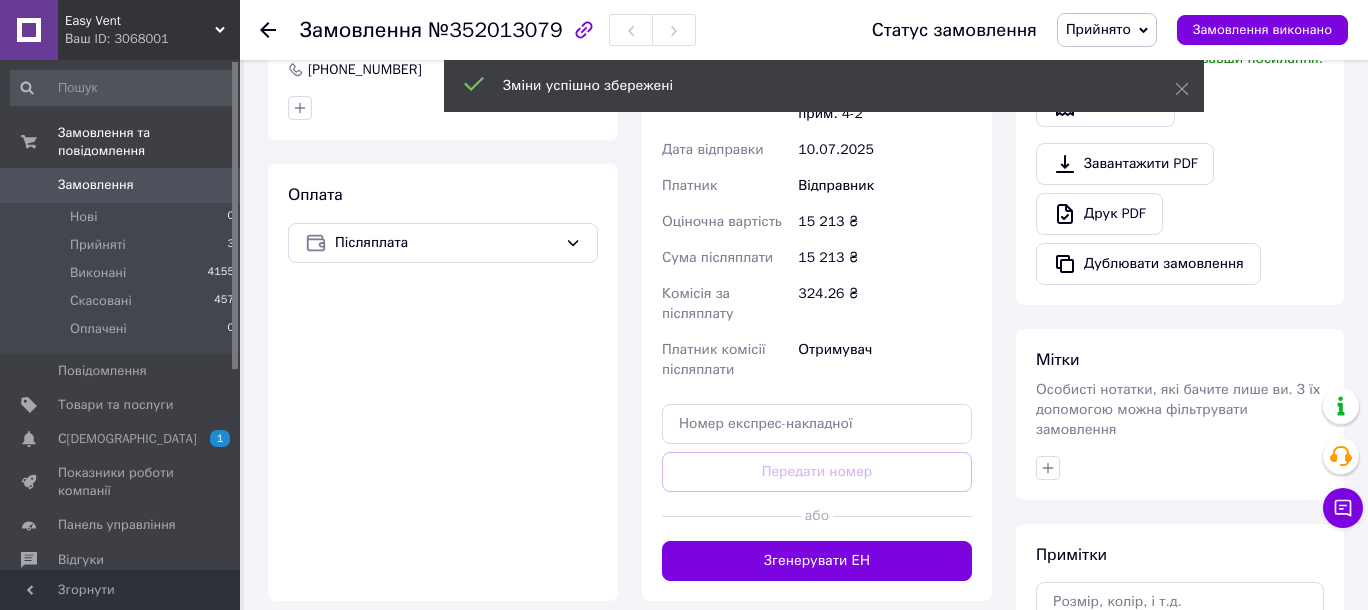 scroll, scrollTop: 636, scrollLeft: 0, axis: vertical 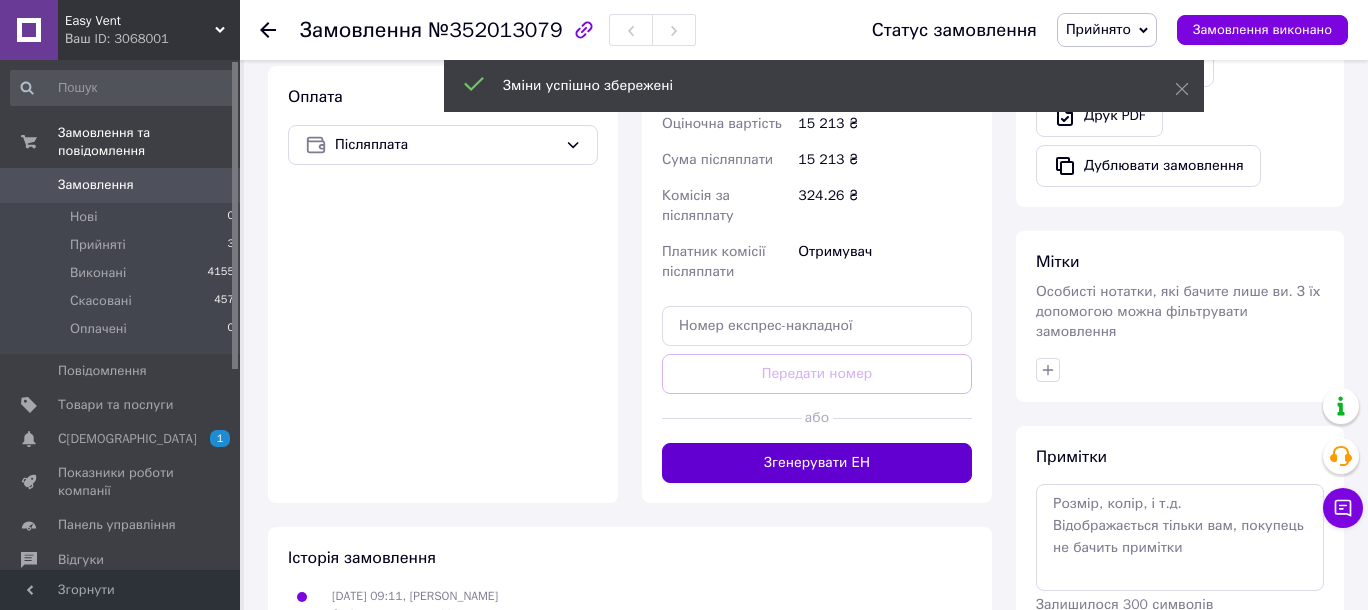 click on "Згенерувати ЕН" at bounding box center [817, 463] 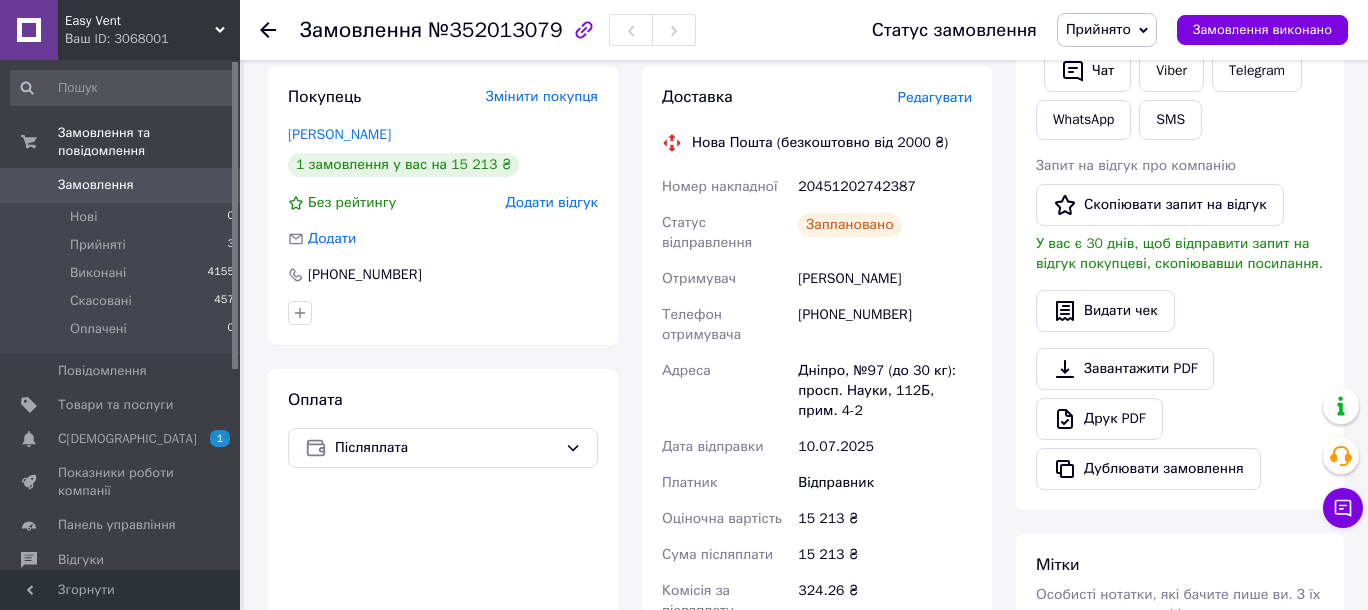 scroll, scrollTop: 233, scrollLeft: 0, axis: vertical 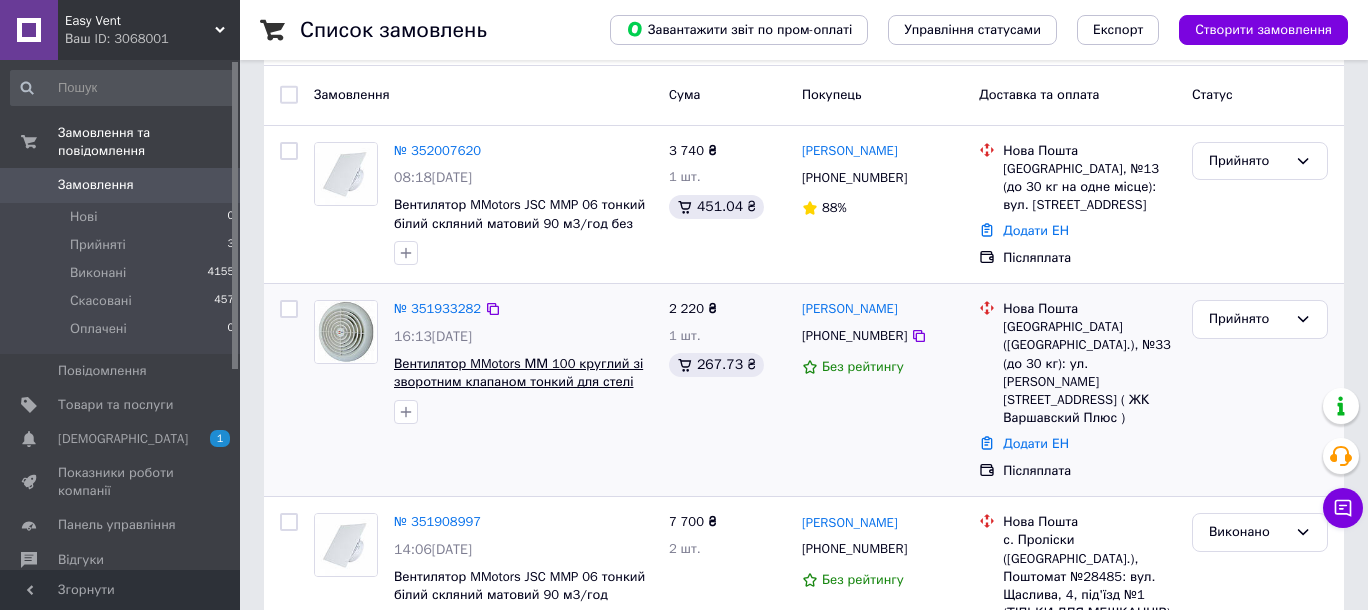 click on "Вентилятор MMotors ММ 100 круглий зі зворотним клапаном тонкий для стелі" at bounding box center (518, 373) 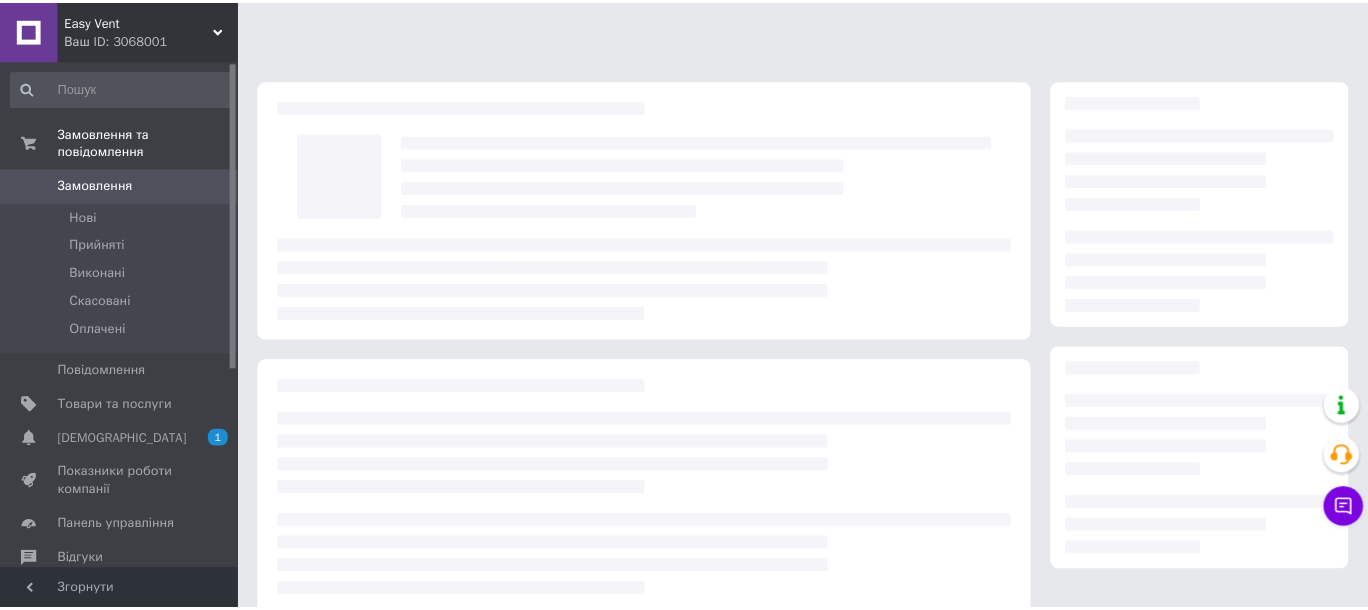 scroll, scrollTop: 0, scrollLeft: 0, axis: both 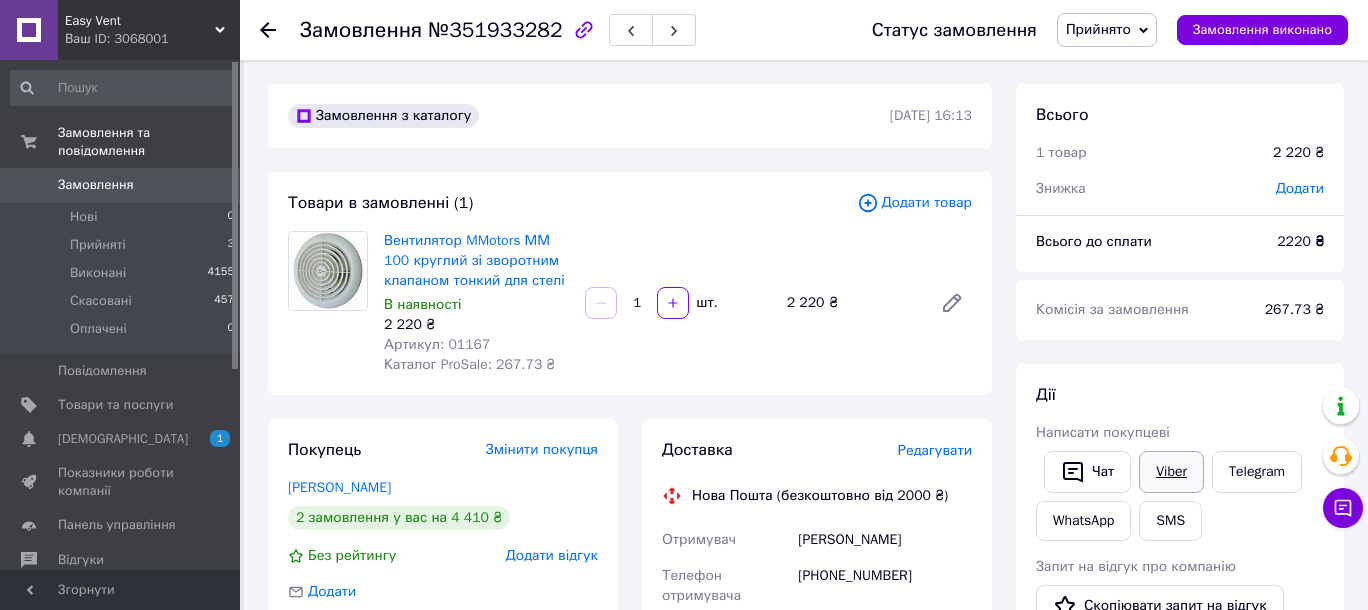 click on "Viber" at bounding box center (1171, 472) 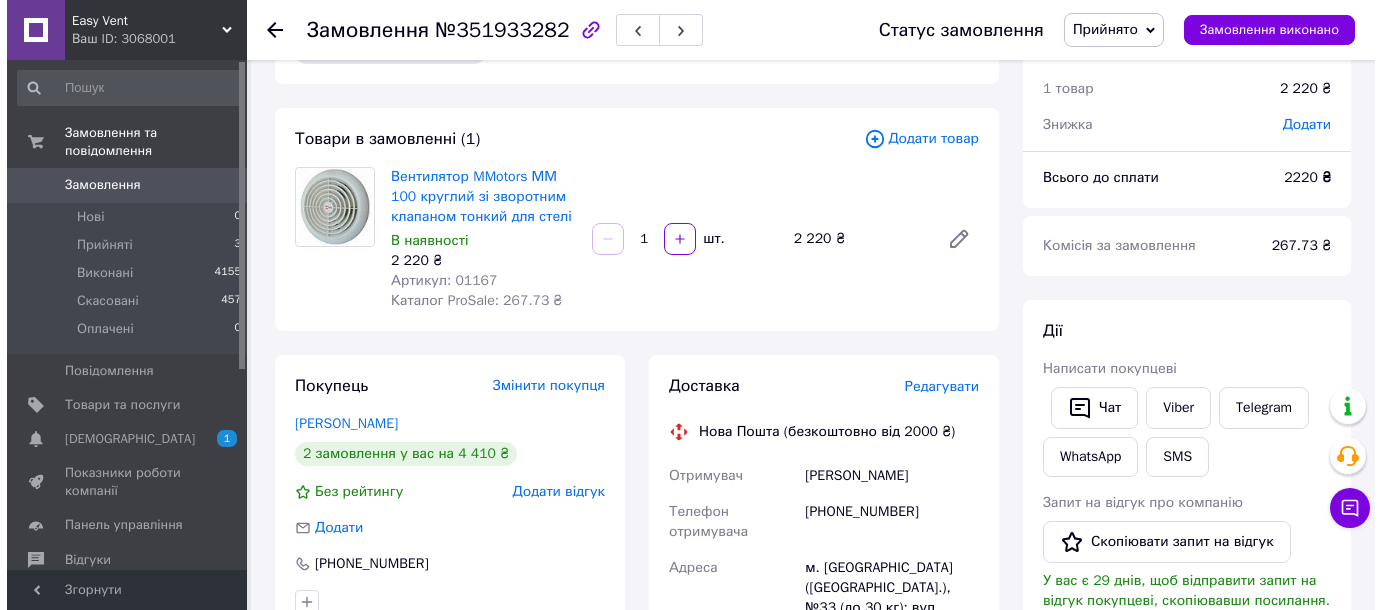 scroll, scrollTop: 90, scrollLeft: 0, axis: vertical 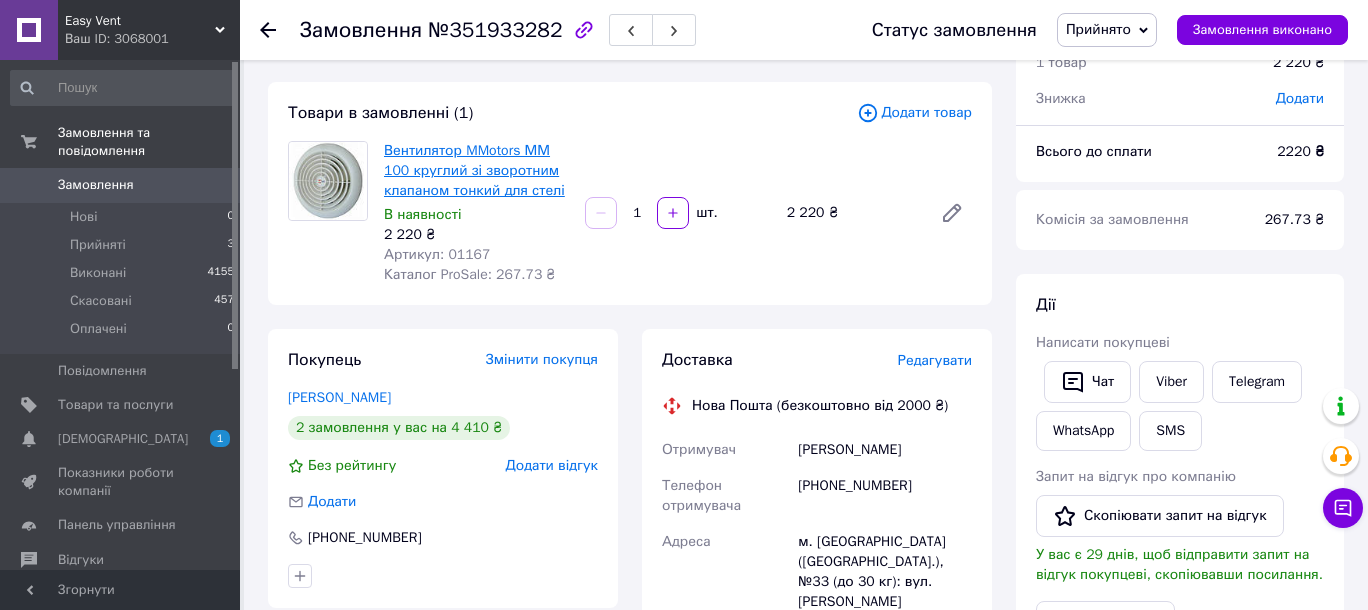 click on "Вентилятор MMotors ММ 100 круглий зі зворотним клапаном тонкий для стелі" at bounding box center [474, 170] 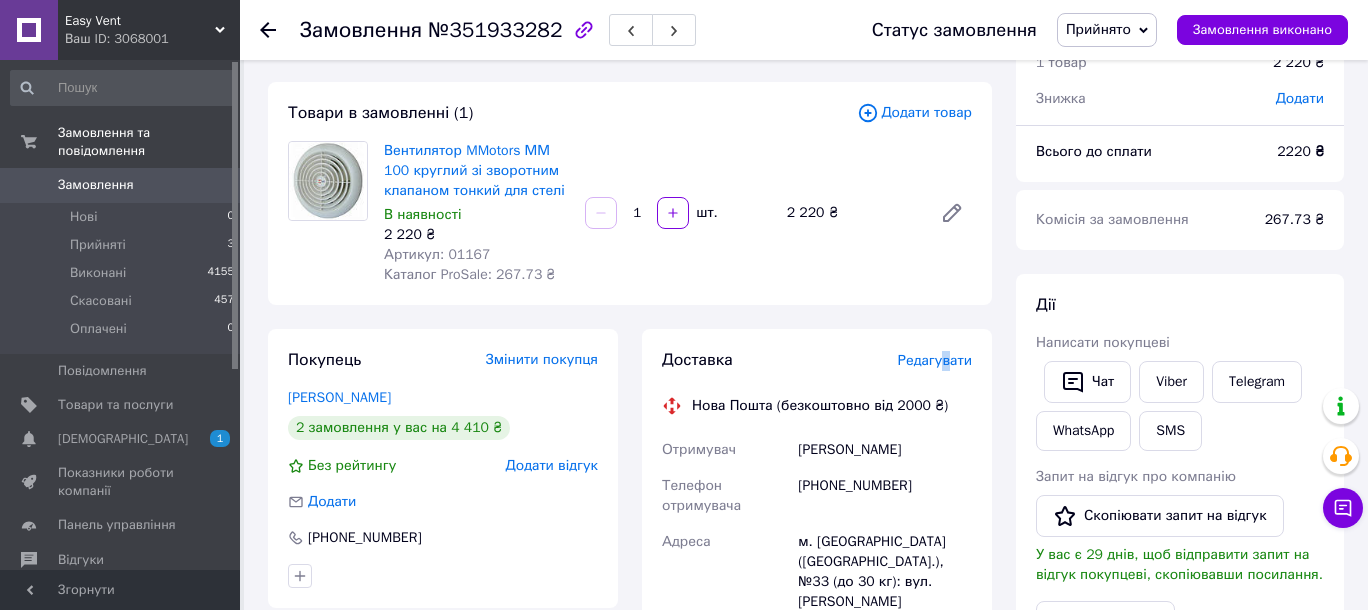 click on "Редагувати" at bounding box center [935, 360] 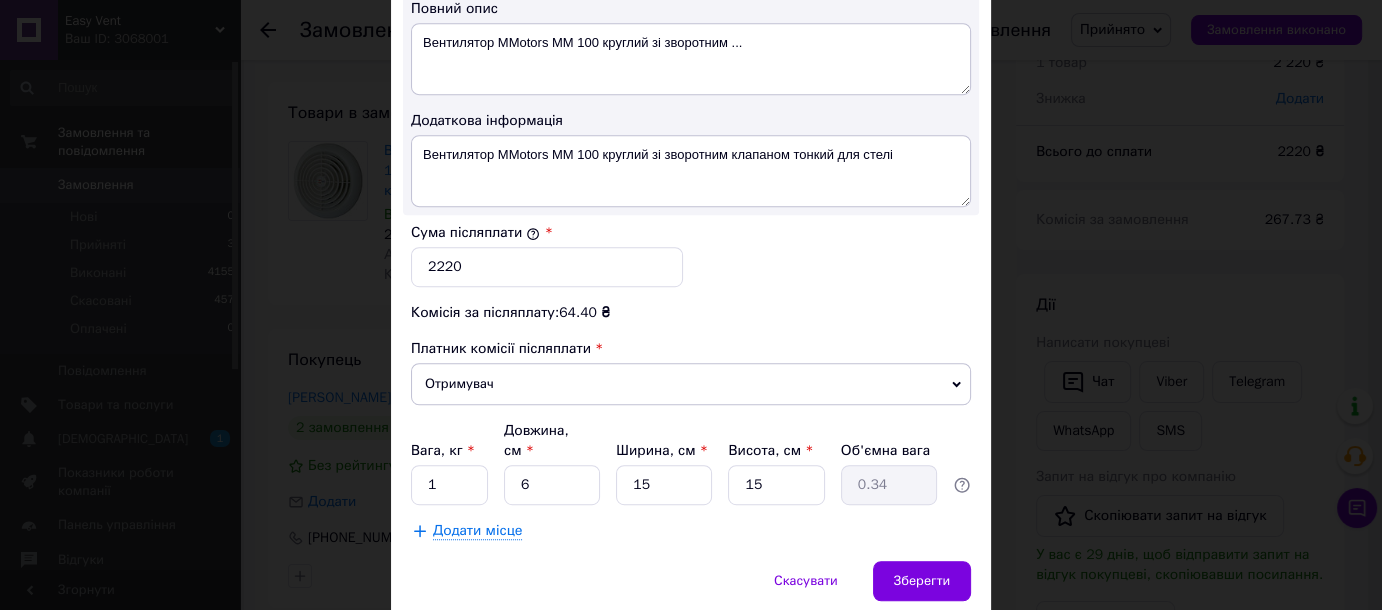 scroll, scrollTop: 1130, scrollLeft: 0, axis: vertical 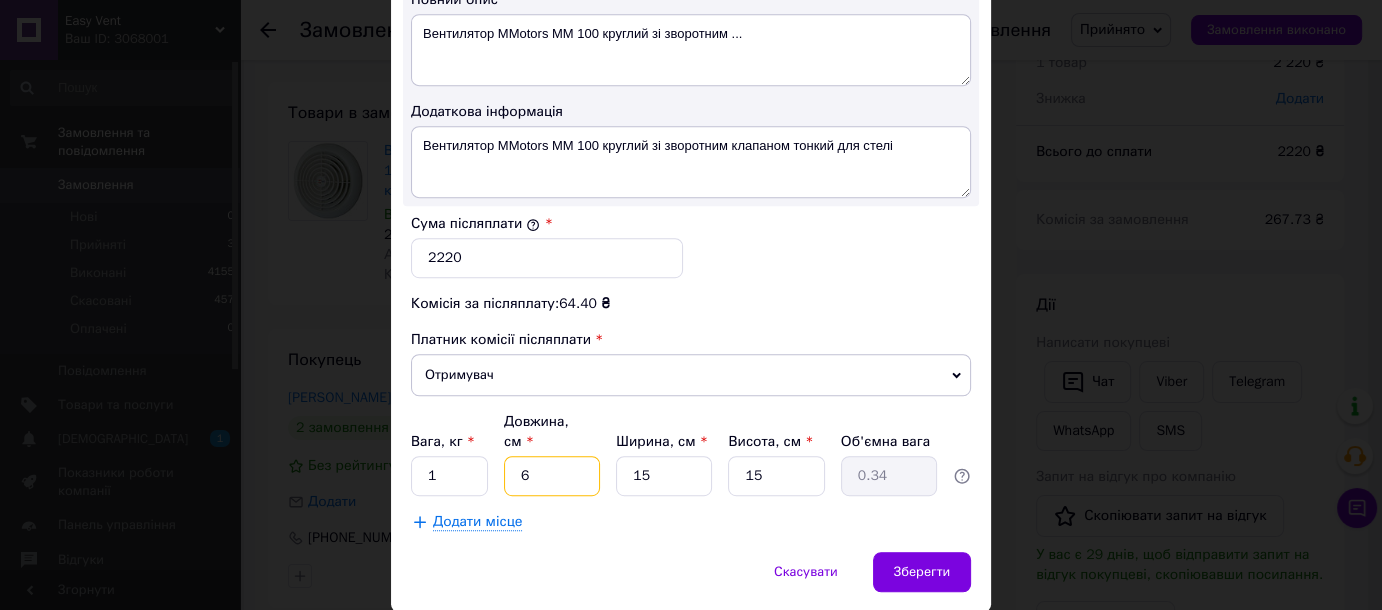 drag, startPoint x: 528, startPoint y: 405, endPoint x: 513, endPoint y: 407, distance: 15.132746 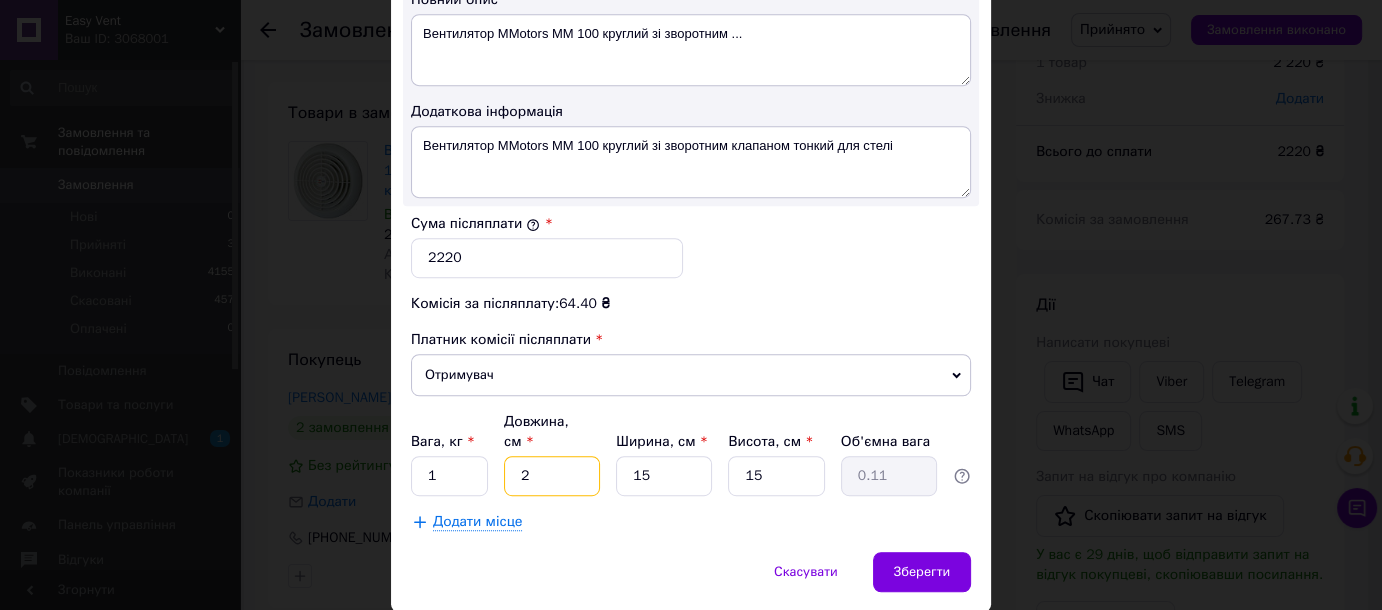 type on "24" 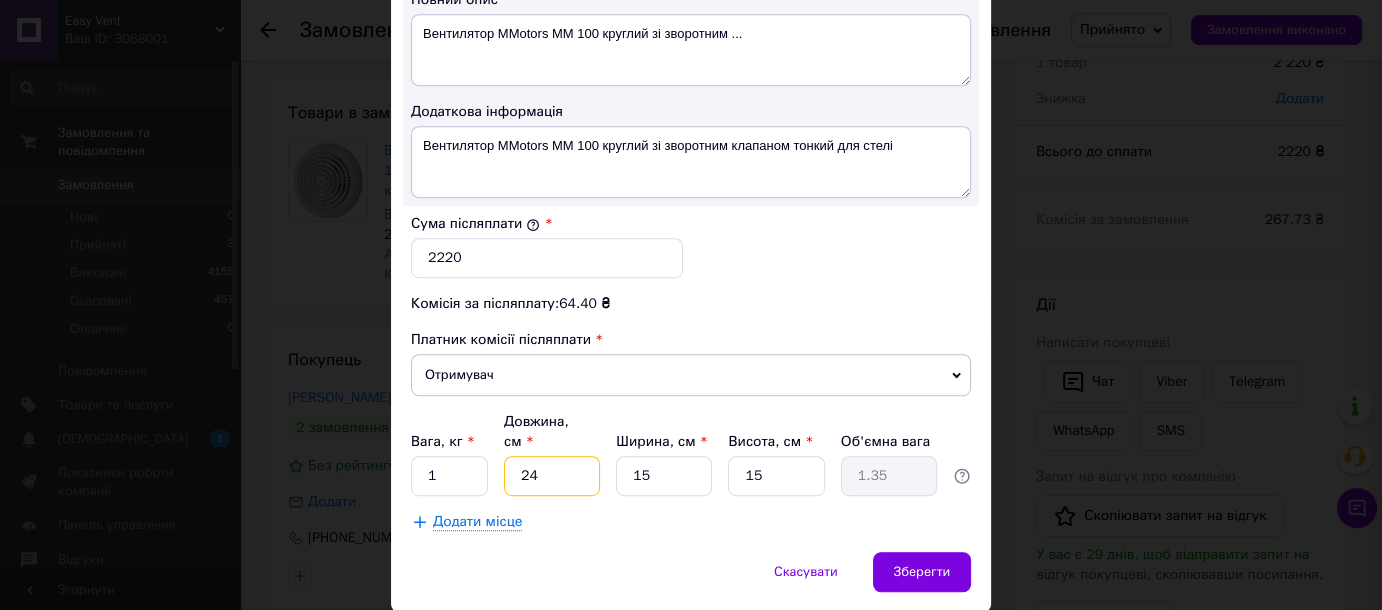 type on "24" 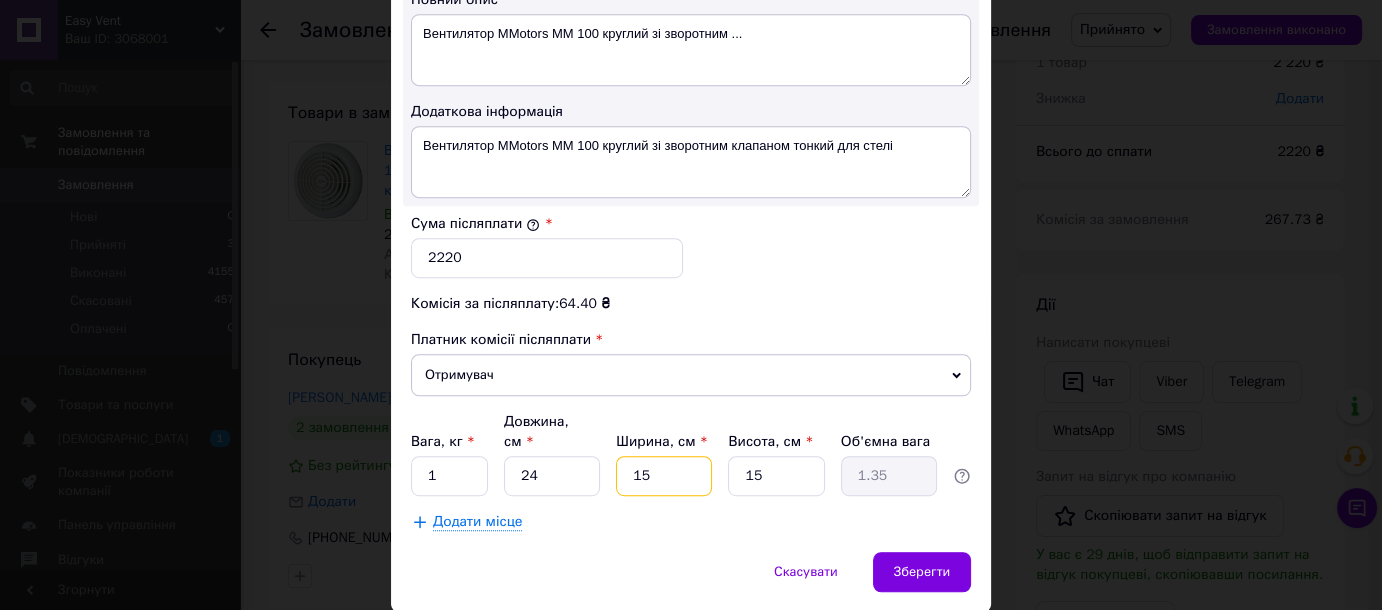 drag, startPoint x: 648, startPoint y: 410, endPoint x: 616, endPoint y: 411, distance: 32.01562 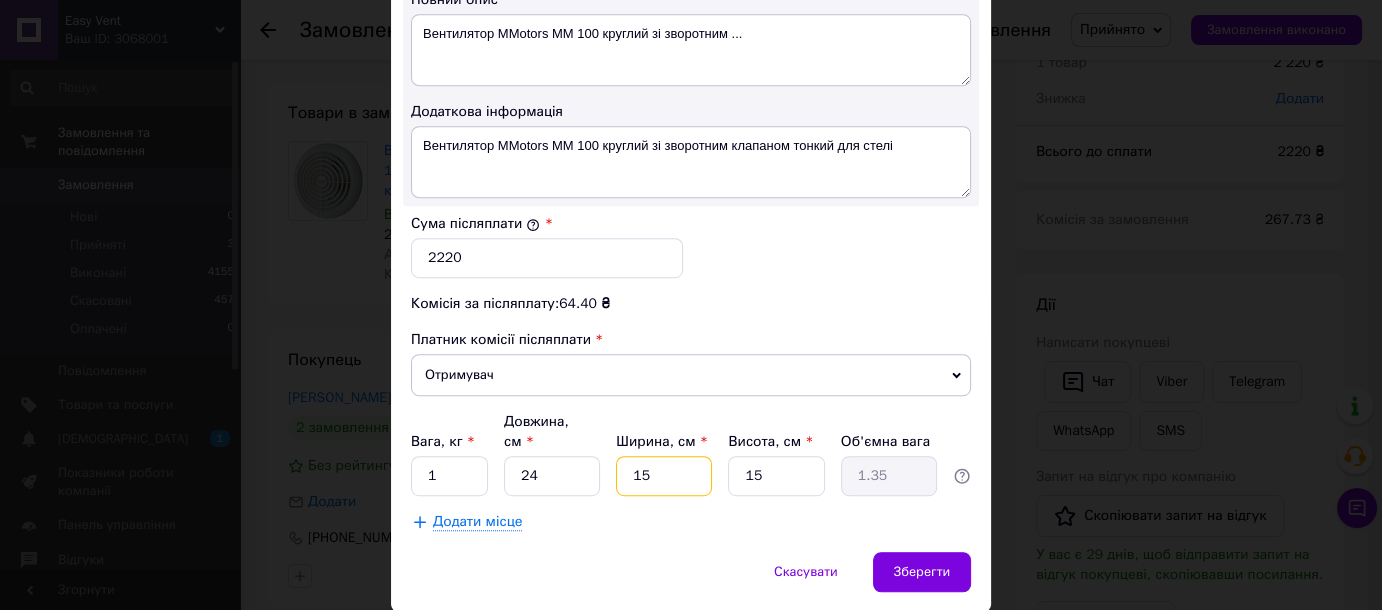 type on "2" 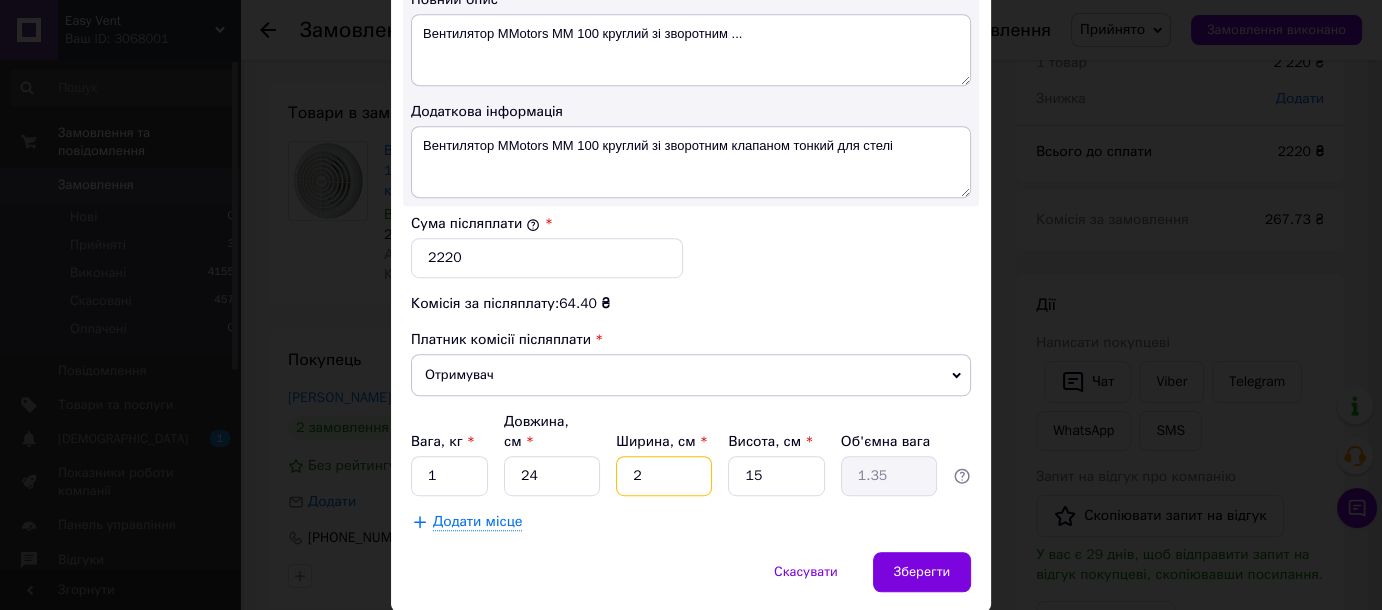 type on "0.18" 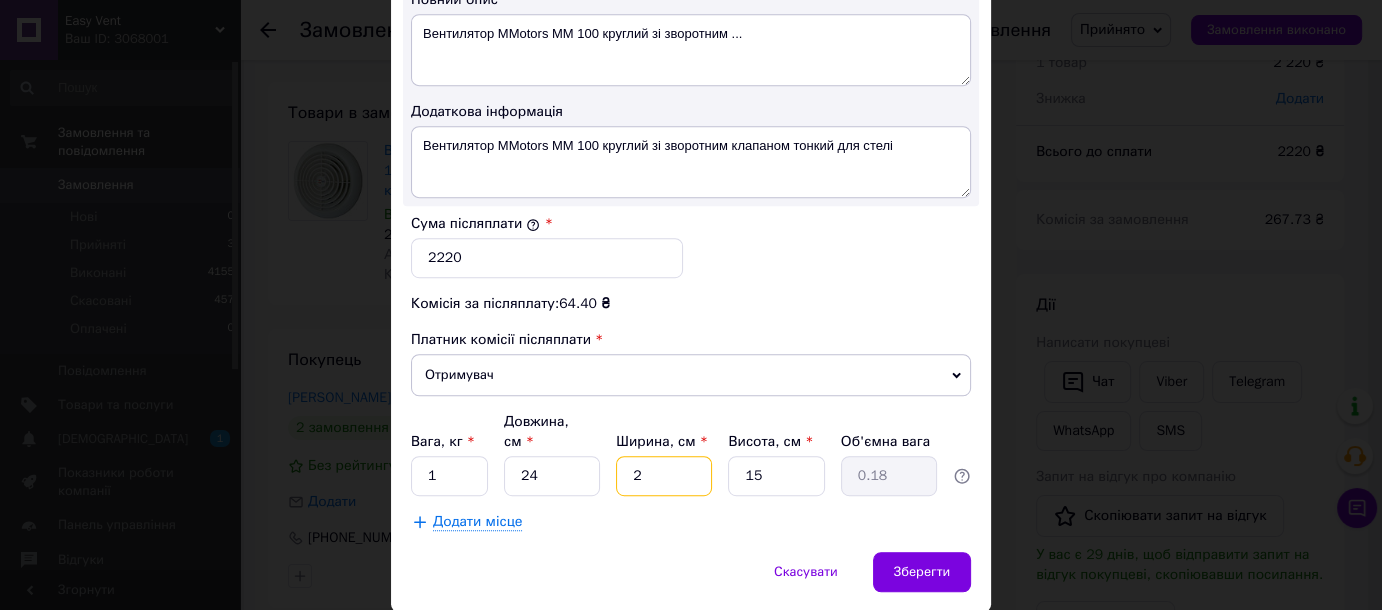 type on "24" 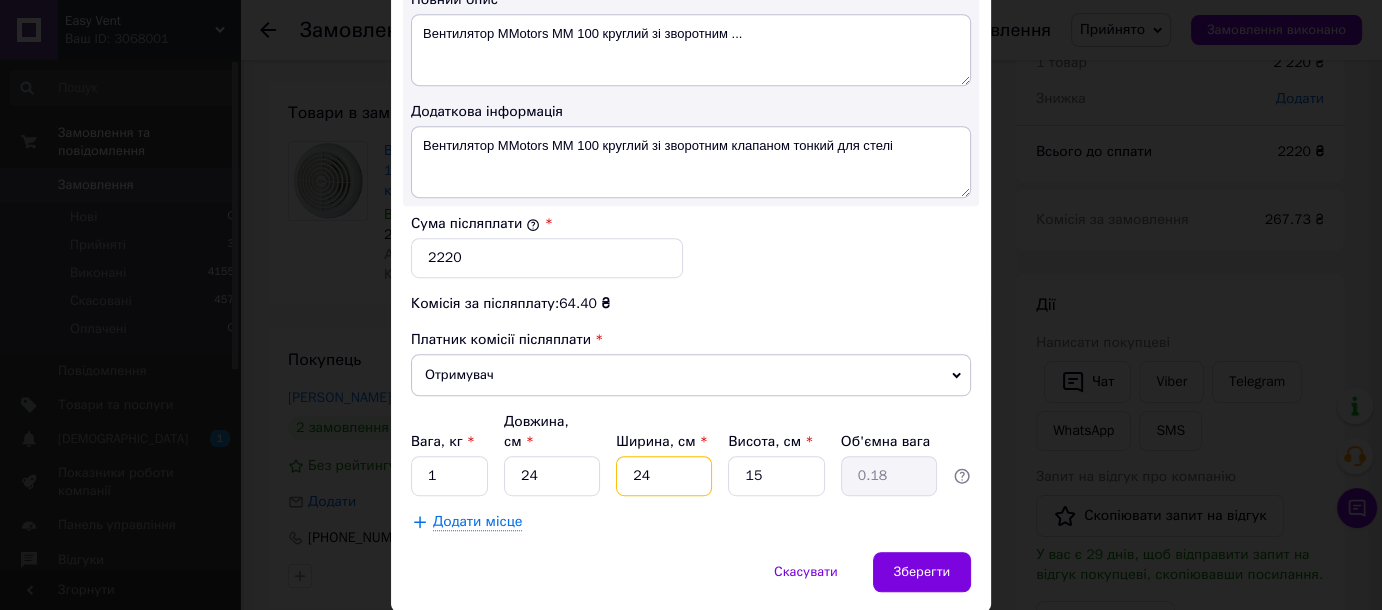 type on "2.16" 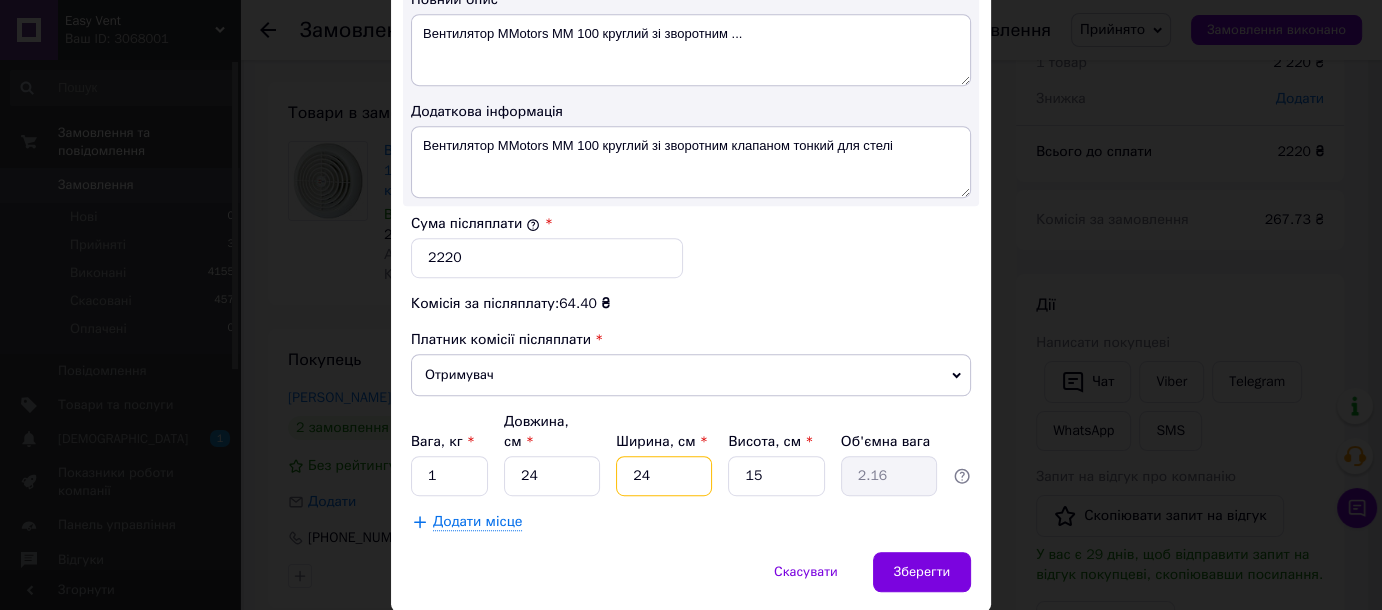 type on "24" 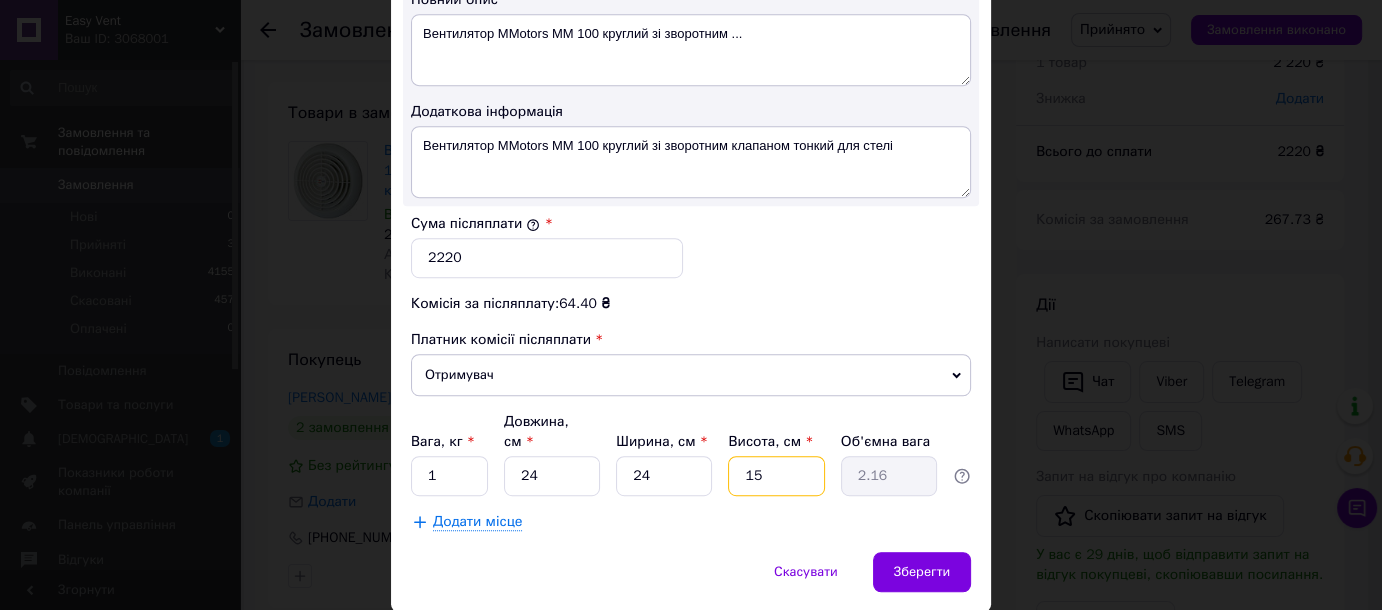 drag, startPoint x: 768, startPoint y: 407, endPoint x: 728, endPoint y: 407, distance: 40 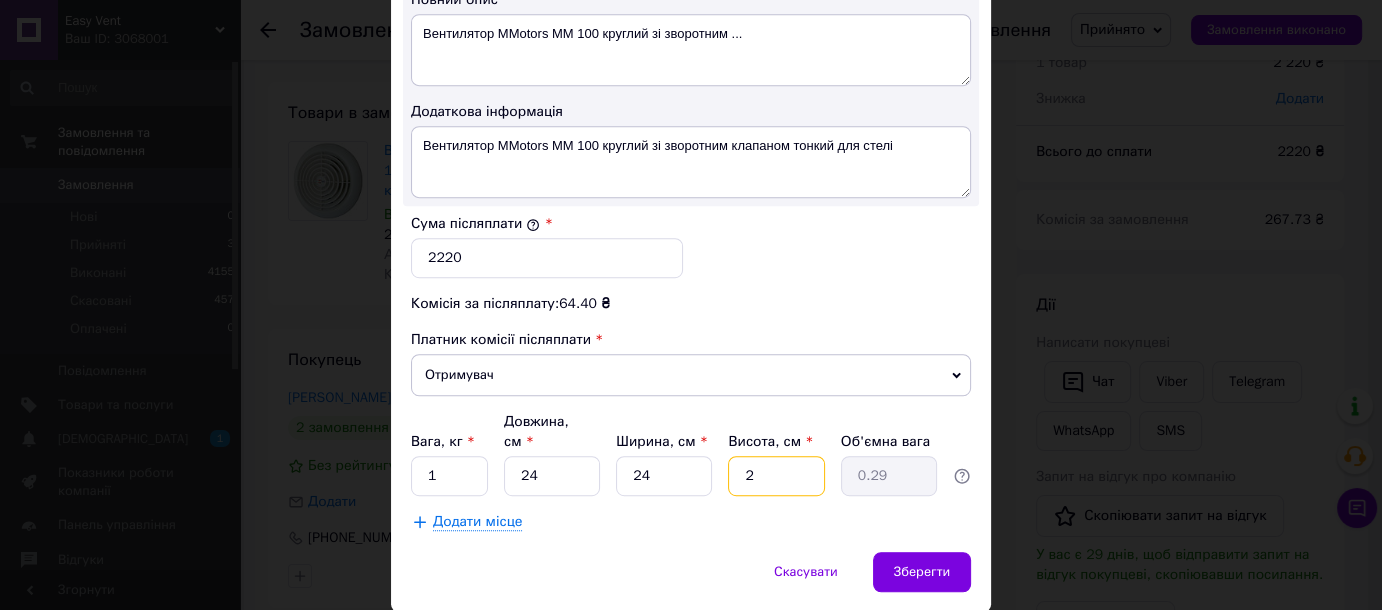 type on "20" 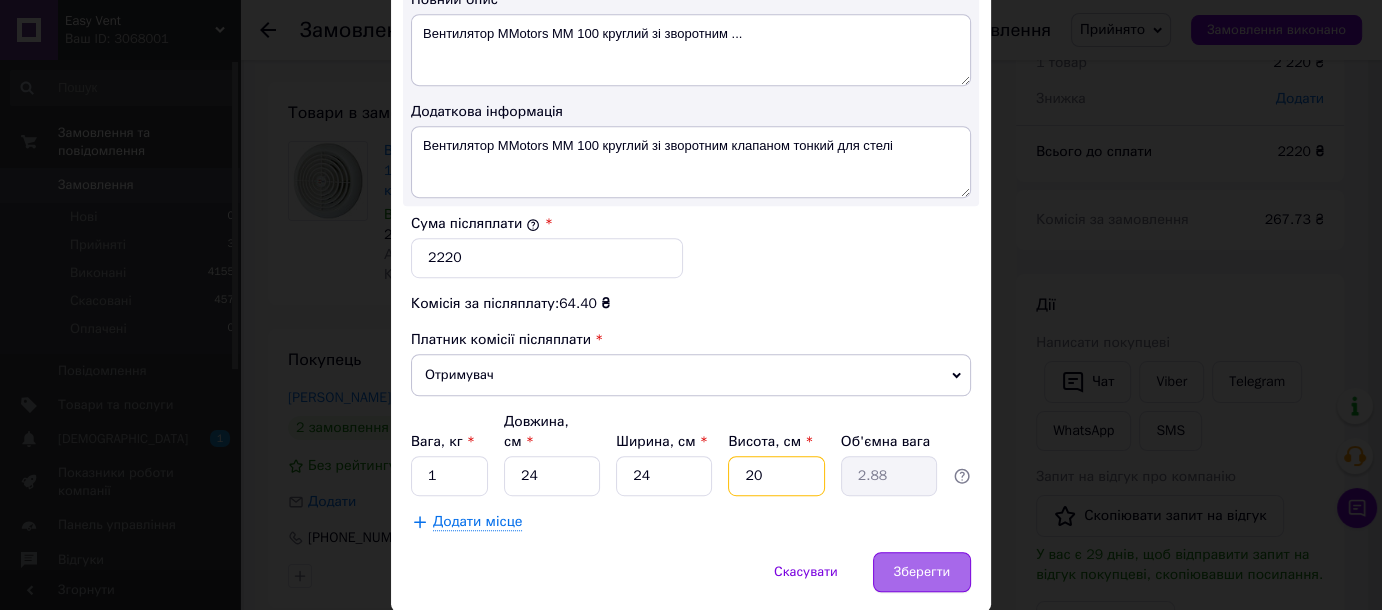 type on "20" 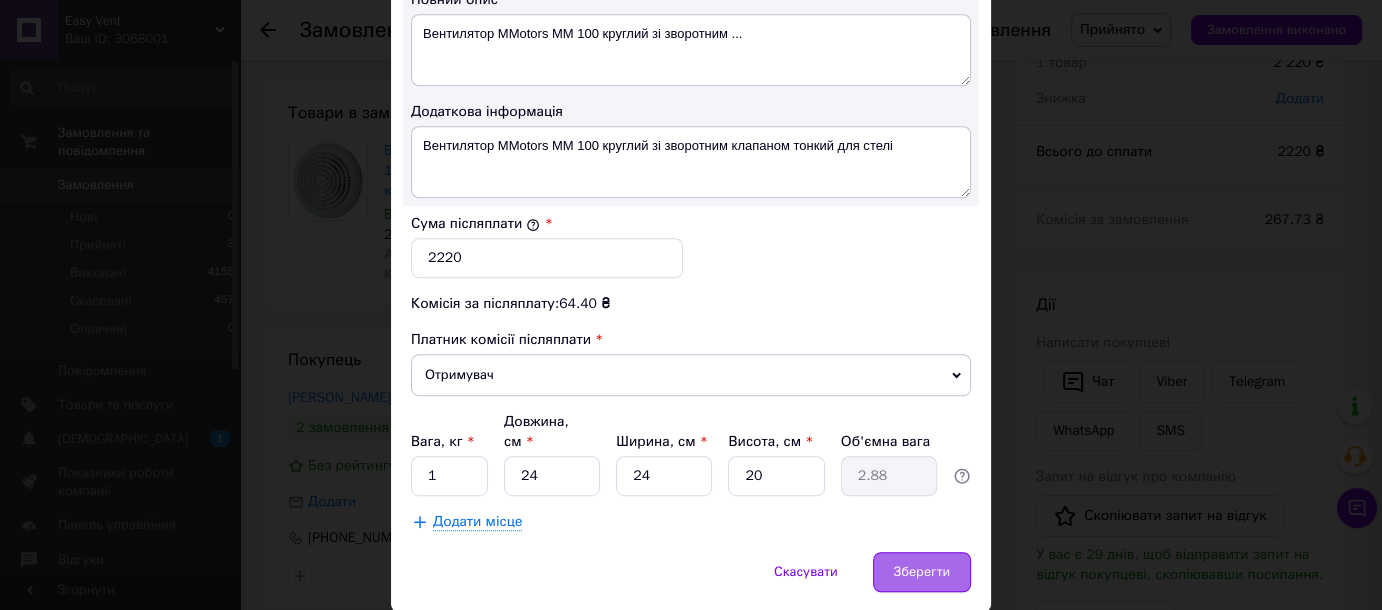 click on "Зберегти" at bounding box center (922, 572) 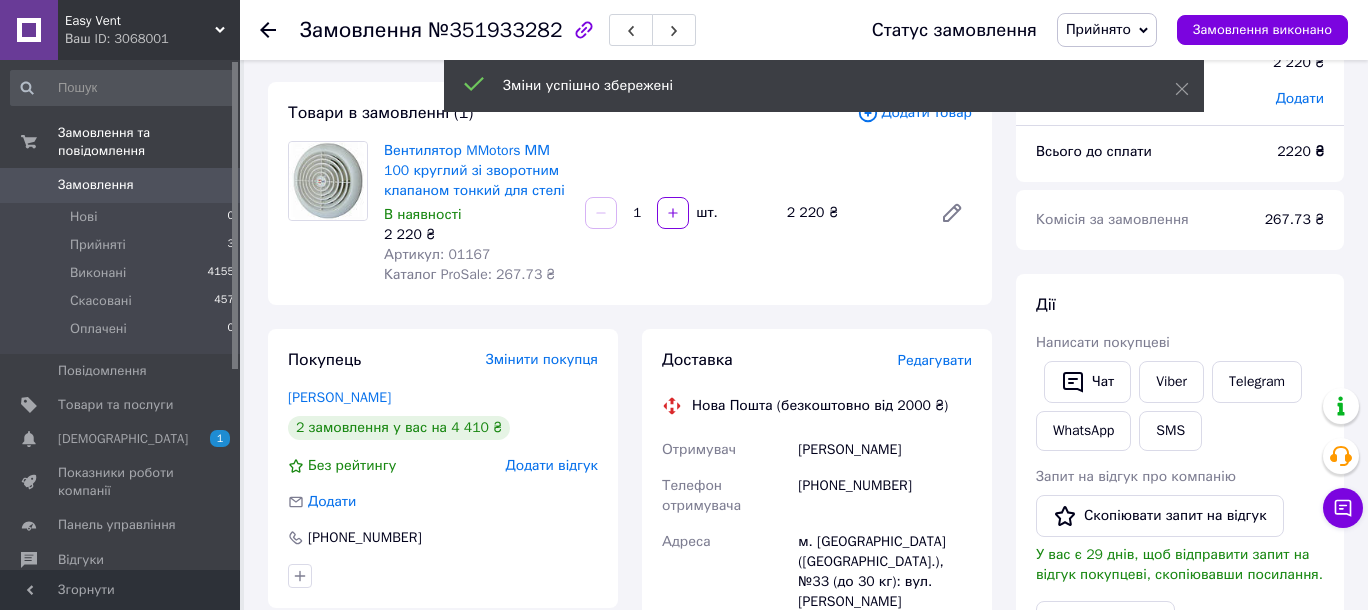 click on "Редагувати" at bounding box center (935, 360) 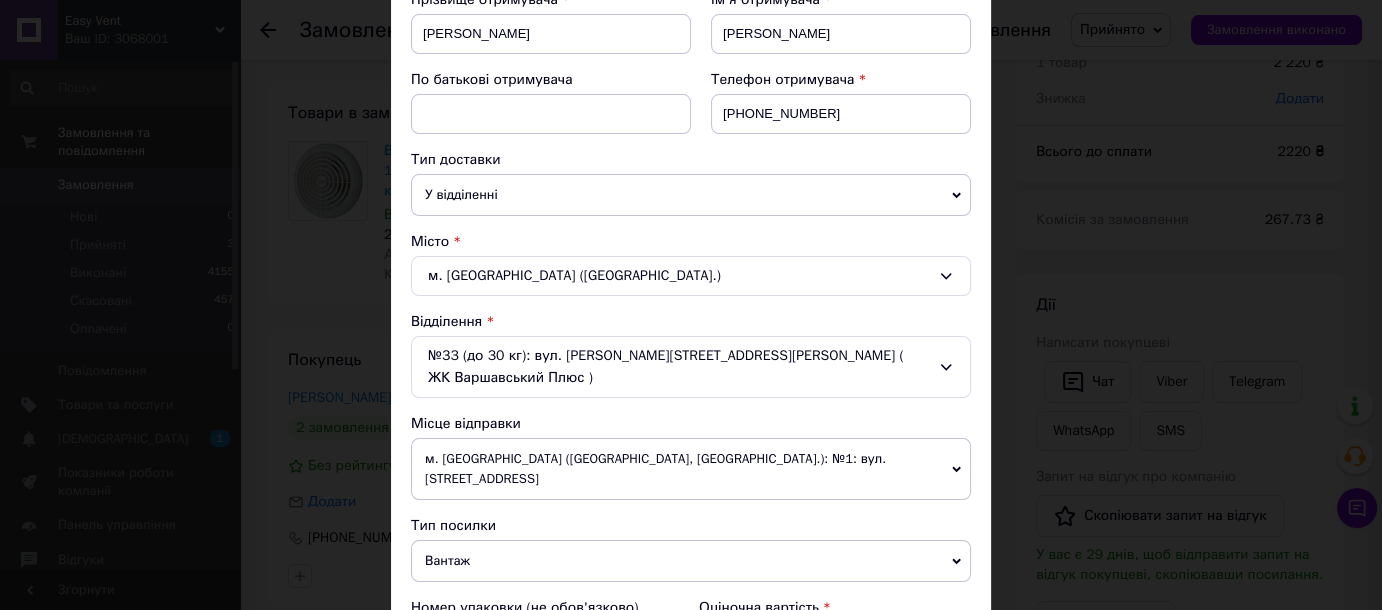 scroll, scrollTop: 363, scrollLeft: 0, axis: vertical 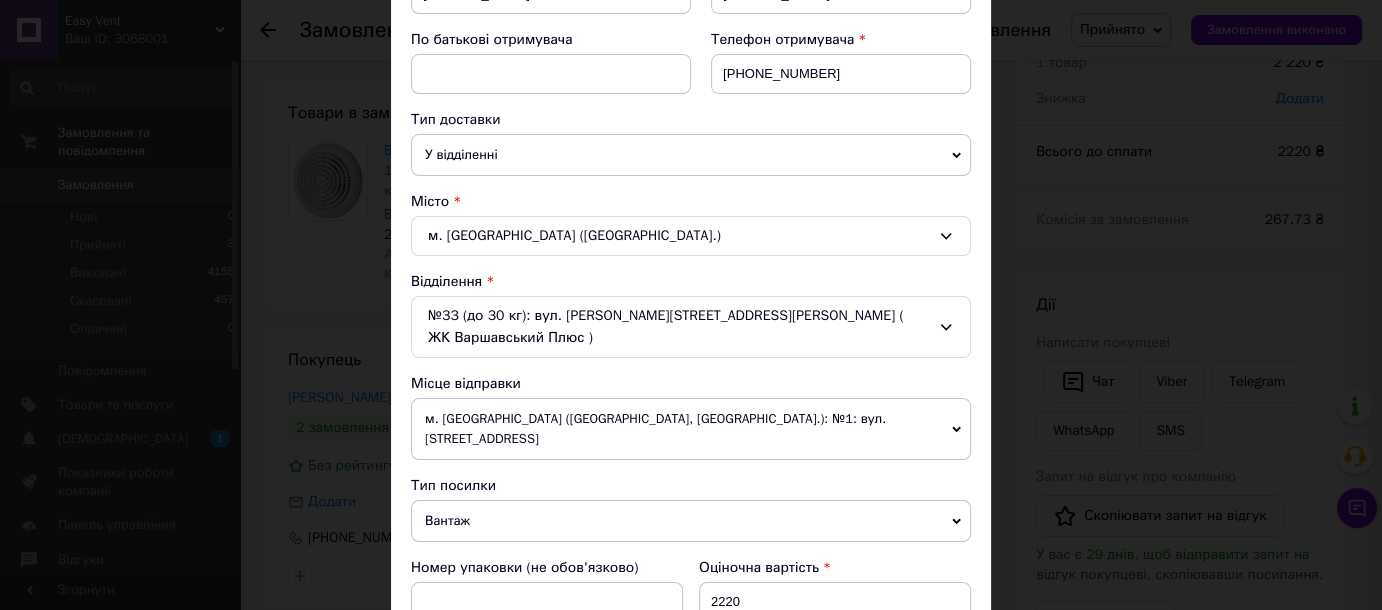 click on "м. Вишневе (Київська обл., Бучанський р-н.): №1: вул. Київська, 4" at bounding box center [691, 429] 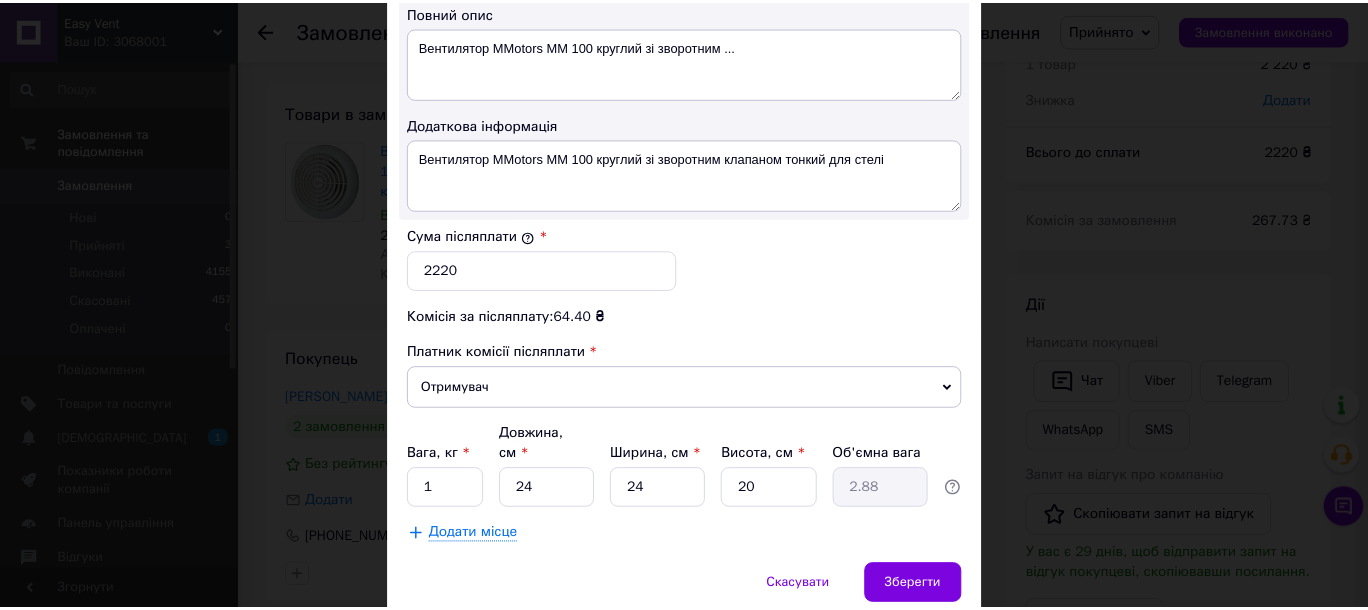 scroll, scrollTop: 1130, scrollLeft: 0, axis: vertical 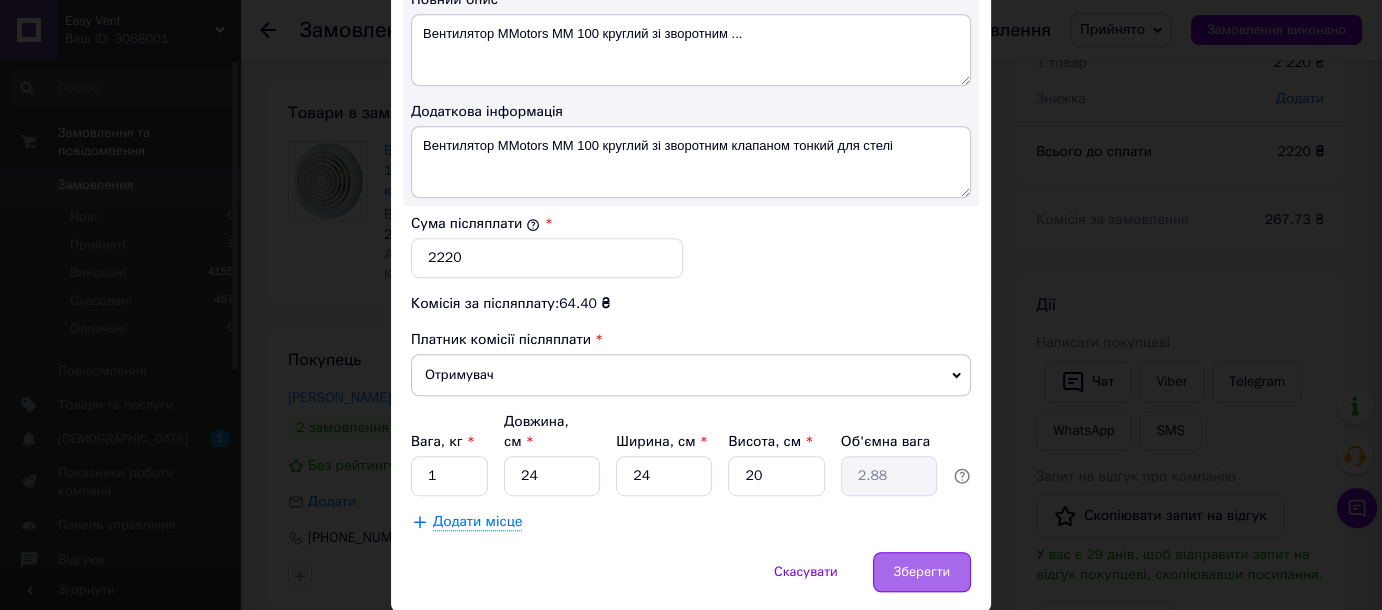 click on "Зберегти" at bounding box center [922, 572] 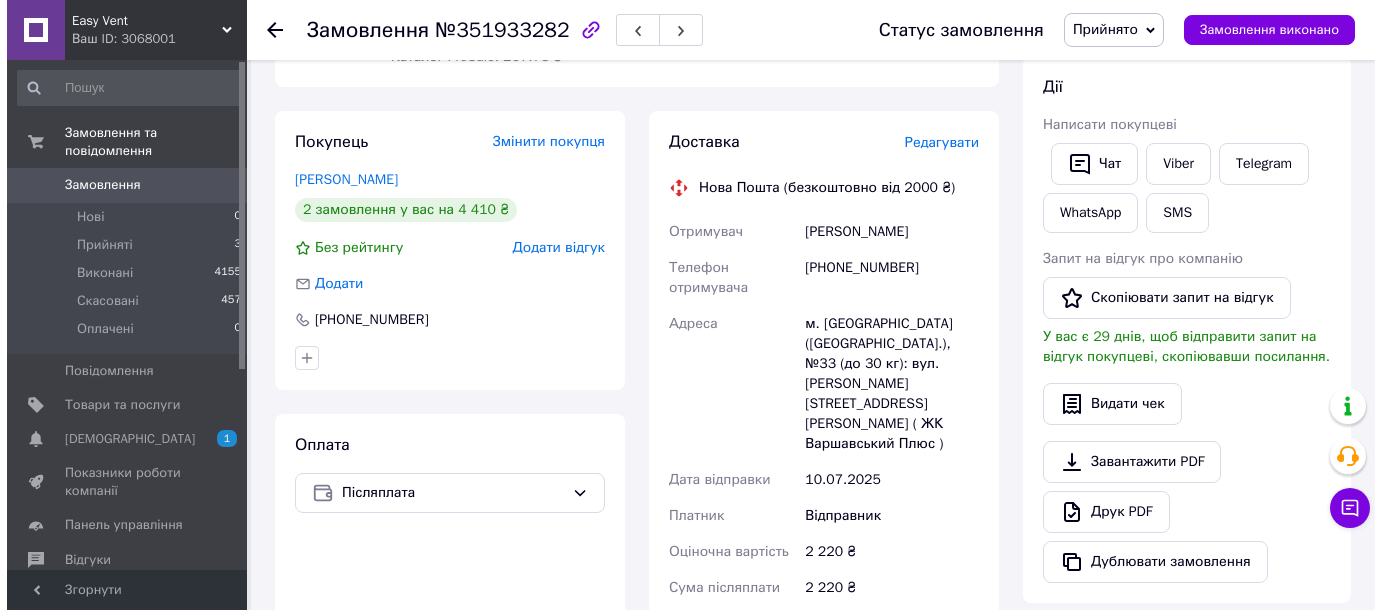 scroll, scrollTop: 363, scrollLeft: 0, axis: vertical 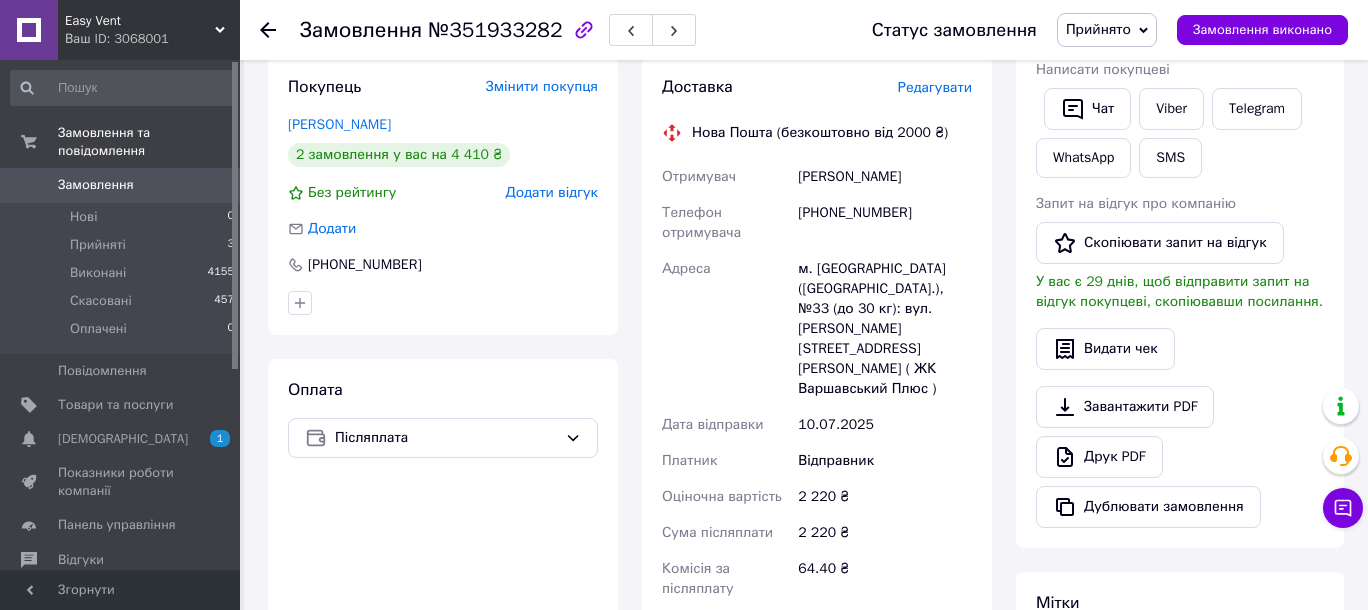 click on "Редагувати" at bounding box center (935, 87) 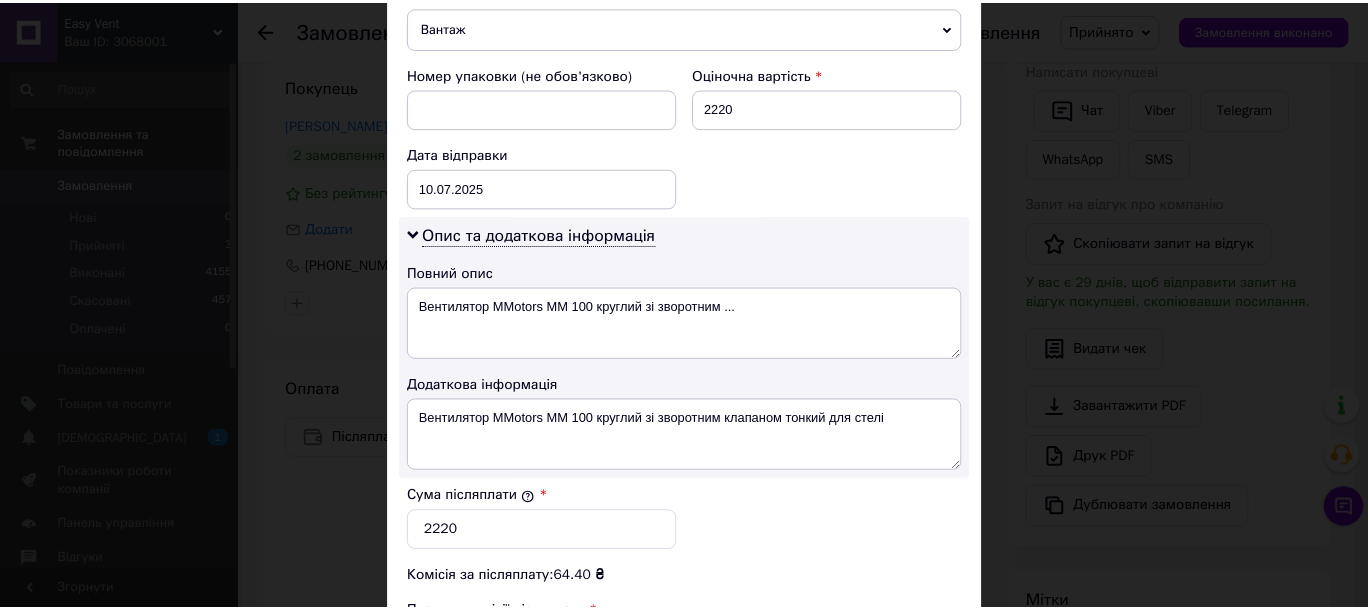 scroll, scrollTop: 1130, scrollLeft: 0, axis: vertical 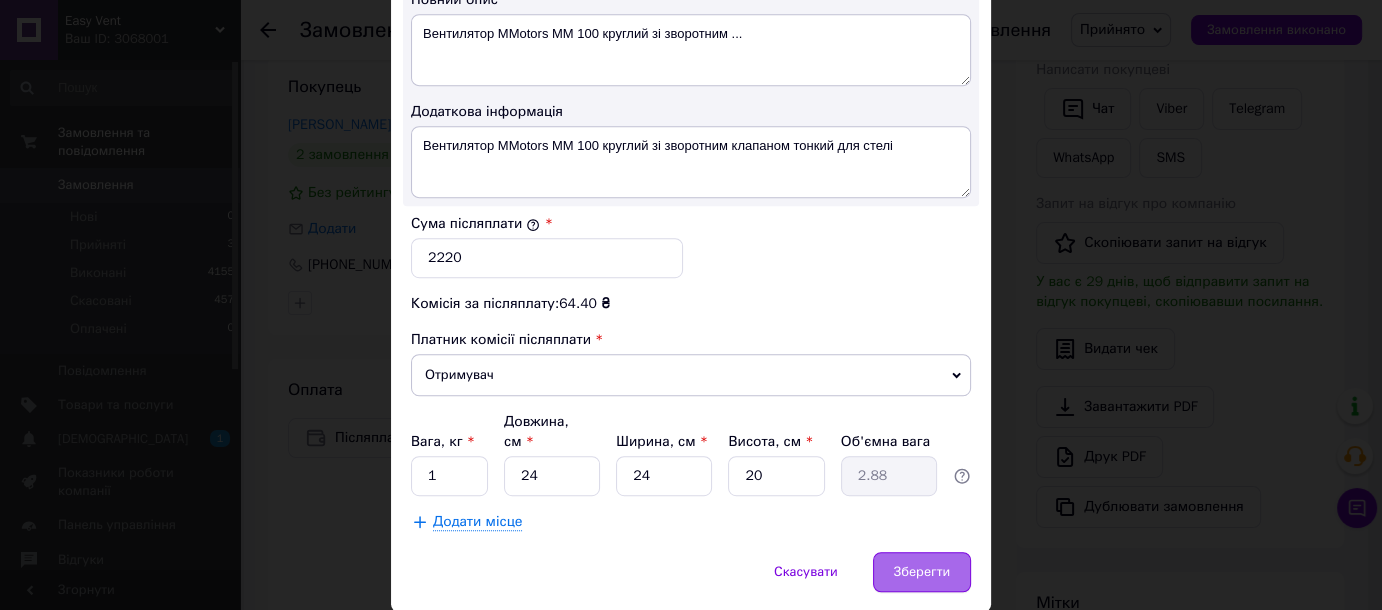click on "Зберегти" at bounding box center (922, 572) 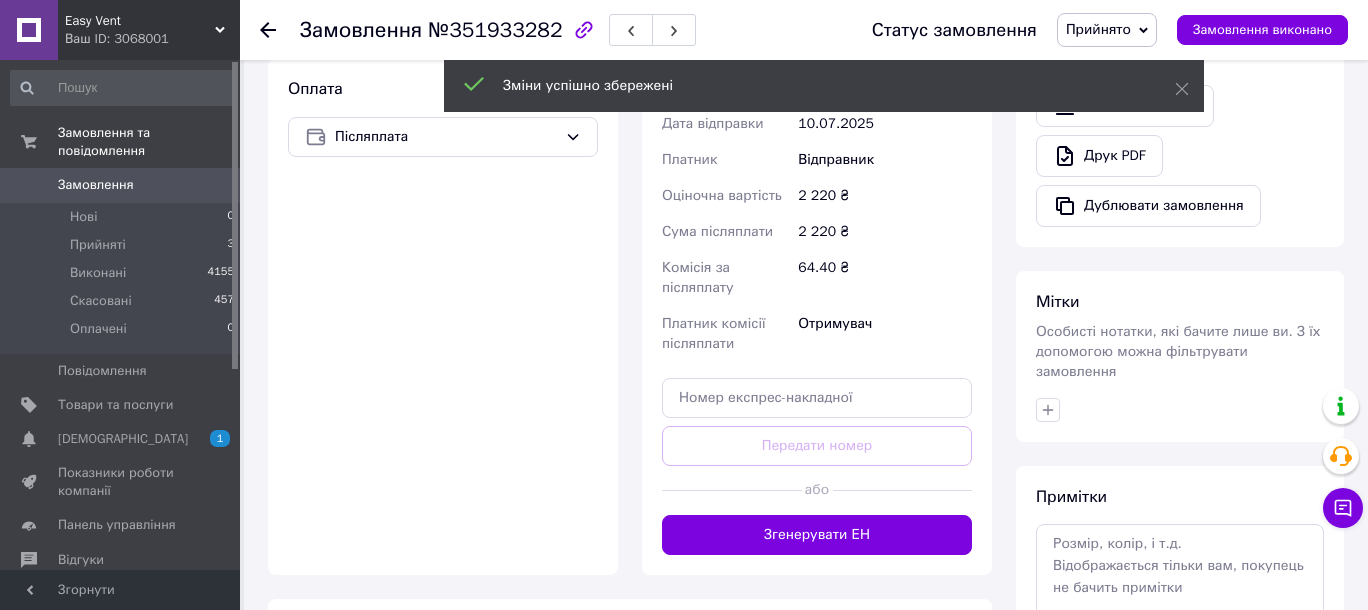 scroll, scrollTop: 636, scrollLeft: 0, axis: vertical 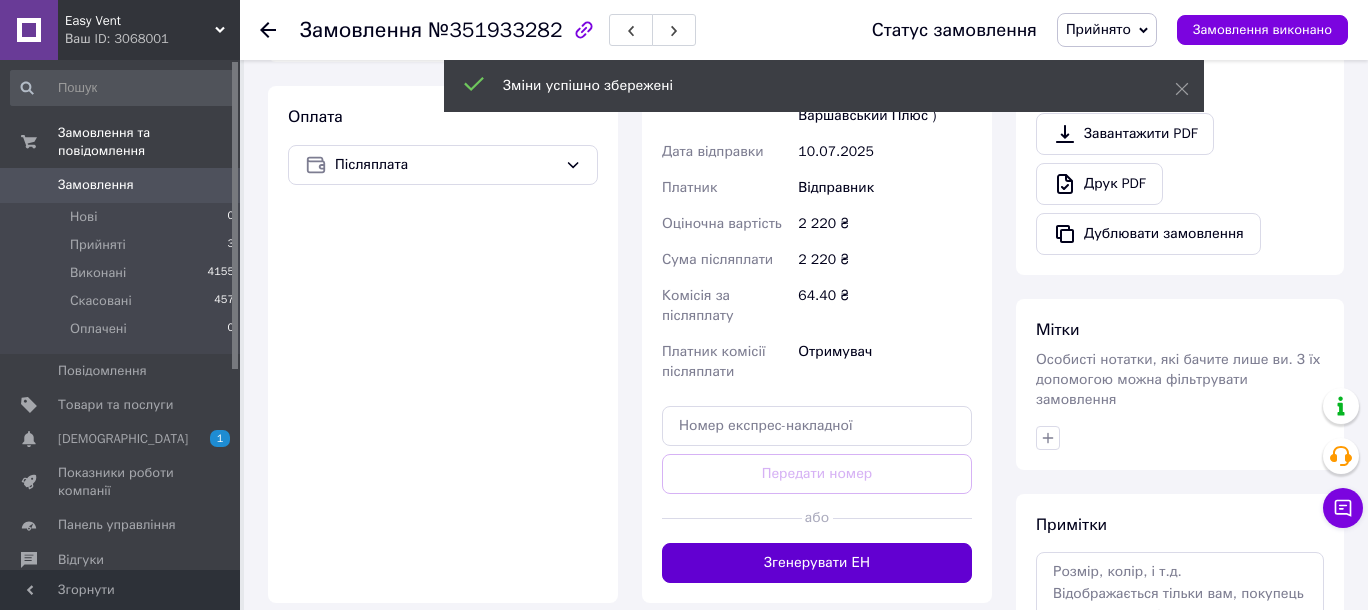 click on "Згенерувати ЕН" at bounding box center [817, 563] 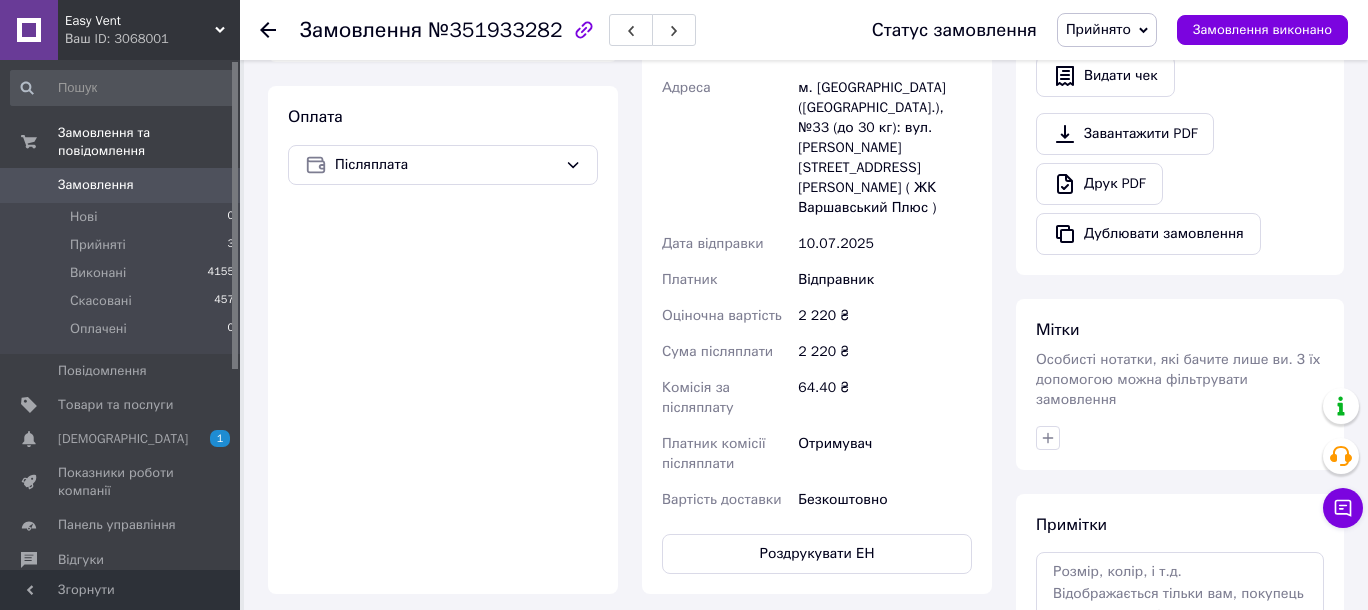 scroll, scrollTop: 928, scrollLeft: 0, axis: vertical 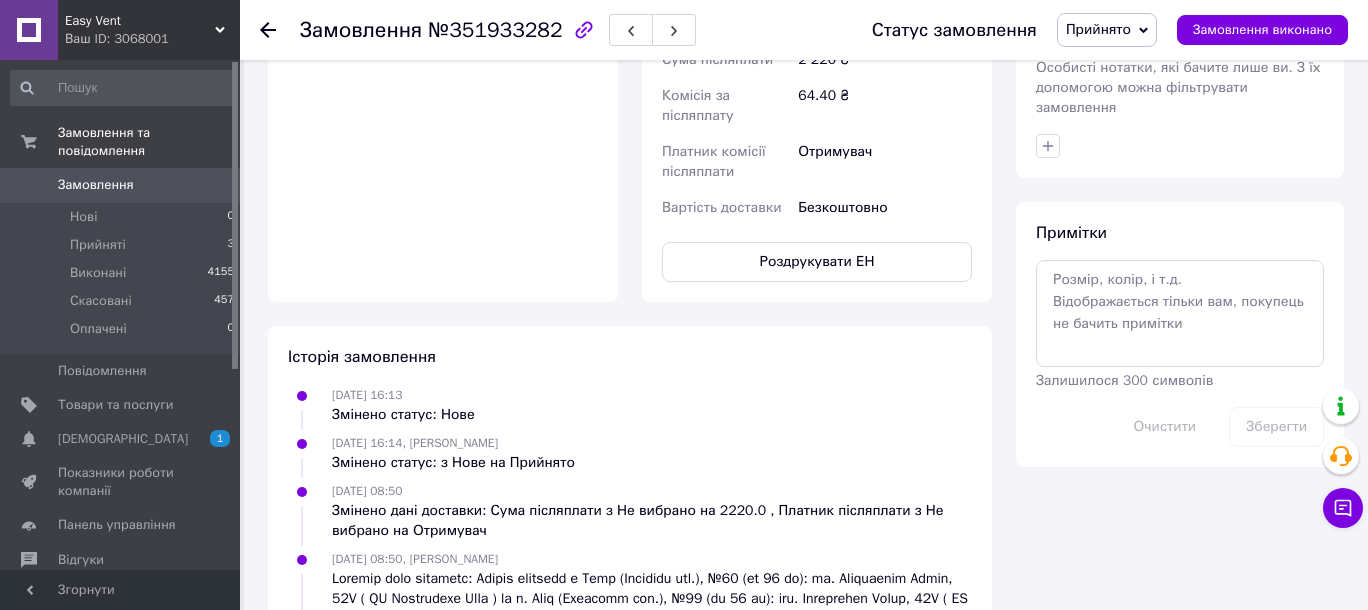 click on "Замовлення №351933282 Статус замовлення Прийнято Виконано Скасовано Оплачено Замовлення виконано Замовлення з каталогу 09.07.2025 | 16:13 Товари в замовленні (1) Додати товар Вентилятор MMotors ММ 100 круглий зі зворотним клапаном тонкий для стелі В наявності 2 220 ₴ Артикул: 01167 Каталог ProSale: 267.73 ₴  1   шт. 2 220 ₴ Покупець Змінити покупця Кагітін Владислав 2 замовлення у вас на 4 410 ₴ Без рейтингу   Додати відгук Додати +380502076683 Оплата Післяплата Доставка Редагувати Нова Пошта (безкоштовно від 2000 ₴) Номер накладної 20451202722643 Статус відправлення Заплановано Отримувач +380502076683 <" at bounding box center (806, -24) 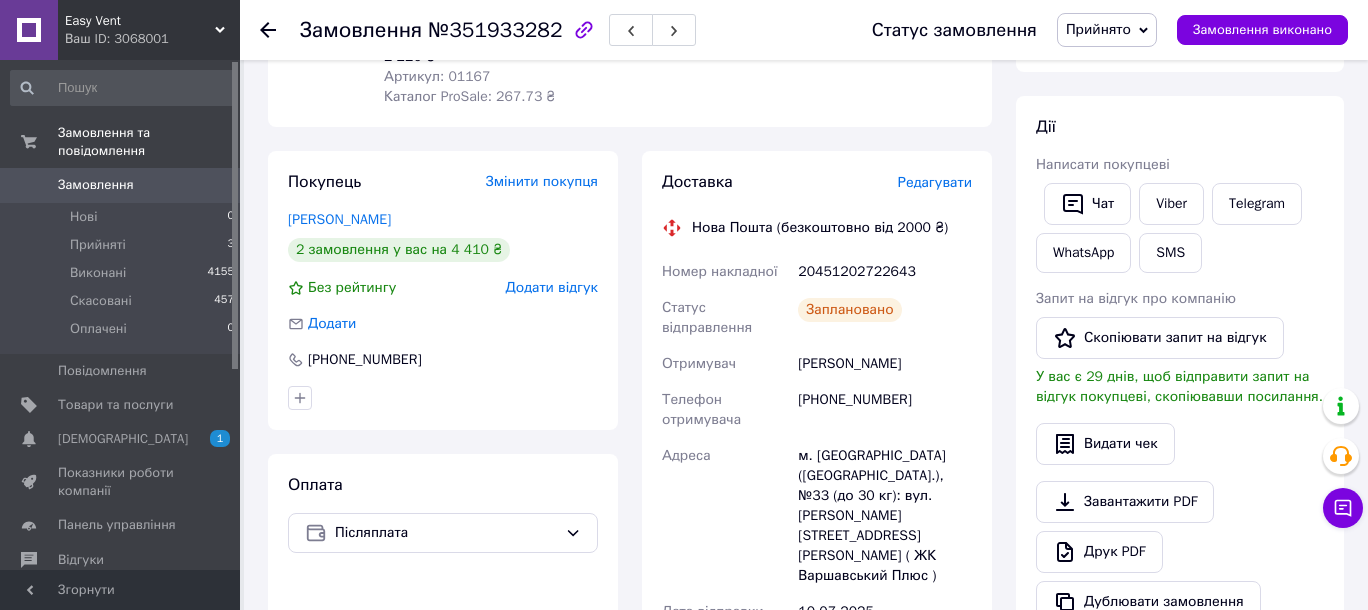 scroll, scrollTop: 201, scrollLeft: 0, axis: vertical 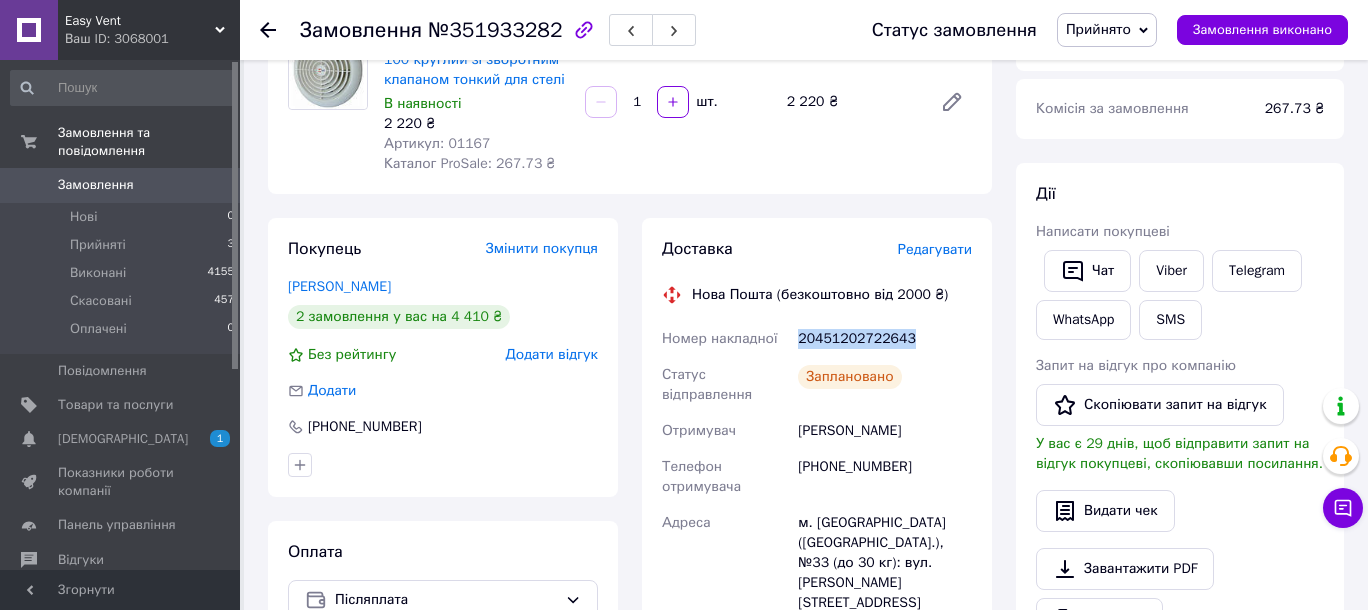 drag, startPoint x: 909, startPoint y: 337, endPoint x: 793, endPoint y: 335, distance: 116.01724 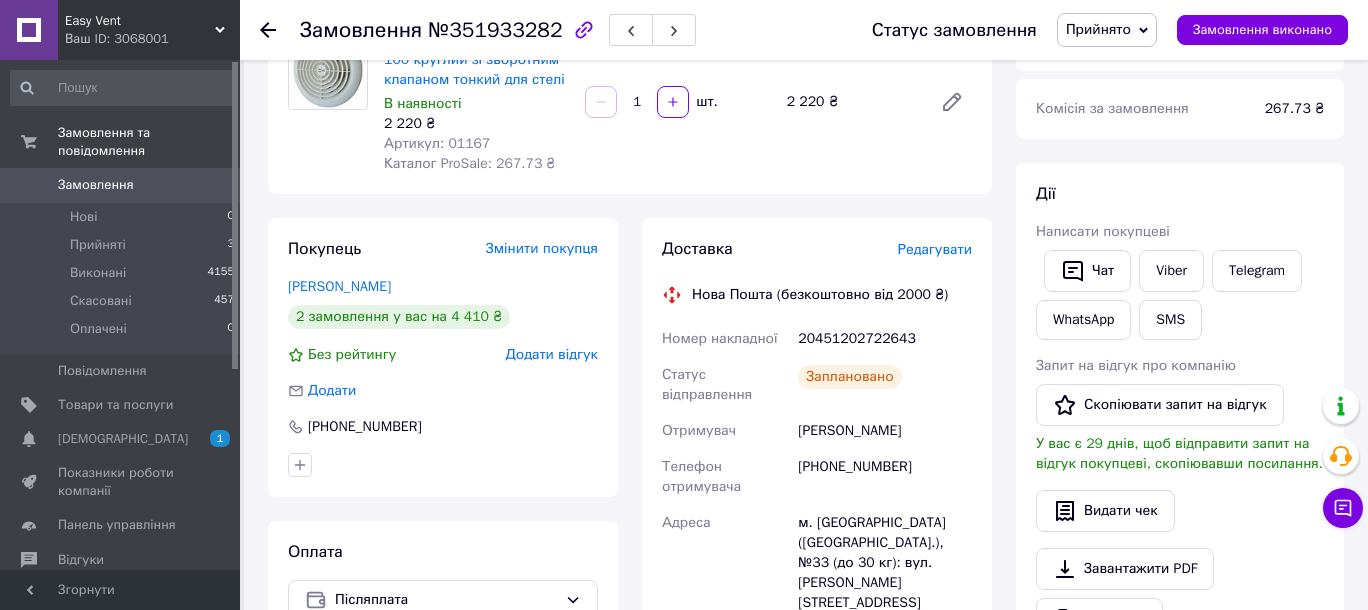 click on "Покупець Змінити покупця Кагітін Владислав 2 замовлення у вас на 4 410 ₴ Без рейтингу   Додати відгук Додати +380502076683 Оплата Післяплата" at bounding box center (443, 623) 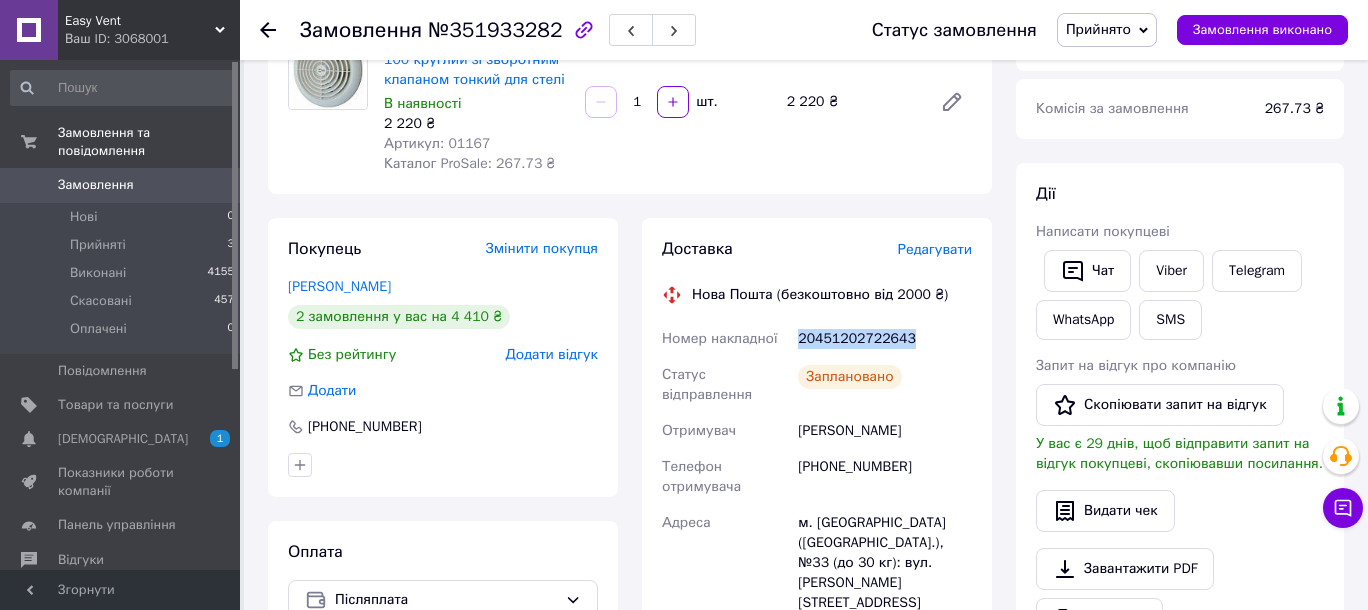 drag, startPoint x: 914, startPoint y: 346, endPoint x: 799, endPoint y: 338, distance: 115.27792 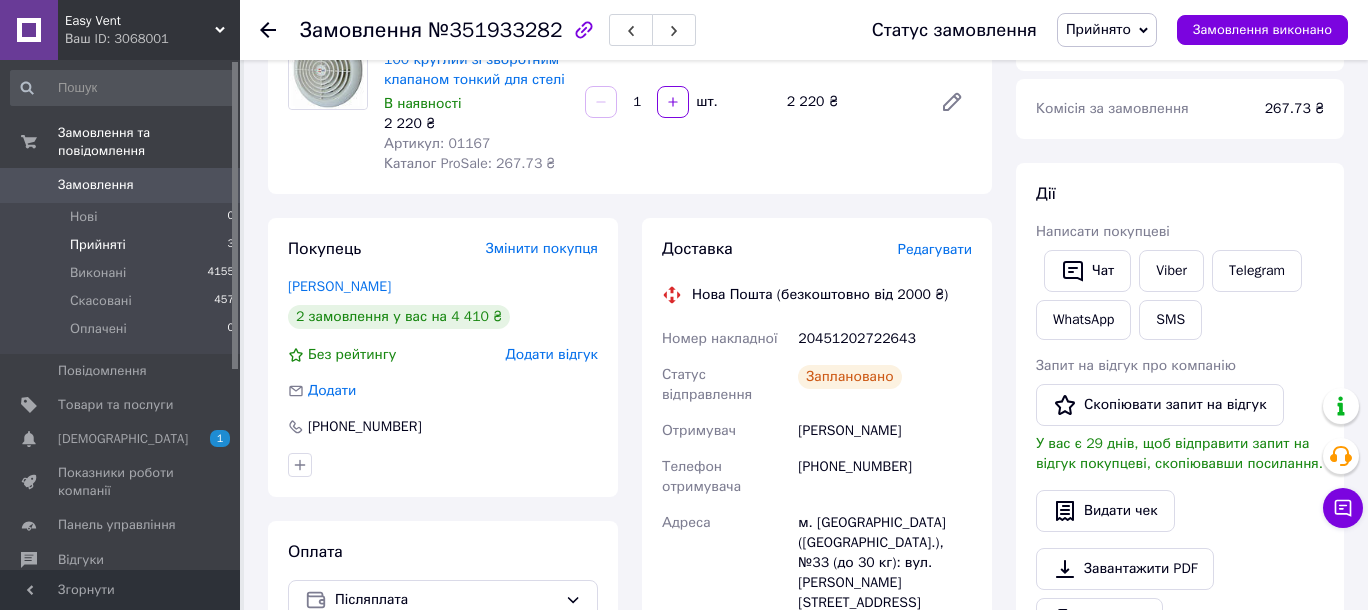 click on "Прийняті" at bounding box center [98, 245] 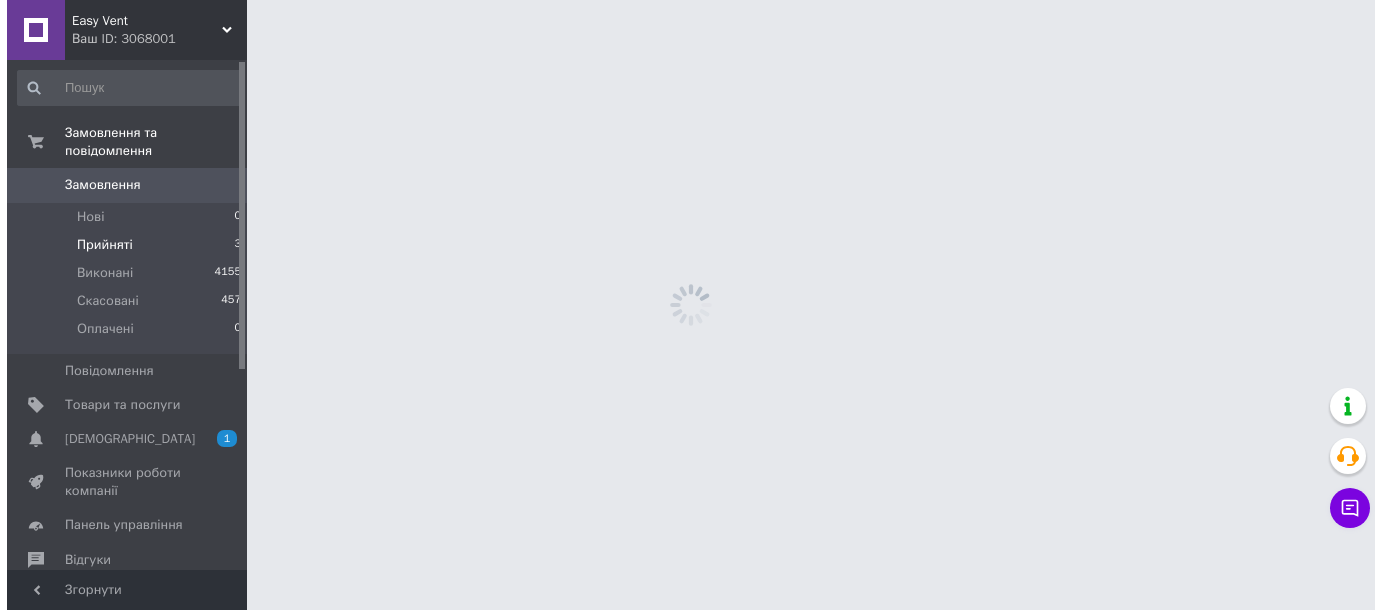 scroll, scrollTop: 0, scrollLeft: 0, axis: both 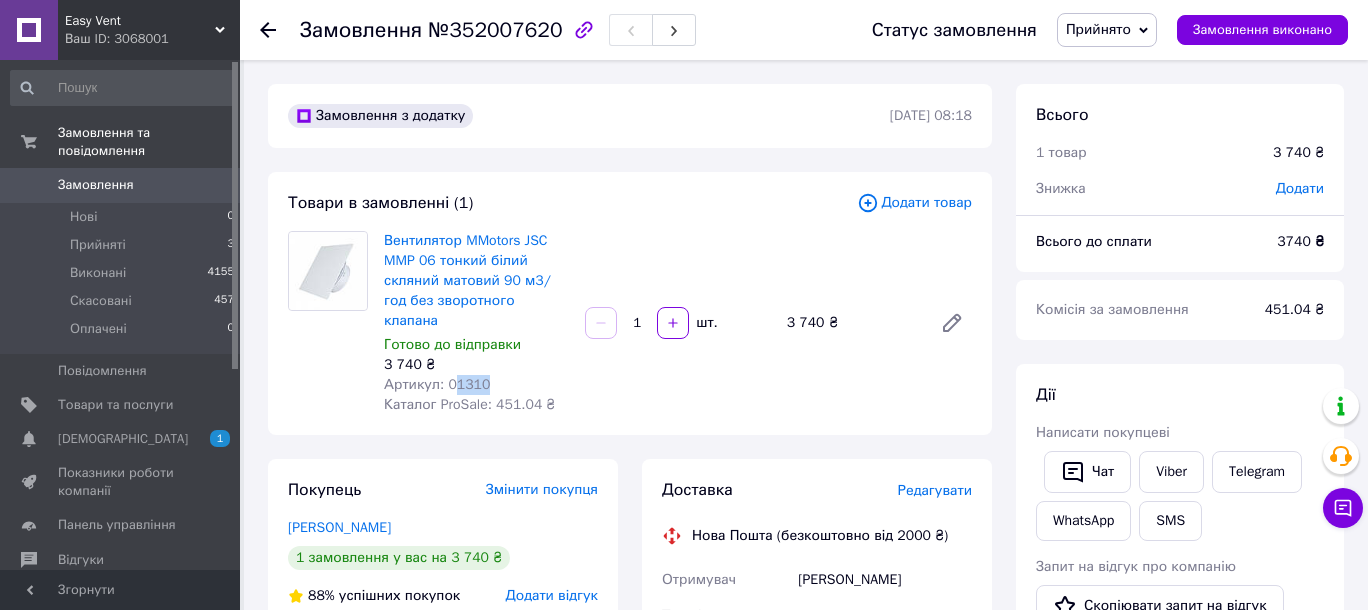 drag, startPoint x: 488, startPoint y: 370, endPoint x: 452, endPoint y: 362, distance: 36.878178 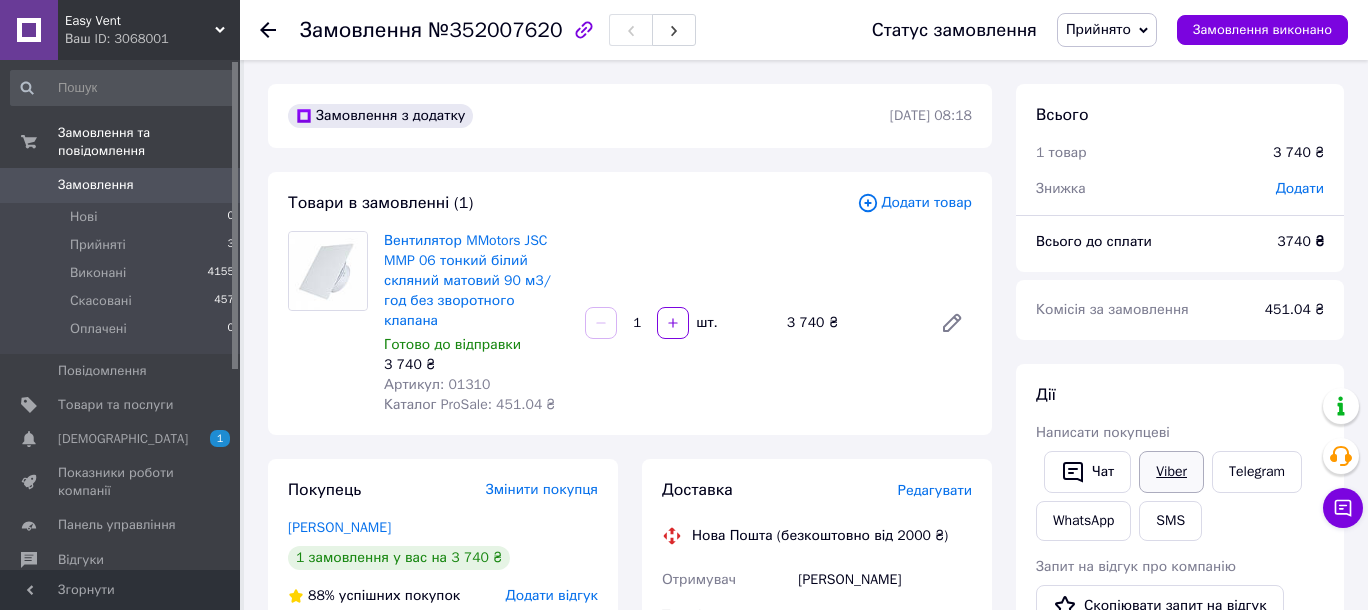 click on "Viber" at bounding box center [1171, 472] 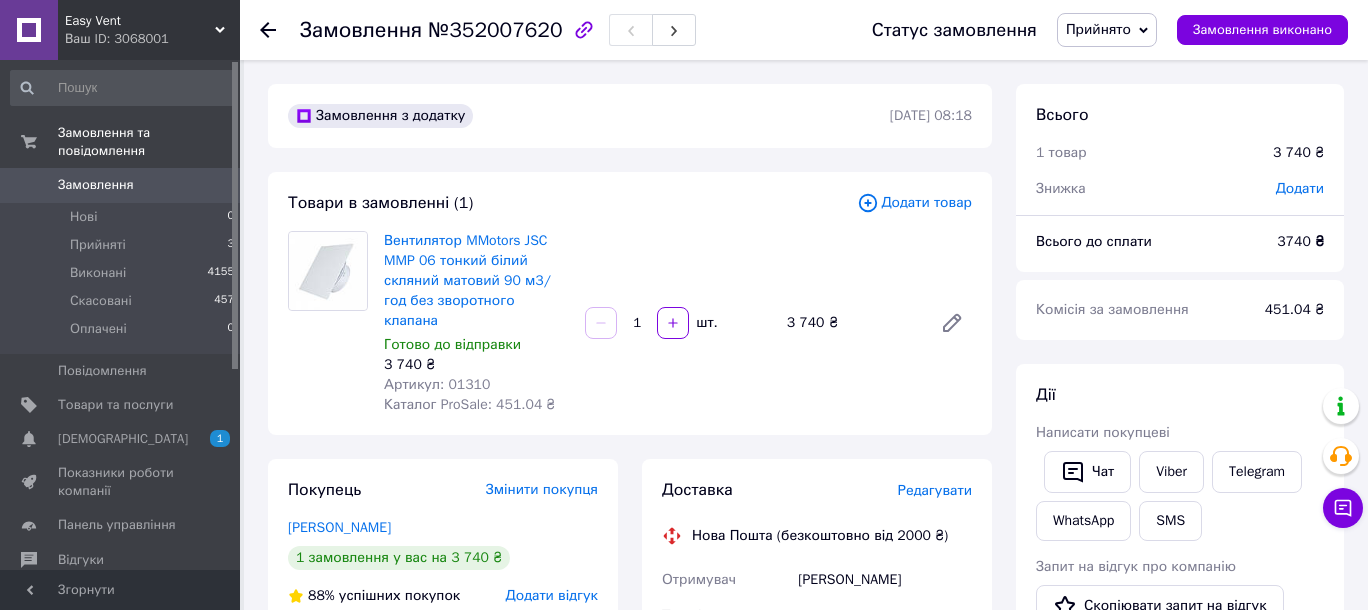 click at bounding box center [328, 323] 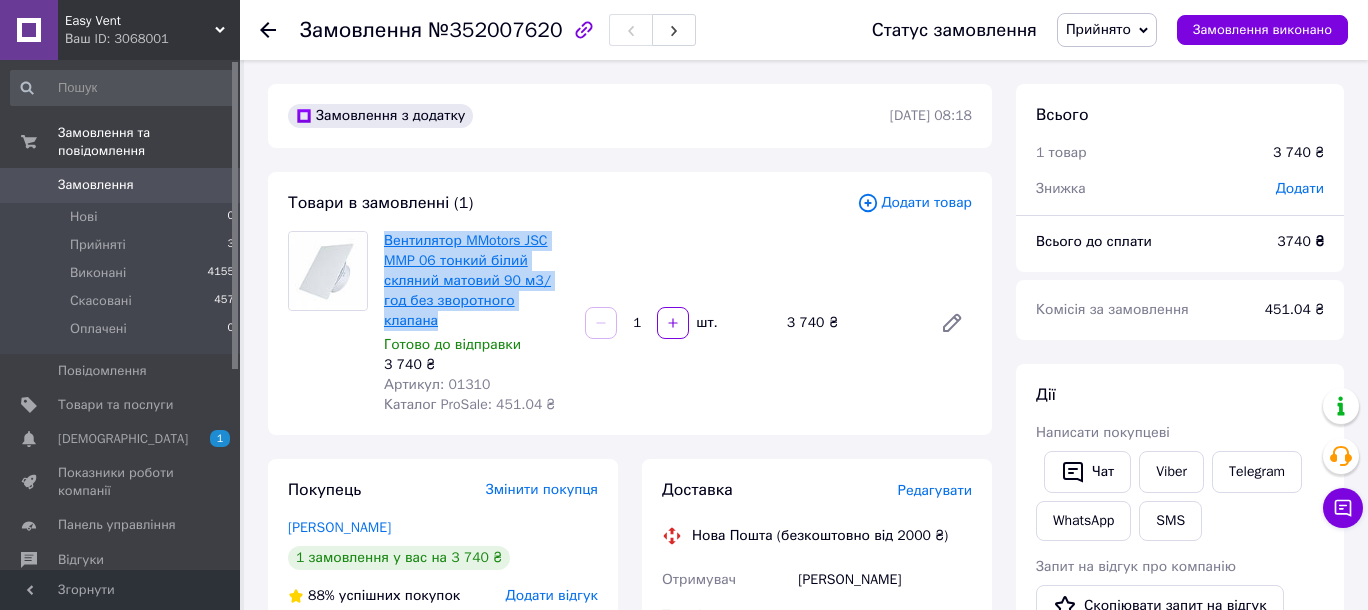 drag, startPoint x: 555, startPoint y: 296, endPoint x: 386, endPoint y: 235, distance: 179.67192 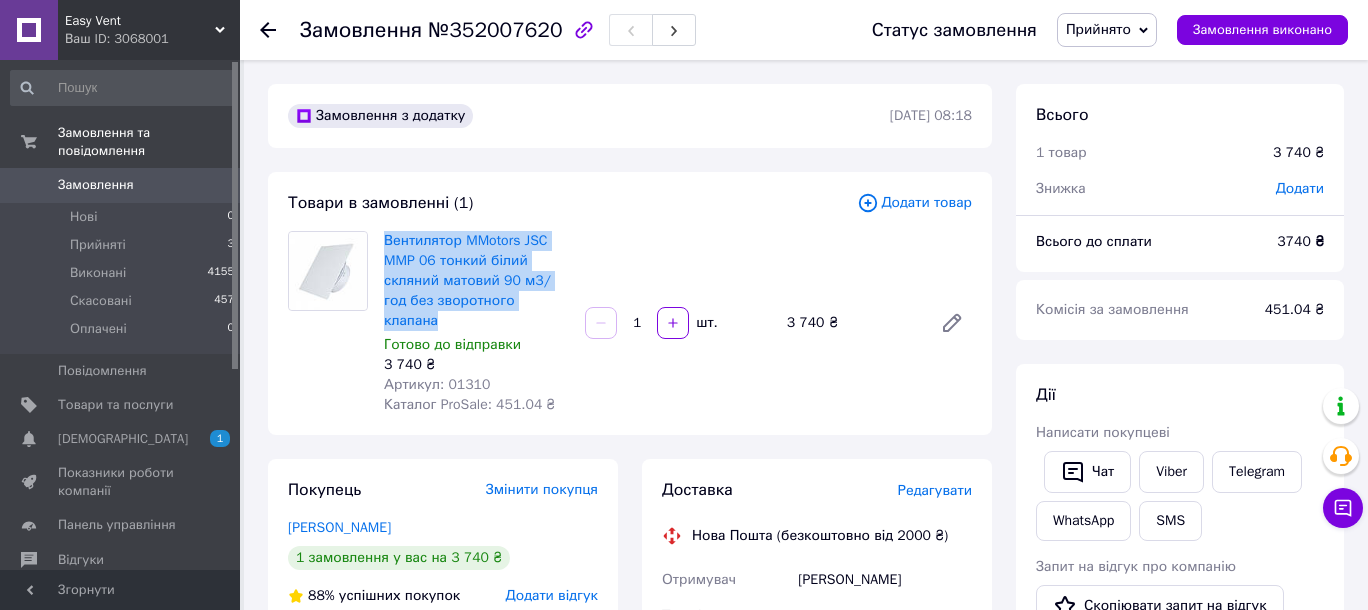 copy on "Вентилятор MMotors JSC MMP 06 тонкий білий скляний матовий 90 м3/год без зворотного клапана" 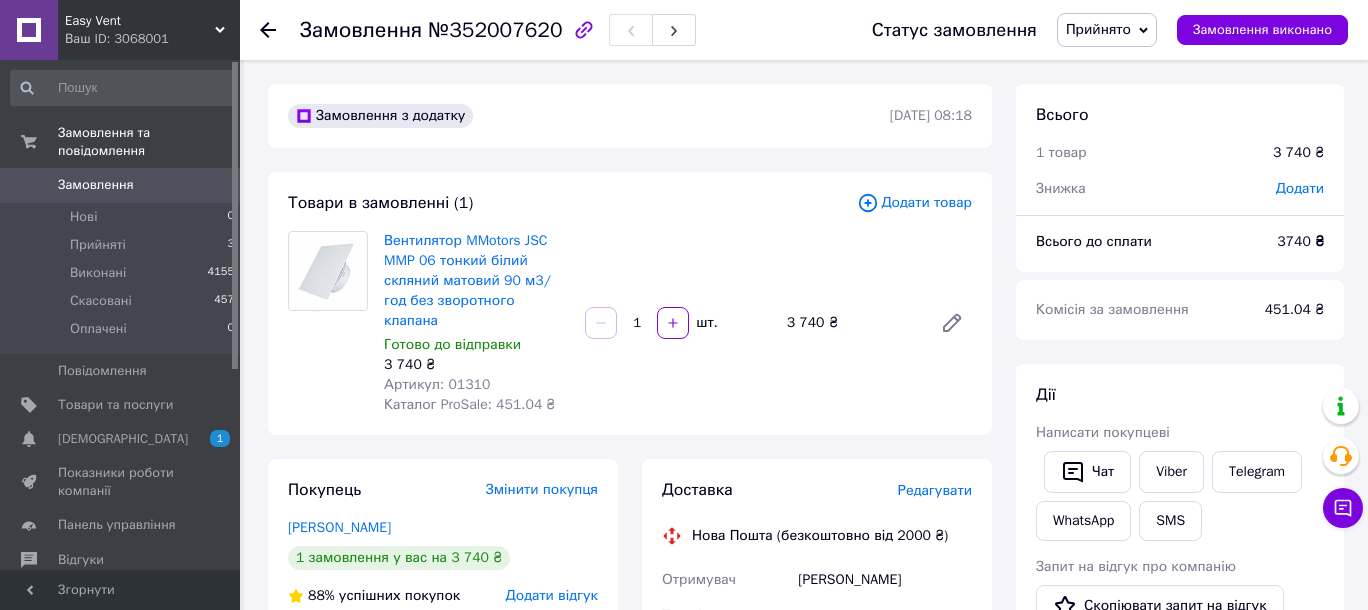 click at bounding box center (328, 323) 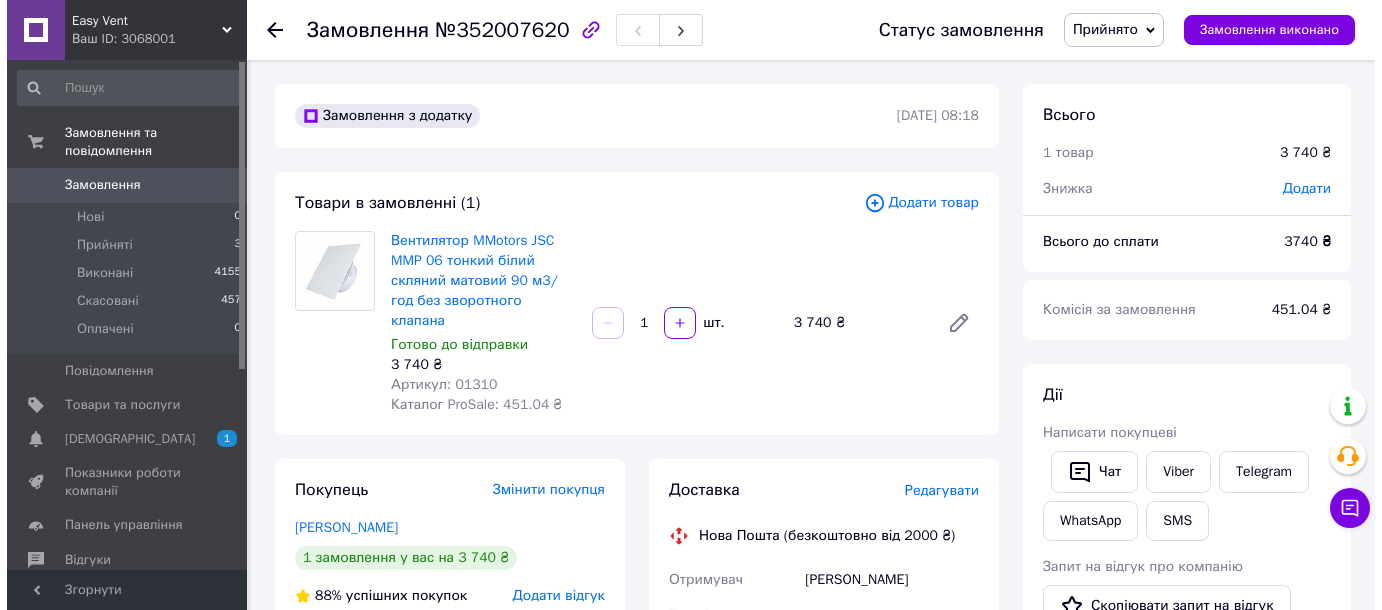 scroll, scrollTop: 90, scrollLeft: 0, axis: vertical 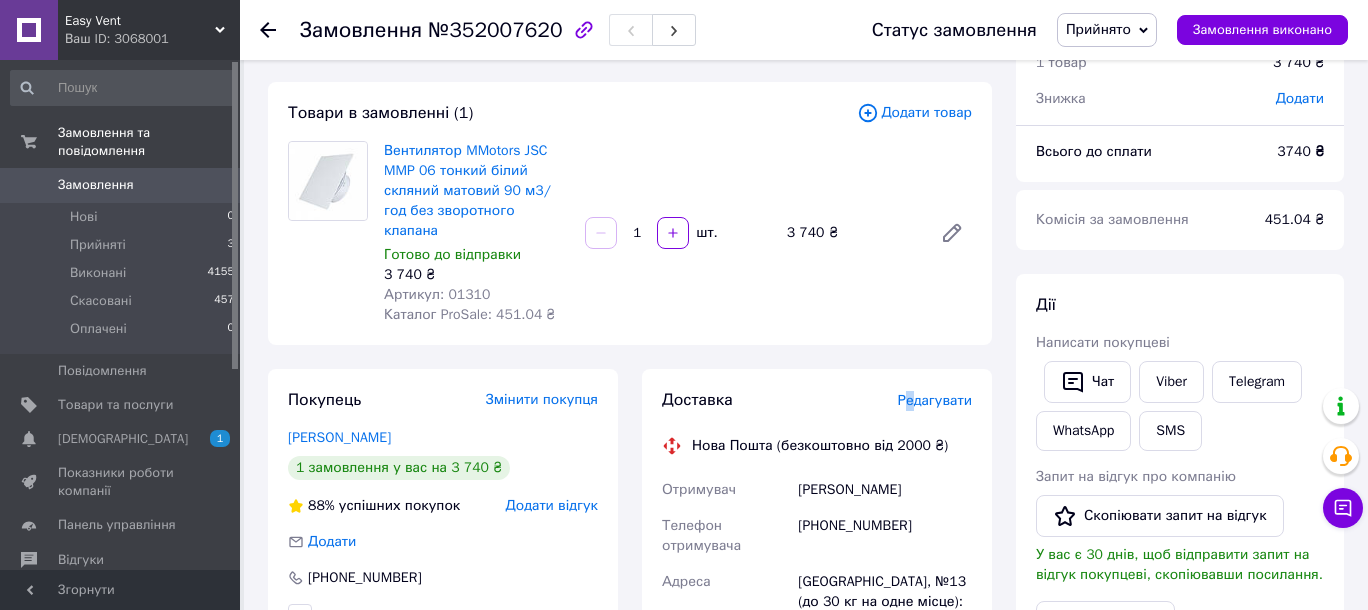 click on "Редагувати" at bounding box center [935, 400] 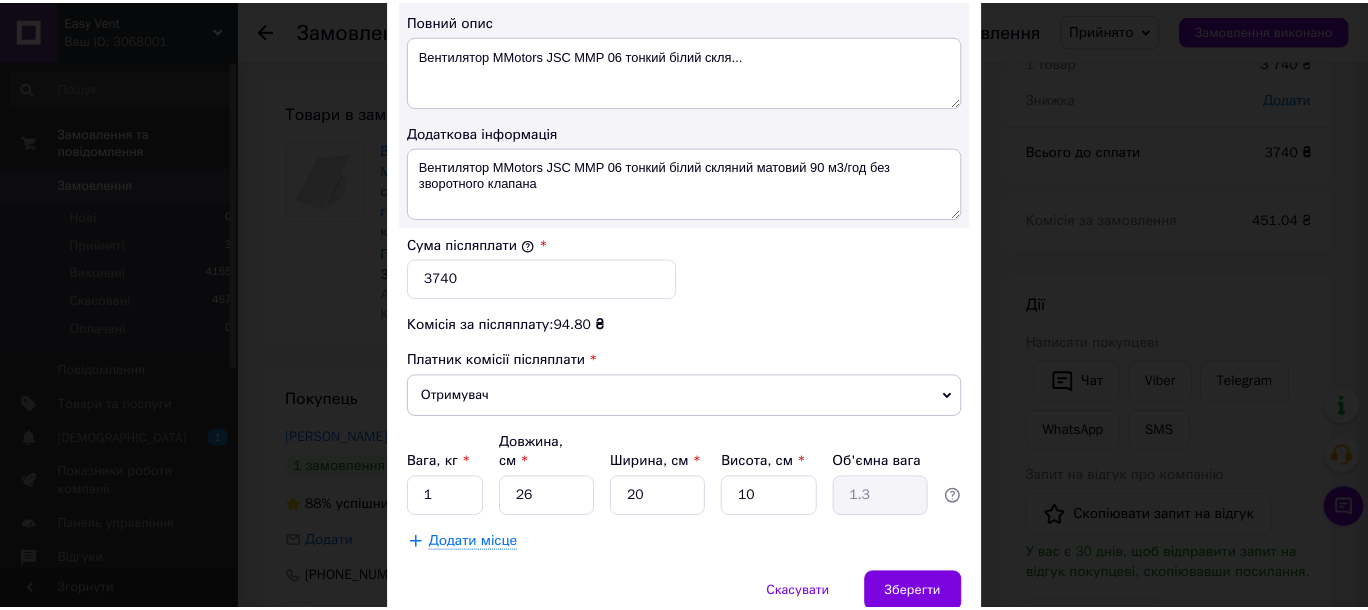 scroll, scrollTop: 1090, scrollLeft: 0, axis: vertical 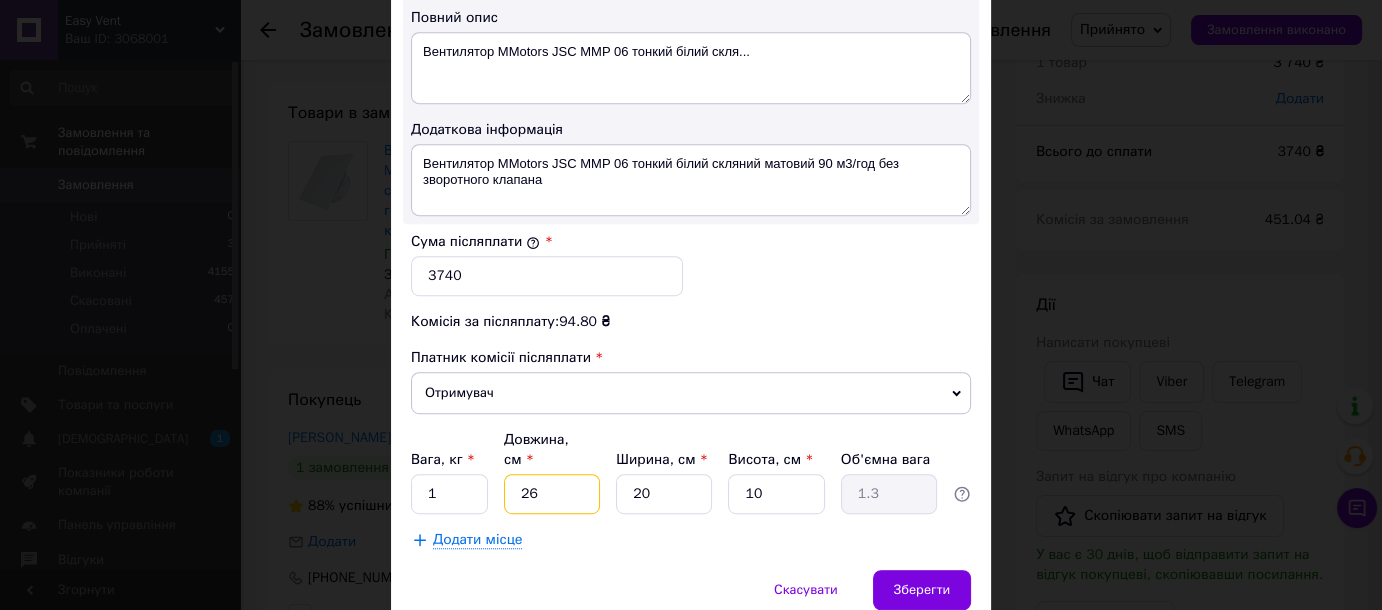 click on "26" at bounding box center [552, 494] 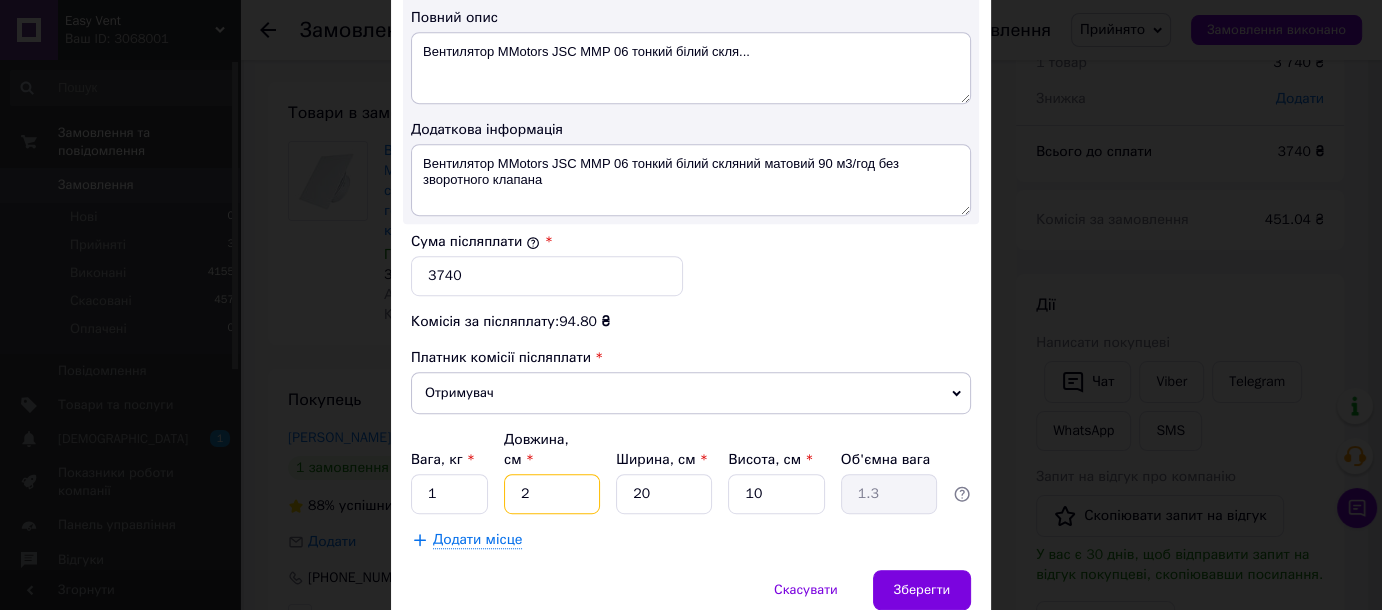 type on "0.1" 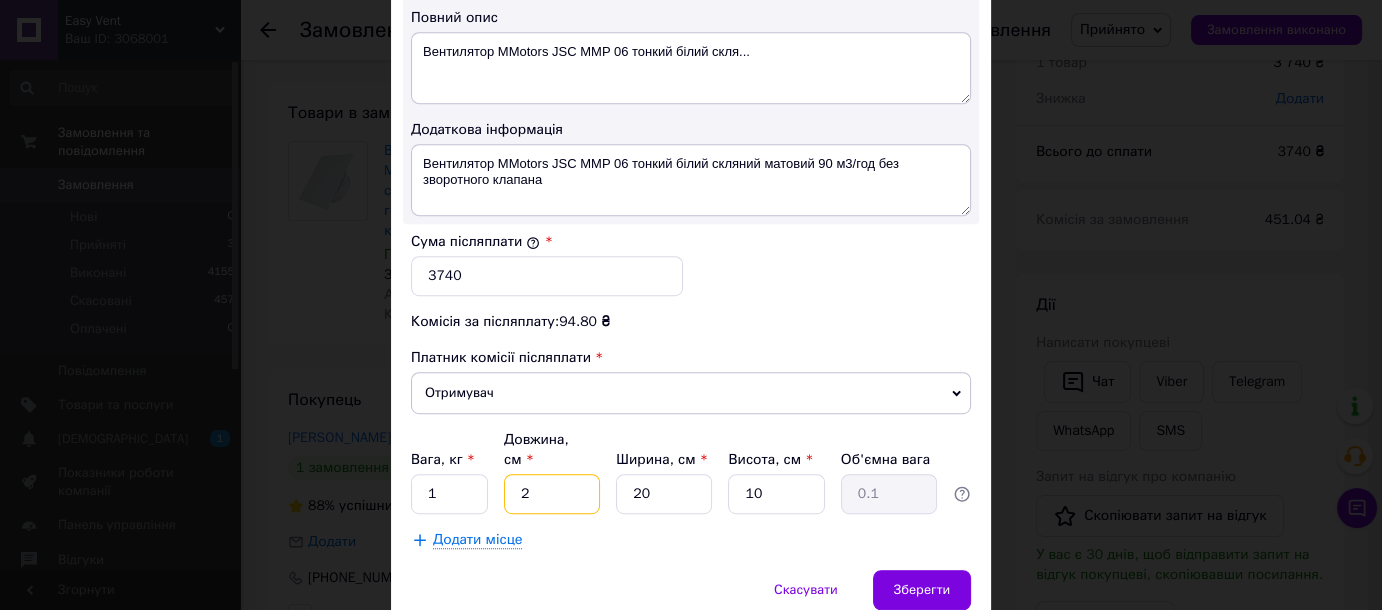 type on "24" 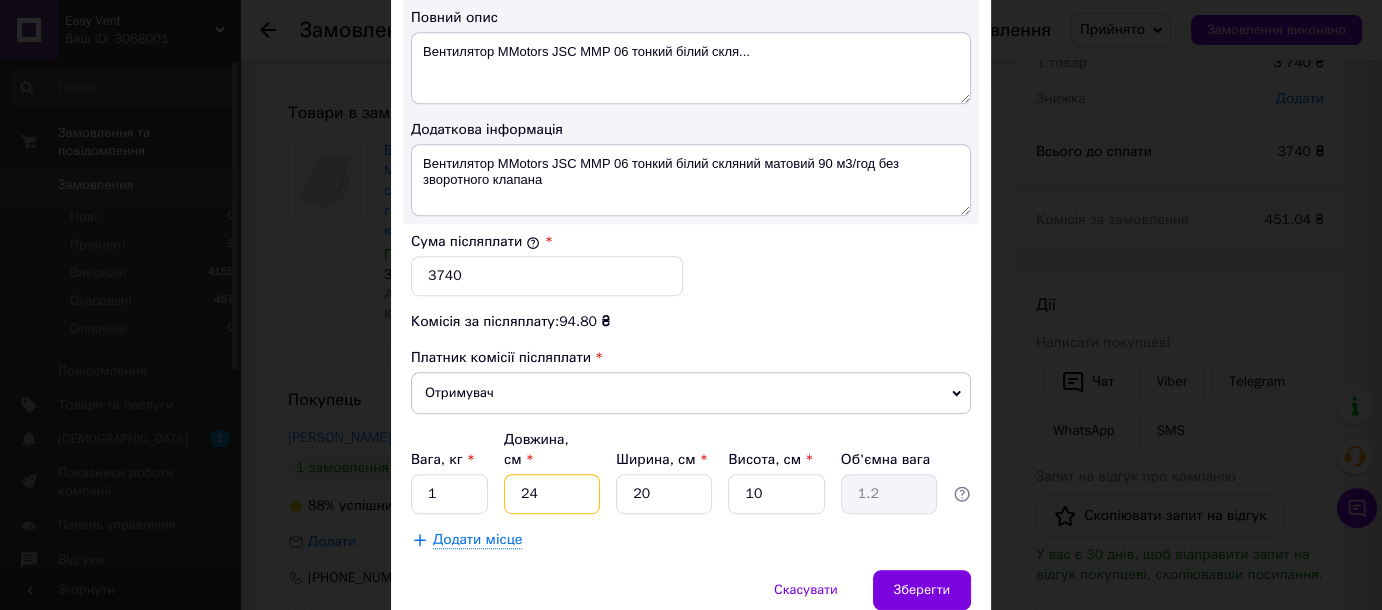 type on "24" 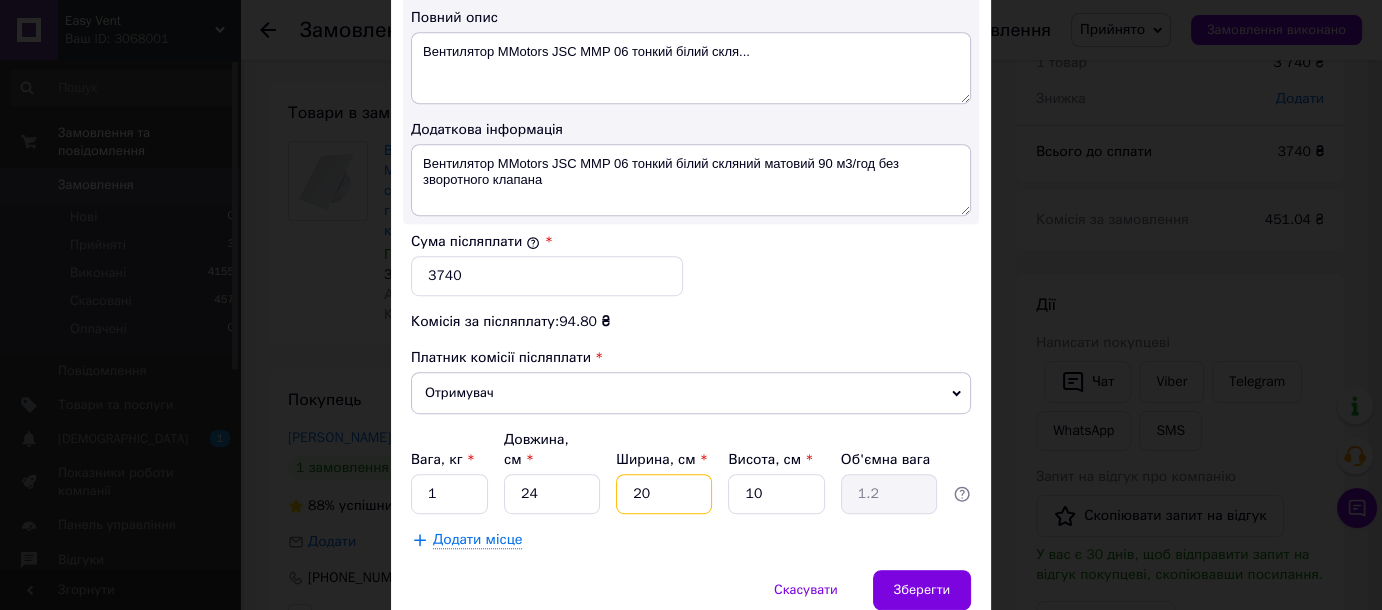 click on "20" at bounding box center (664, 494) 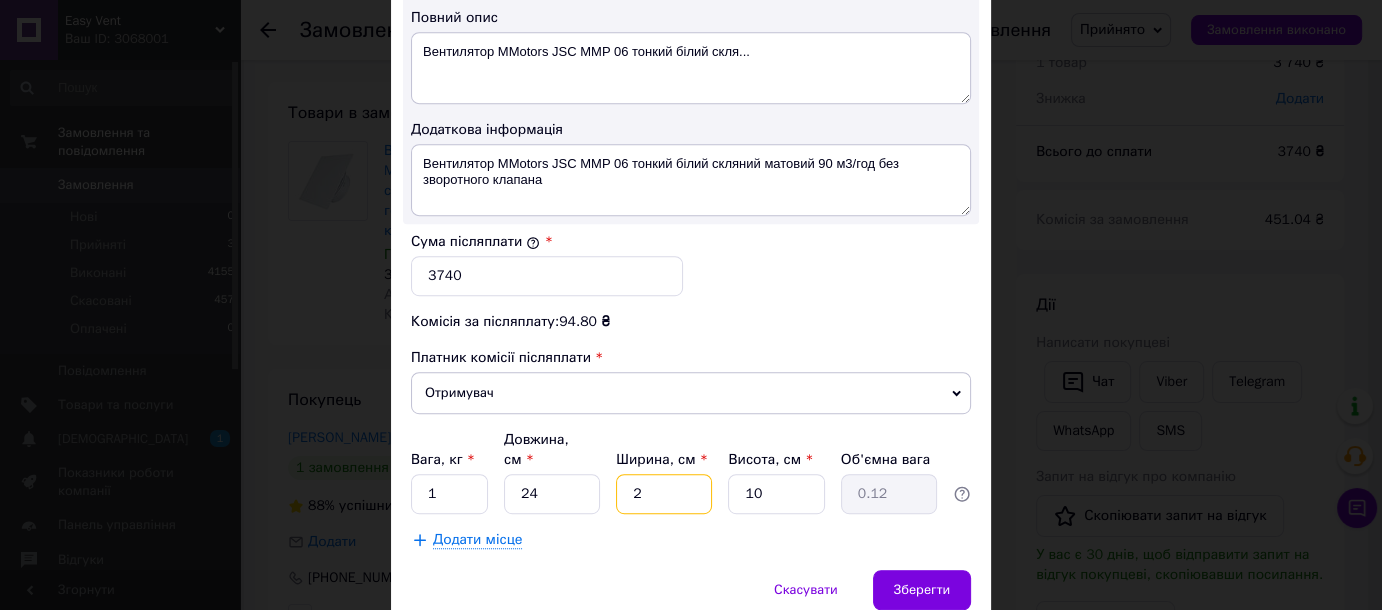 type on "24" 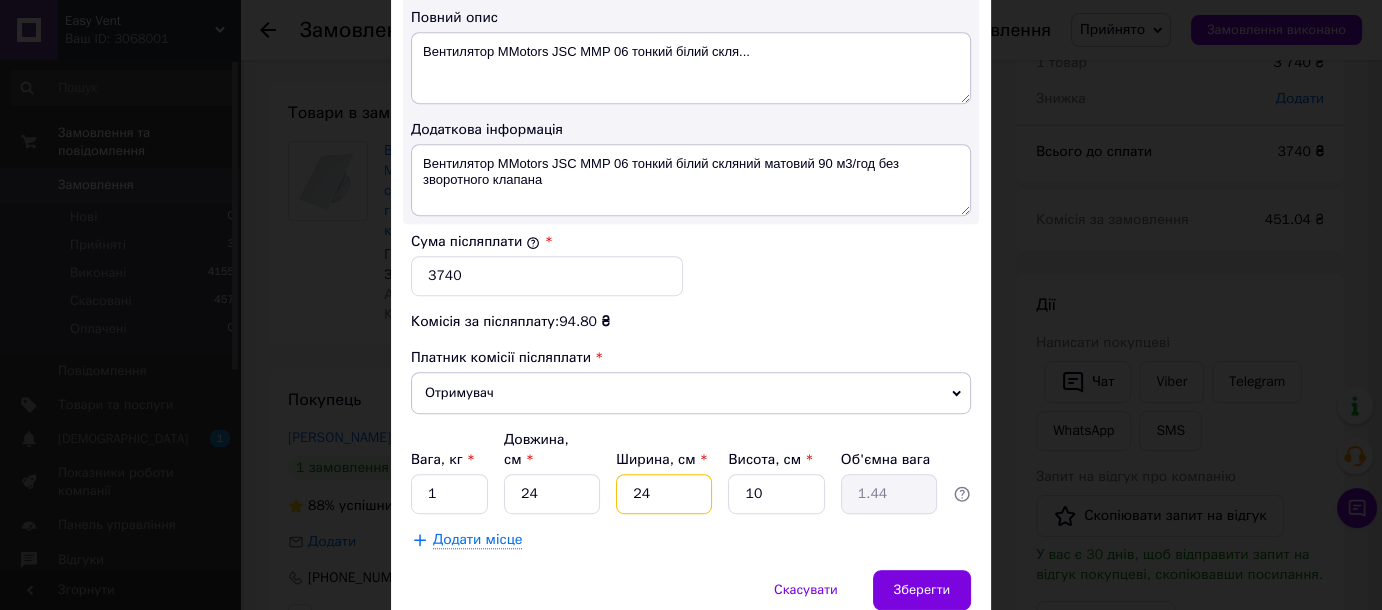 type on "24" 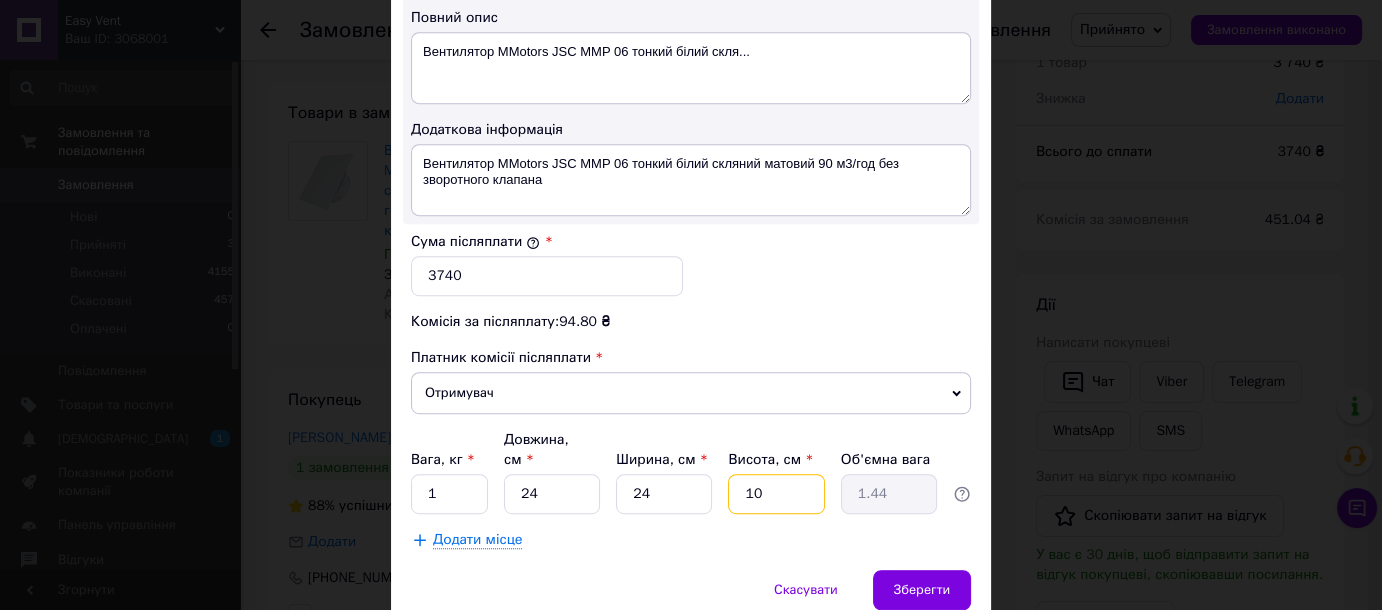drag, startPoint x: 774, startPoint y: 446, endPoint x: 741, endPoint y: 447, distance: 33.01515 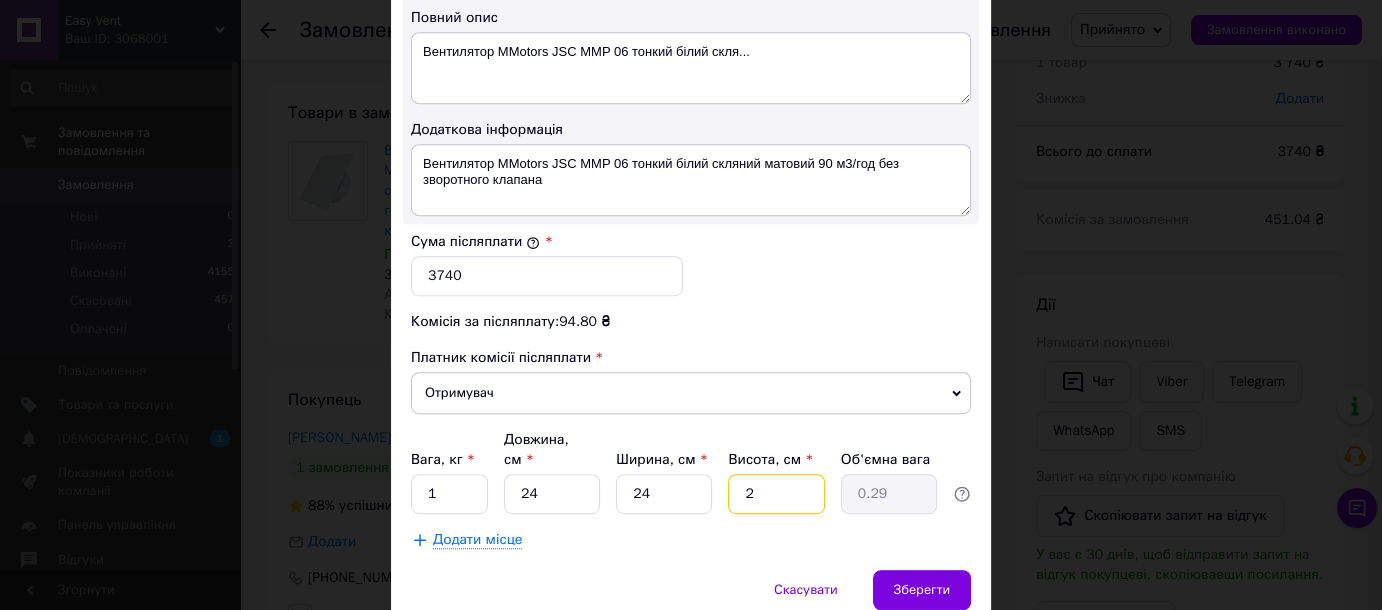 type on "20" 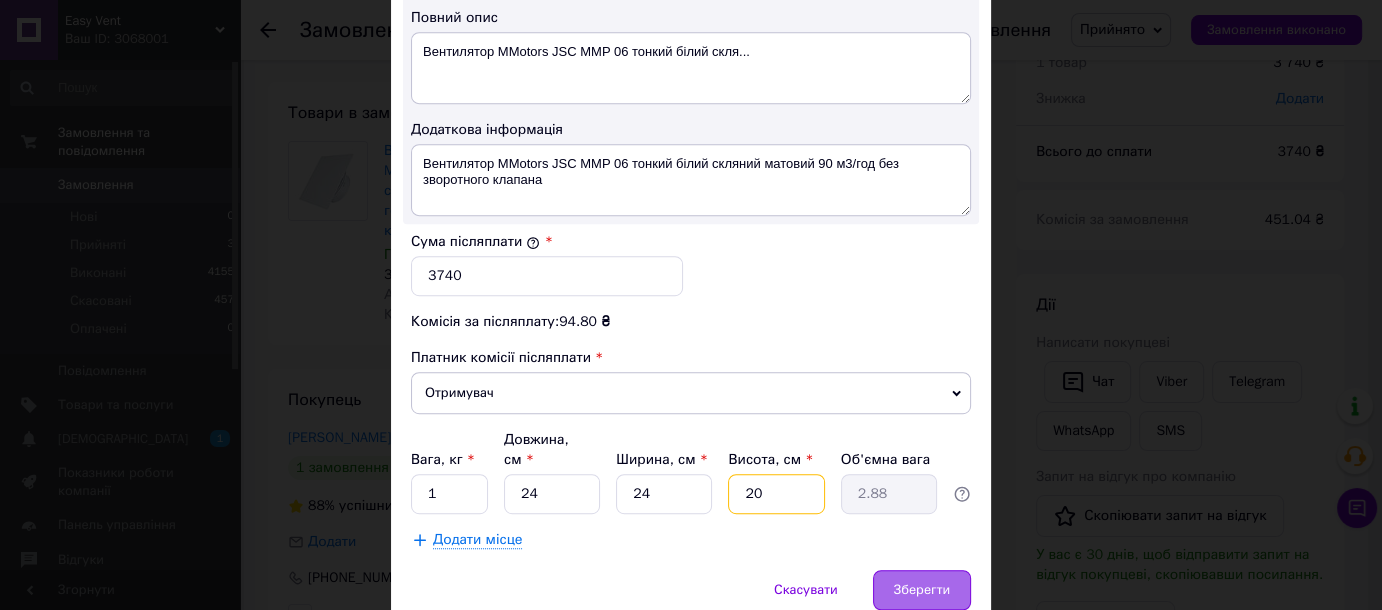 type on "20" 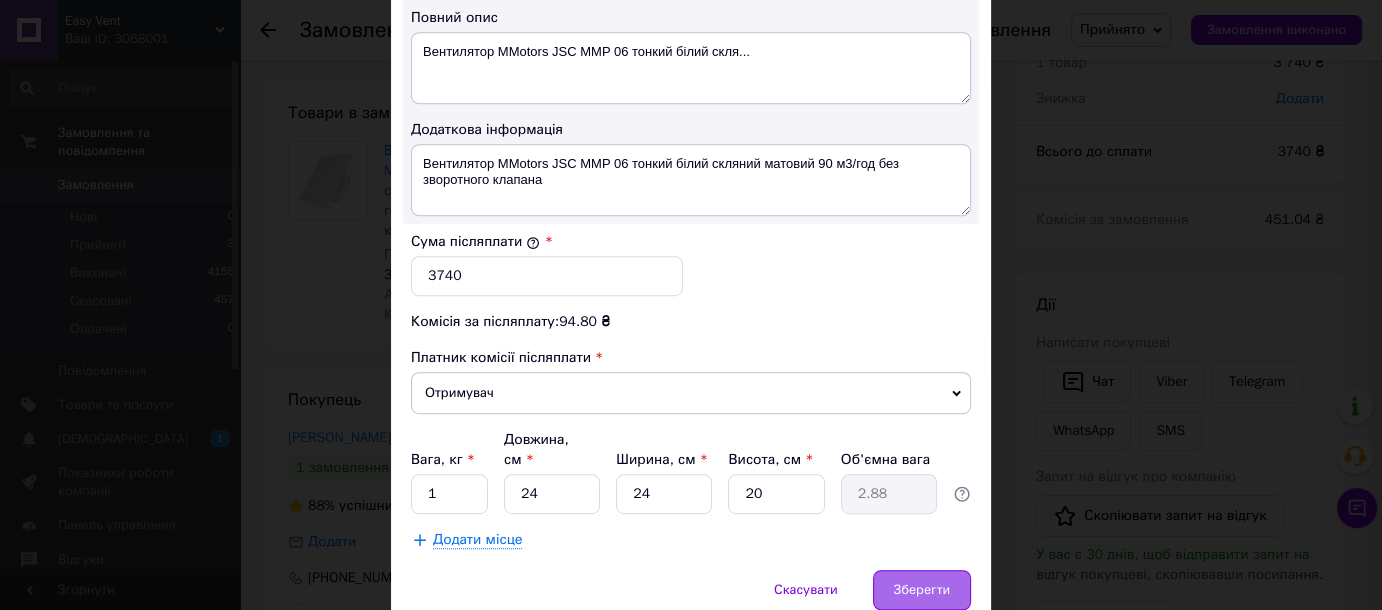 click on "Зберегти" at bounding box center [922, 590] 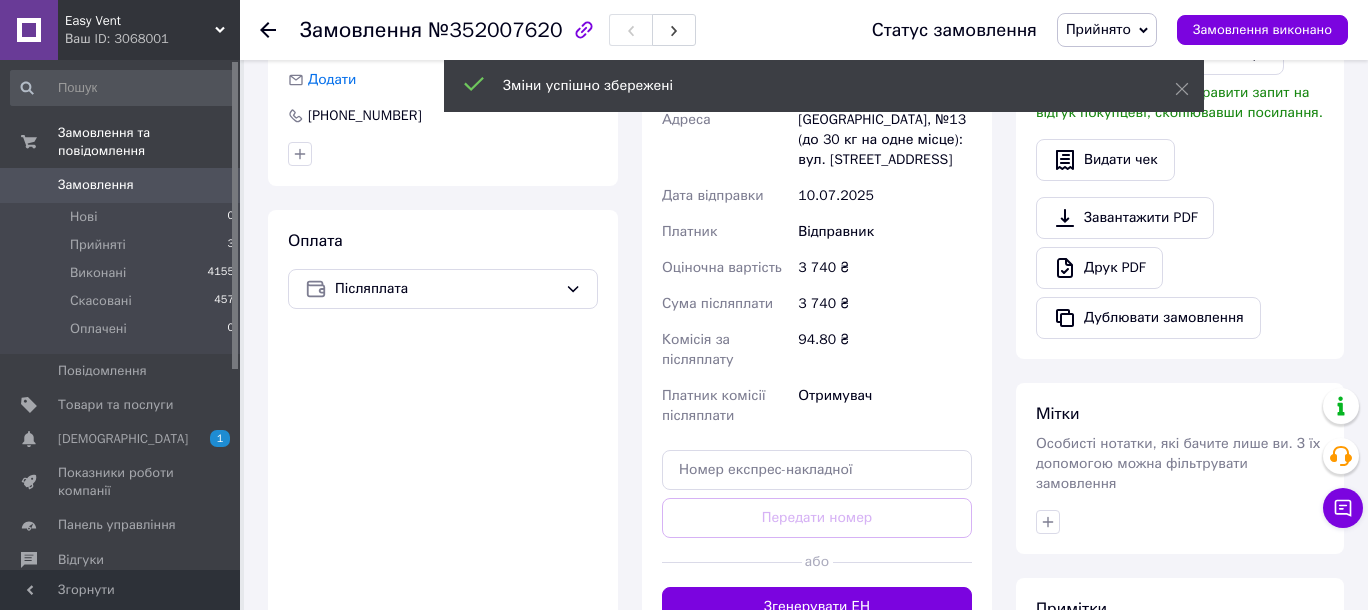 scroll, scrollTop: 636, scrollLeft: 0, axis: vertical 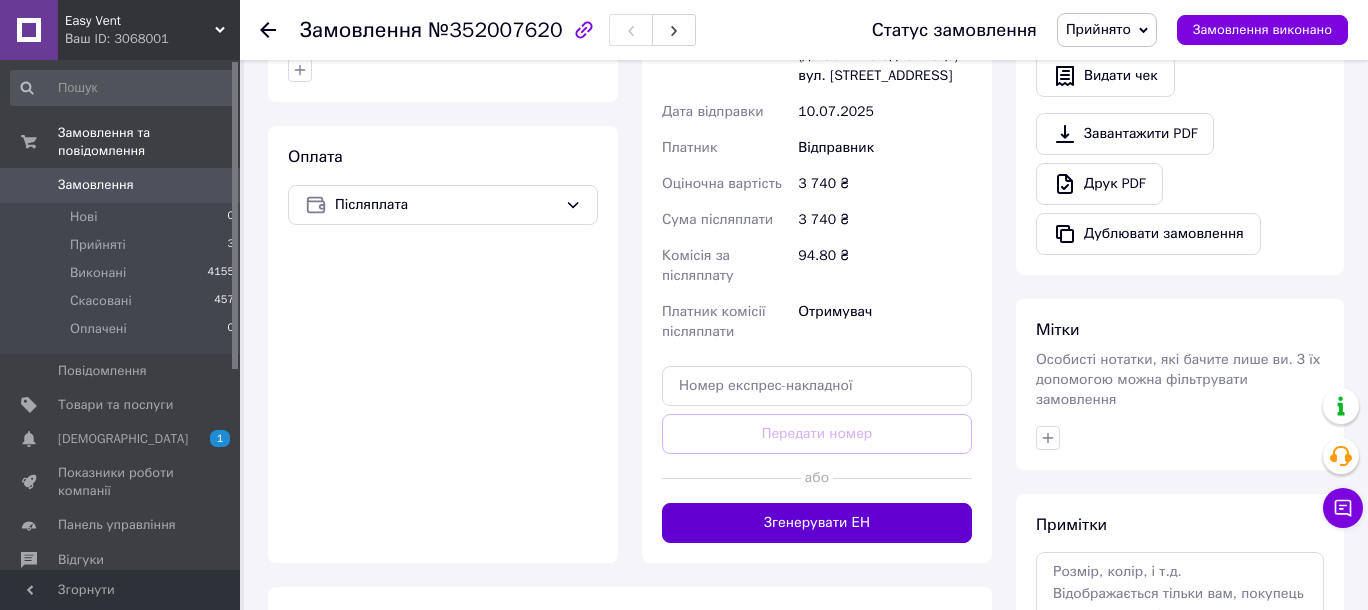 click on "Згенерувати ЕН" at bounding box center [817, 523] 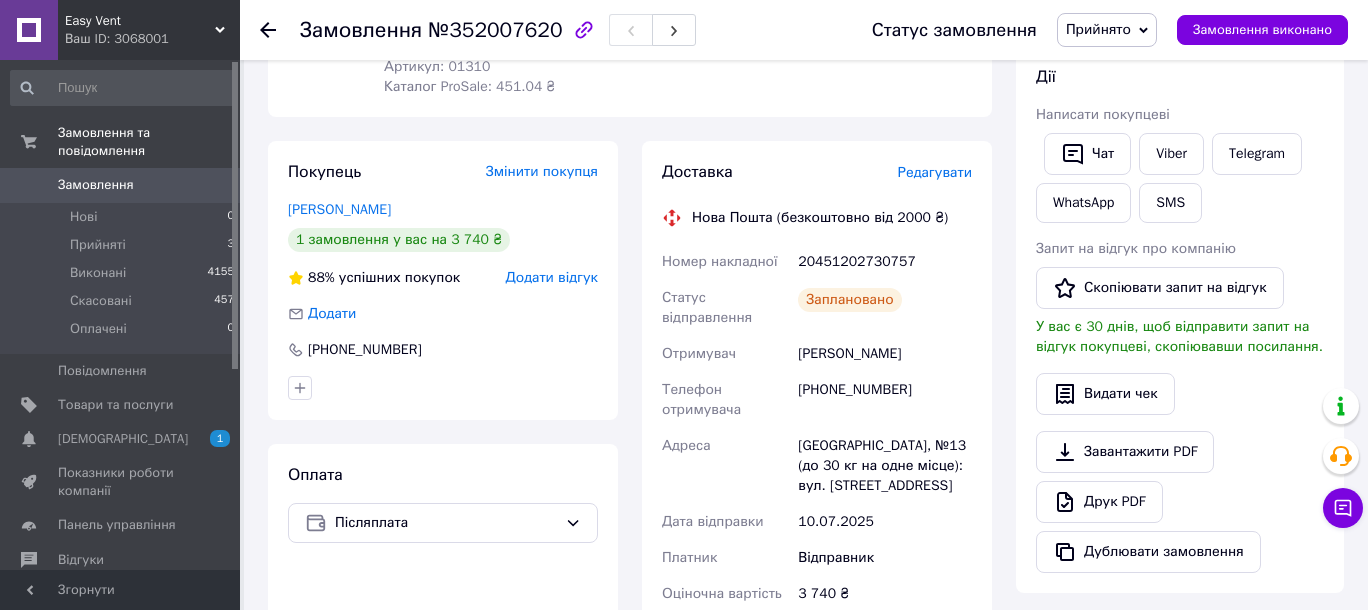 scroll, scrollTop: 272, scrollLeft: 0, axis: vertical 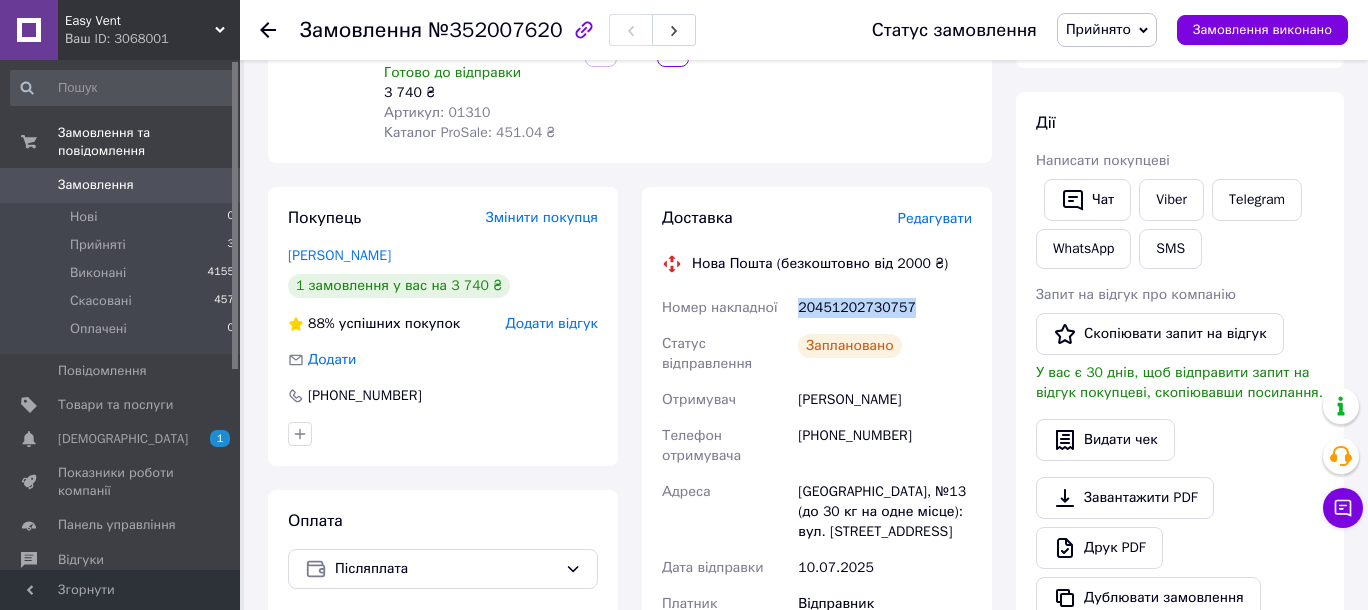 drag, startPoint x: 925, startPoint y: 282, endPoint x: 797, endPoint y: 288, distance: 128.14055 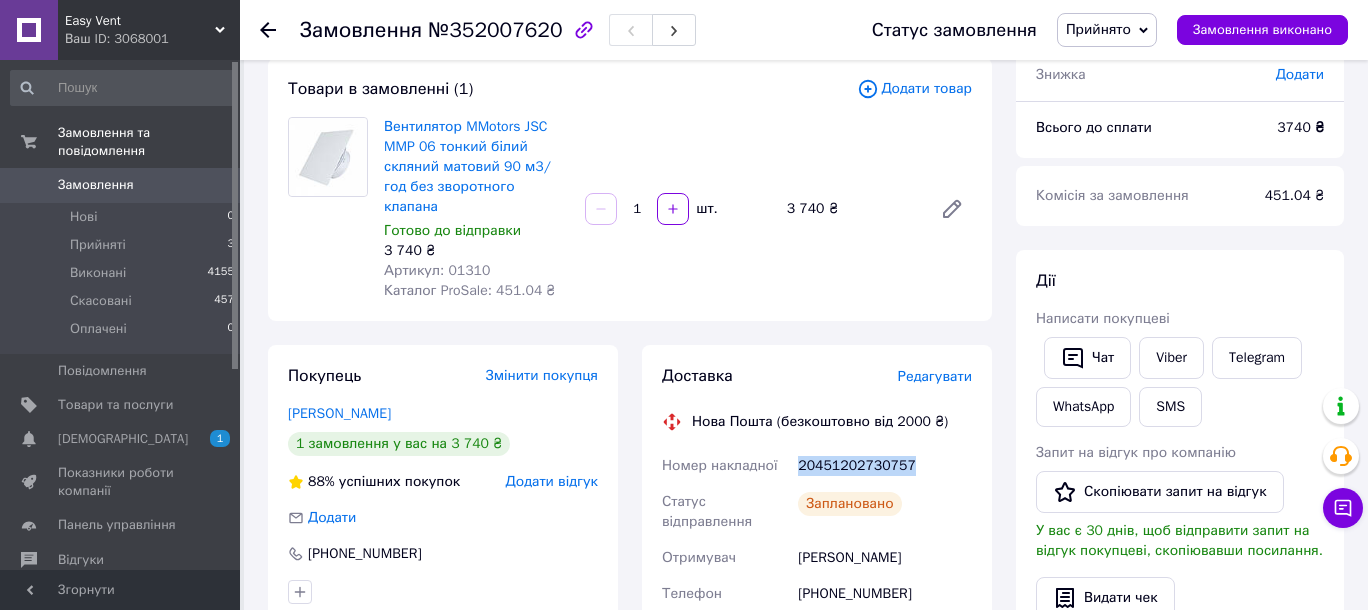 scroll, scrollTop: 90, scrollLeft: 0, axis: vertical 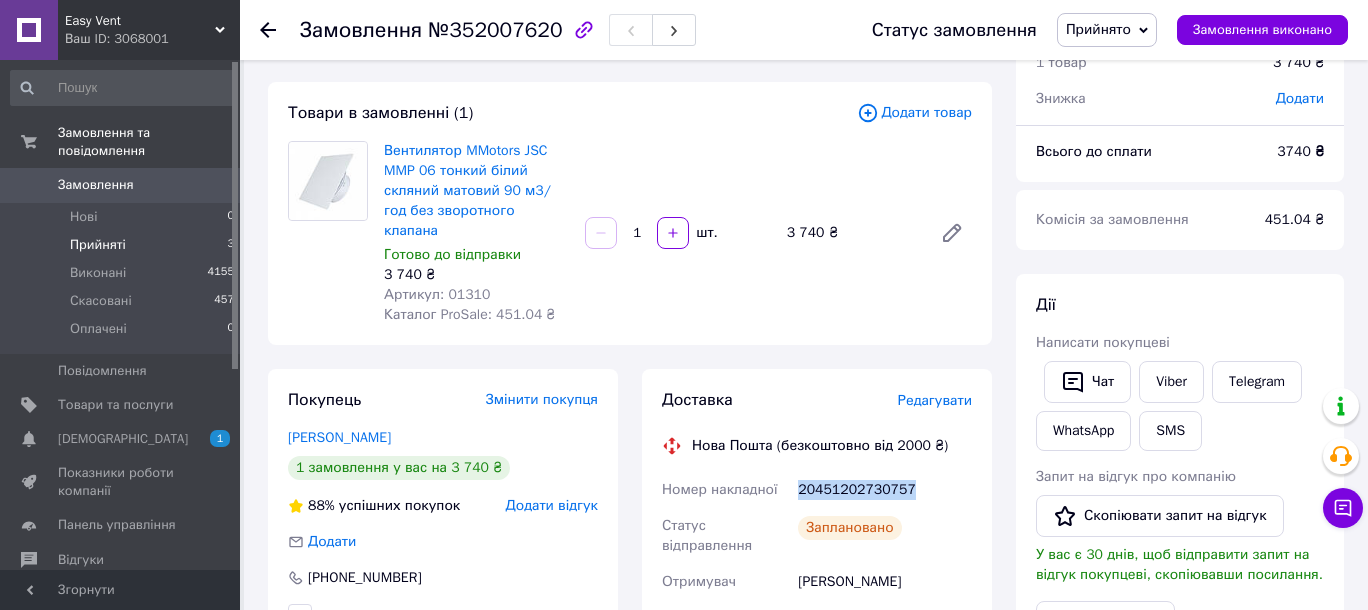 click on "Прийняті" at bounding box center (98, 245) 